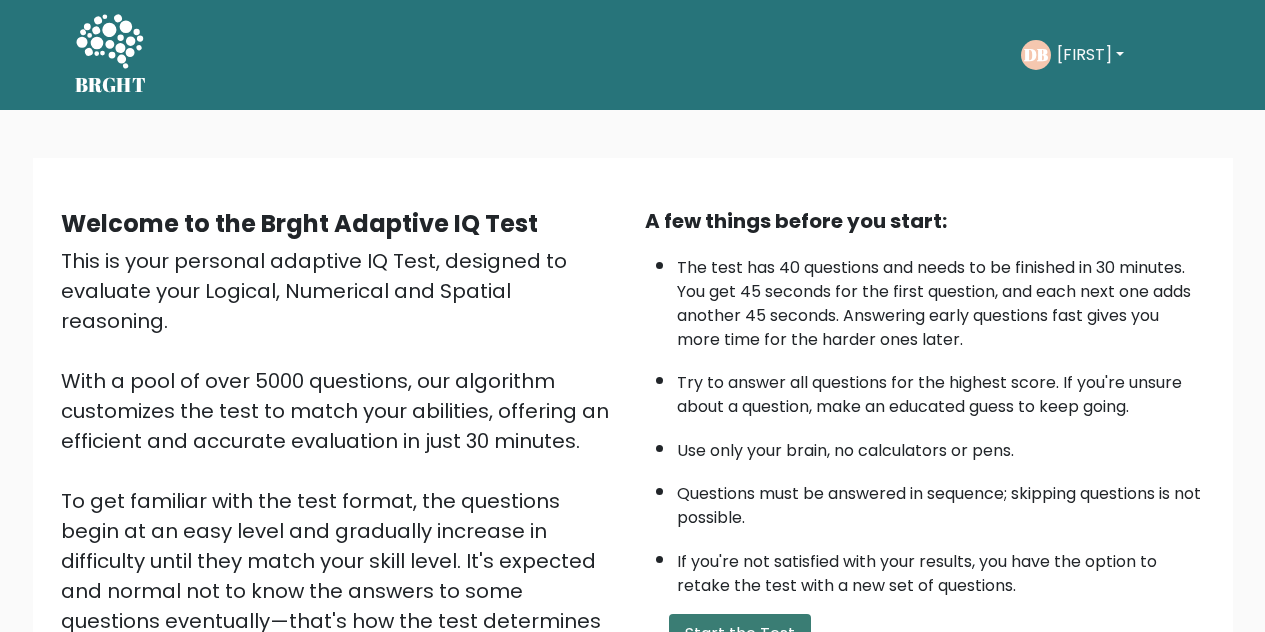 scroll, scrollTop: 284, scrollLeft: 0, axis: vertical 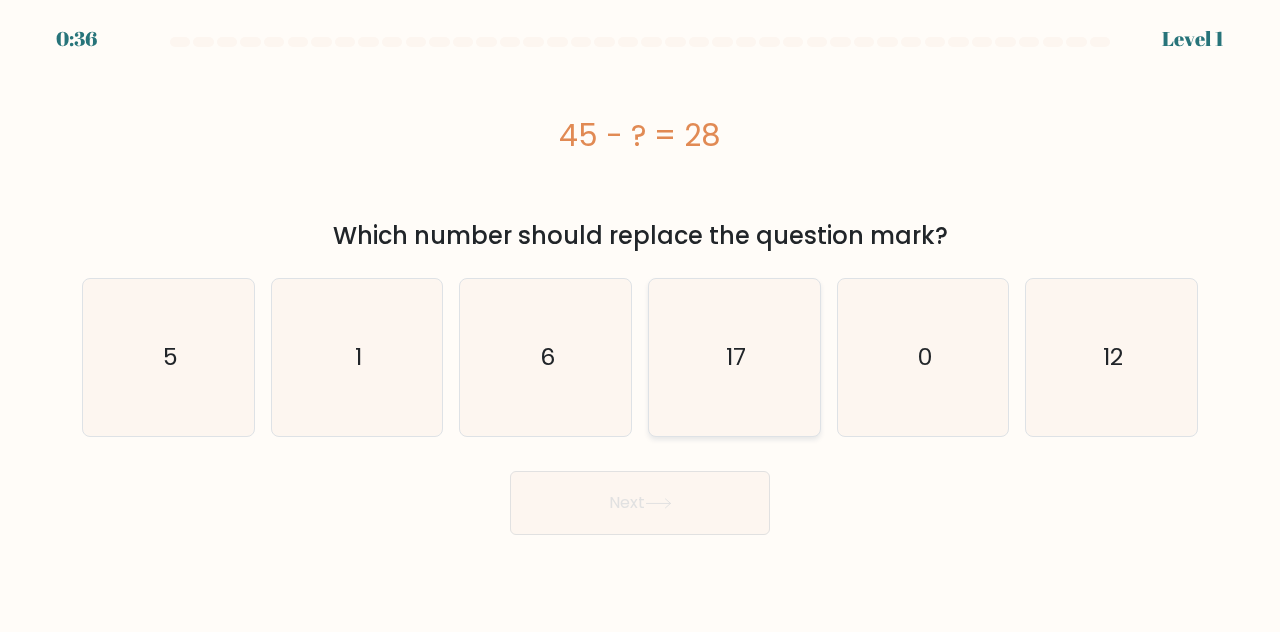 click on "17" 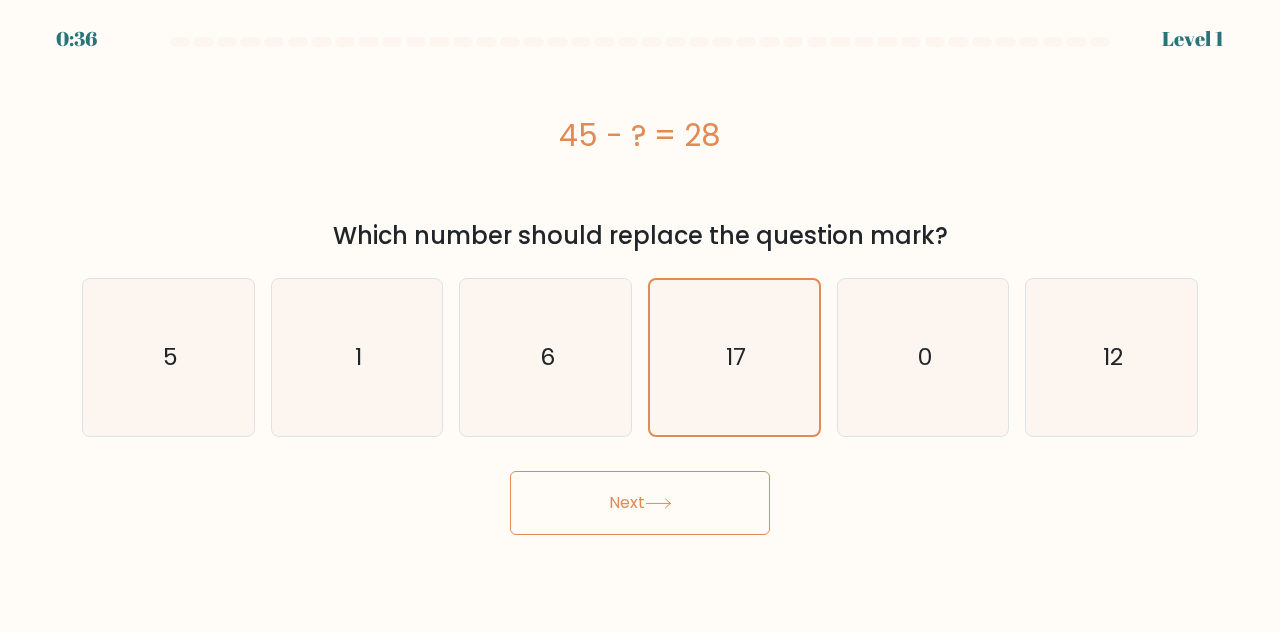 click on "Next" at bounding box center [640, 498] 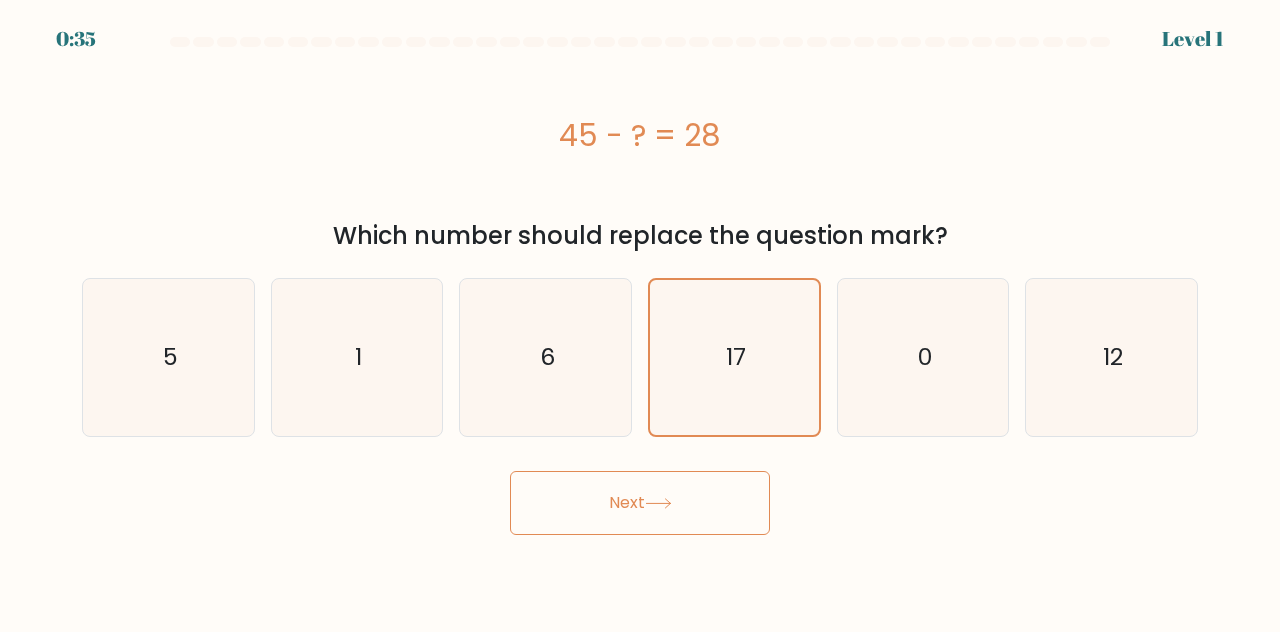 click on "Next" at bounding box center (640, 503) 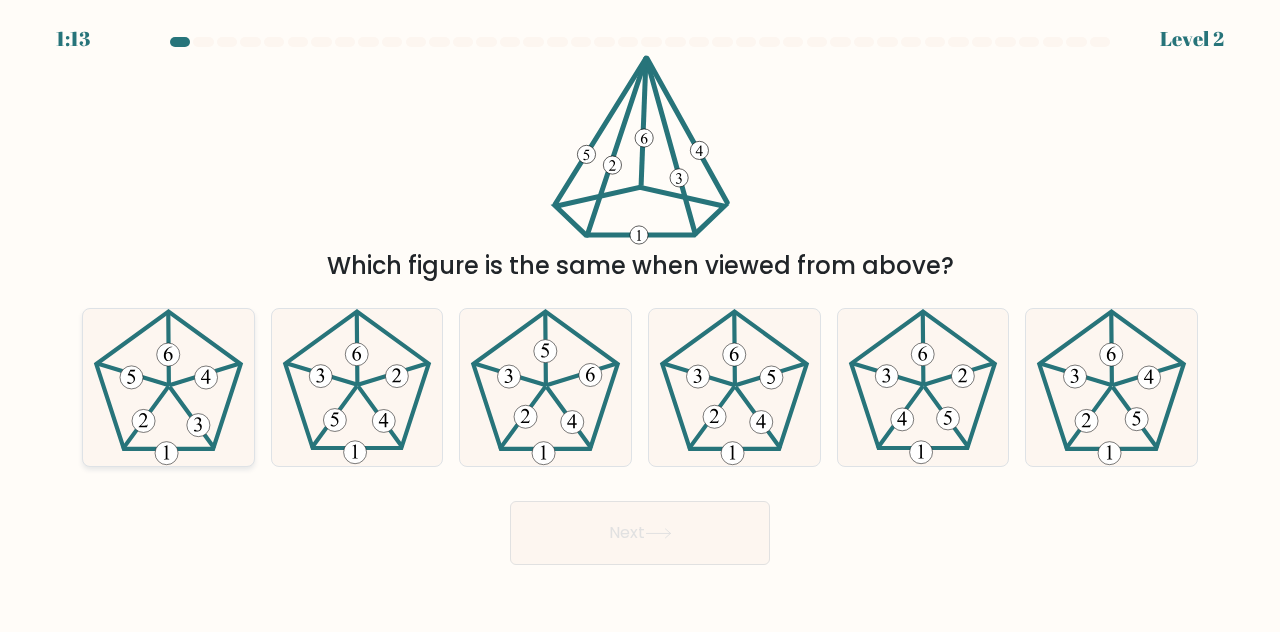 click 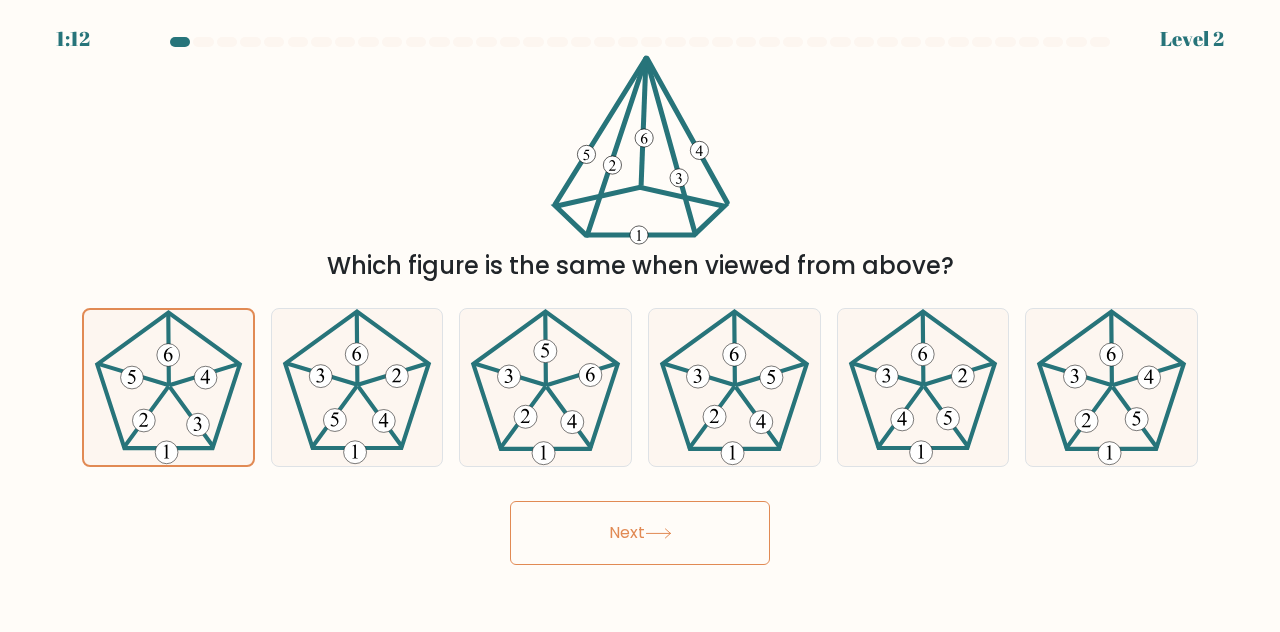 click on "Next" at bounding box center [640, 533] 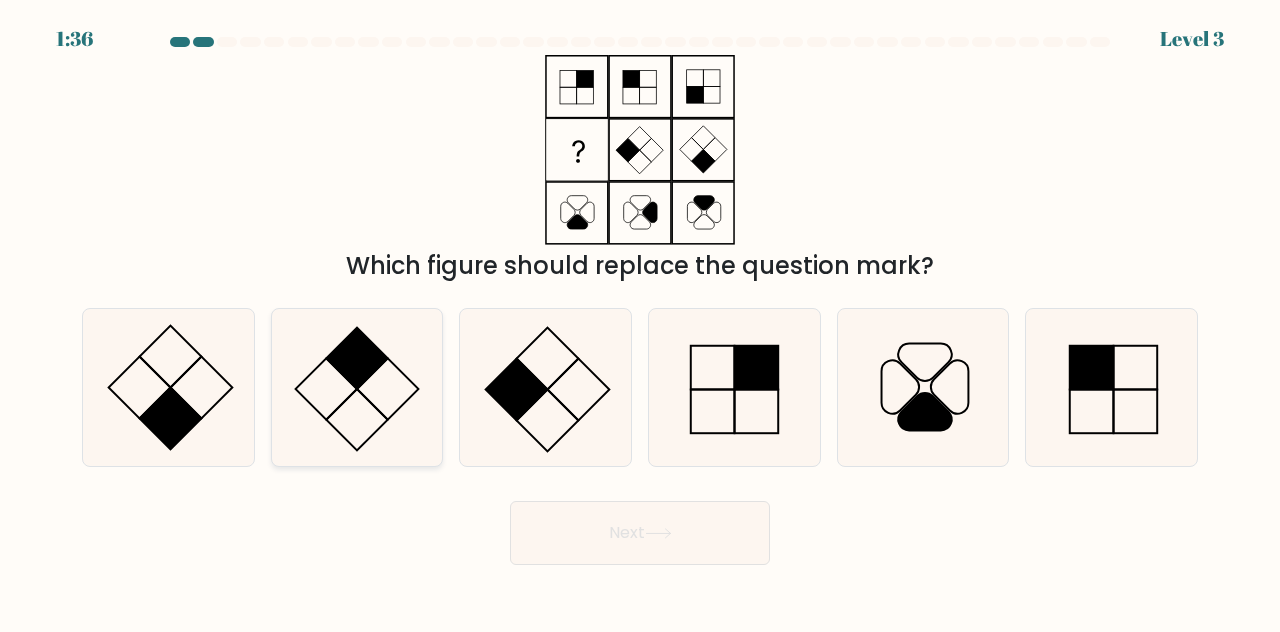 click 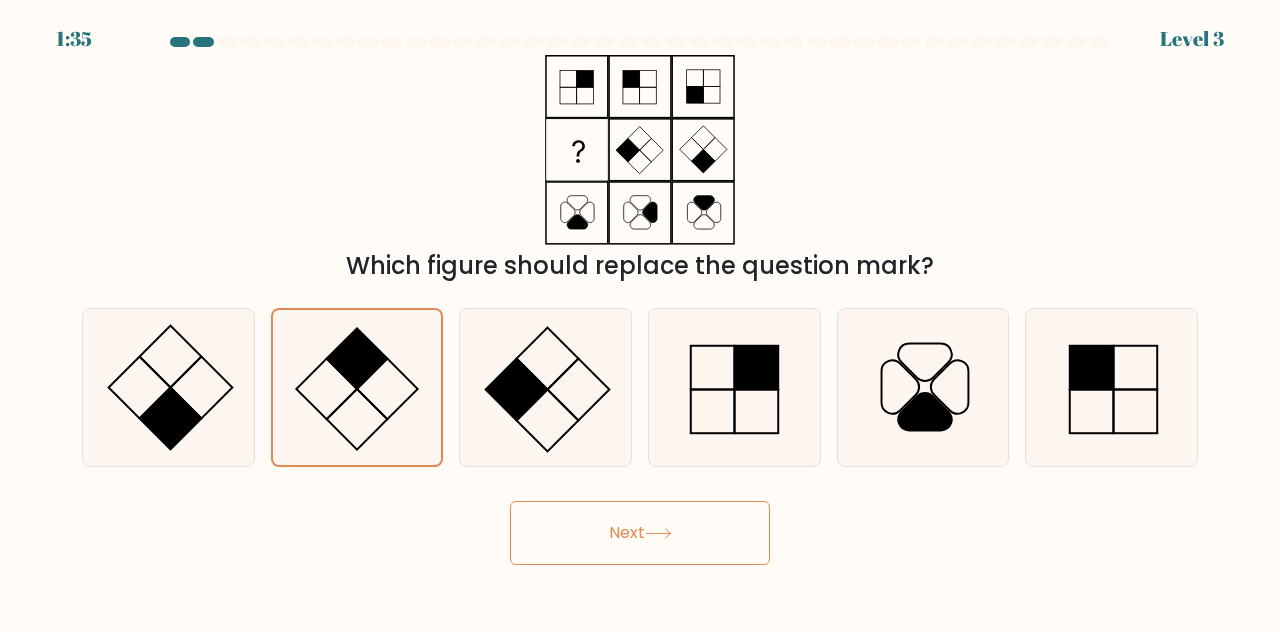 click on "Next" at bounding box center [640, 533] 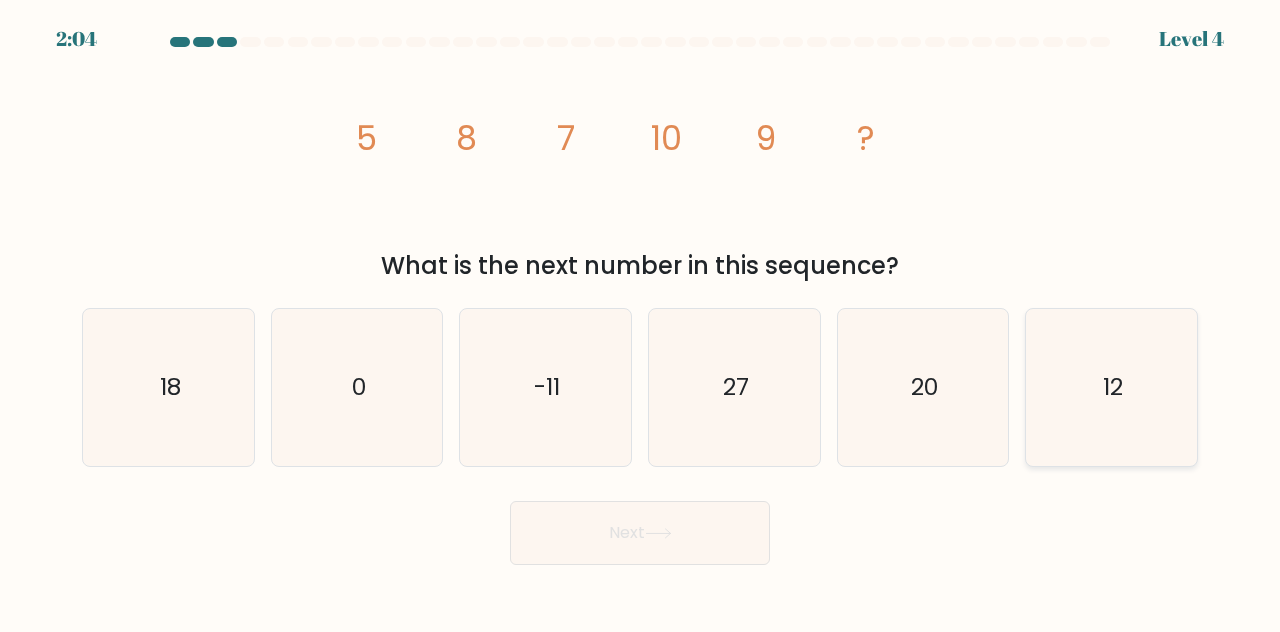 drag, startPoint x: 1104, startPoint y: 409, endPoint x: 1056, endPoint y: 427, distance: 51.264023 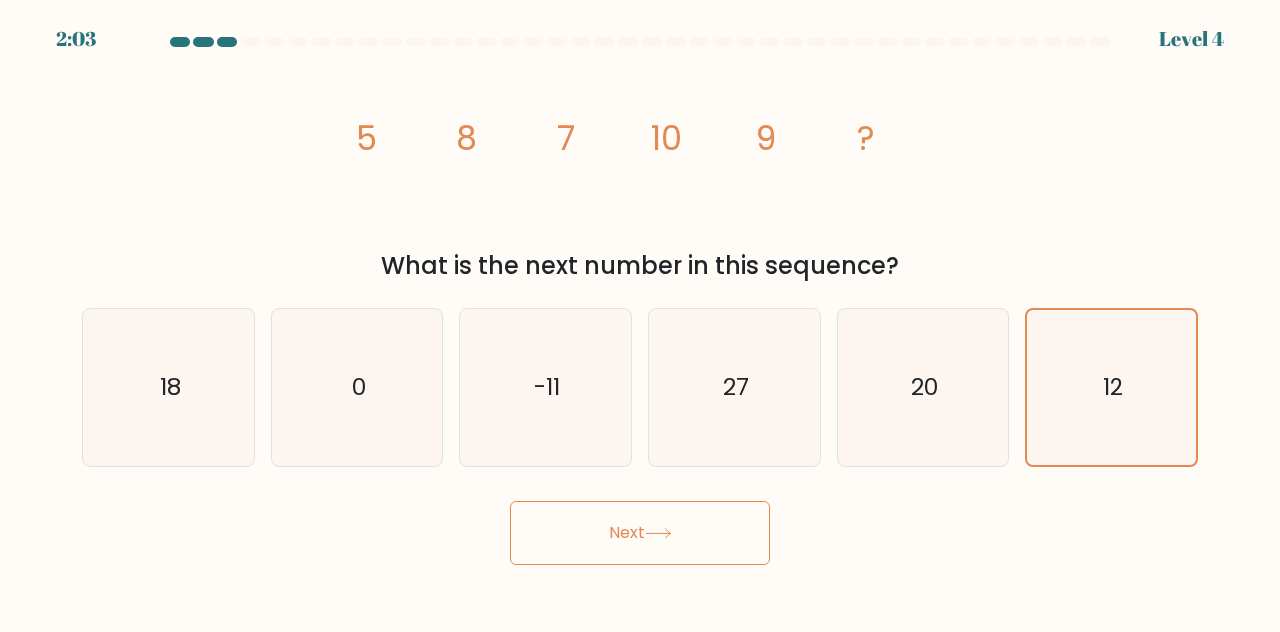 click on "Next" at bounding box center (640, 533) 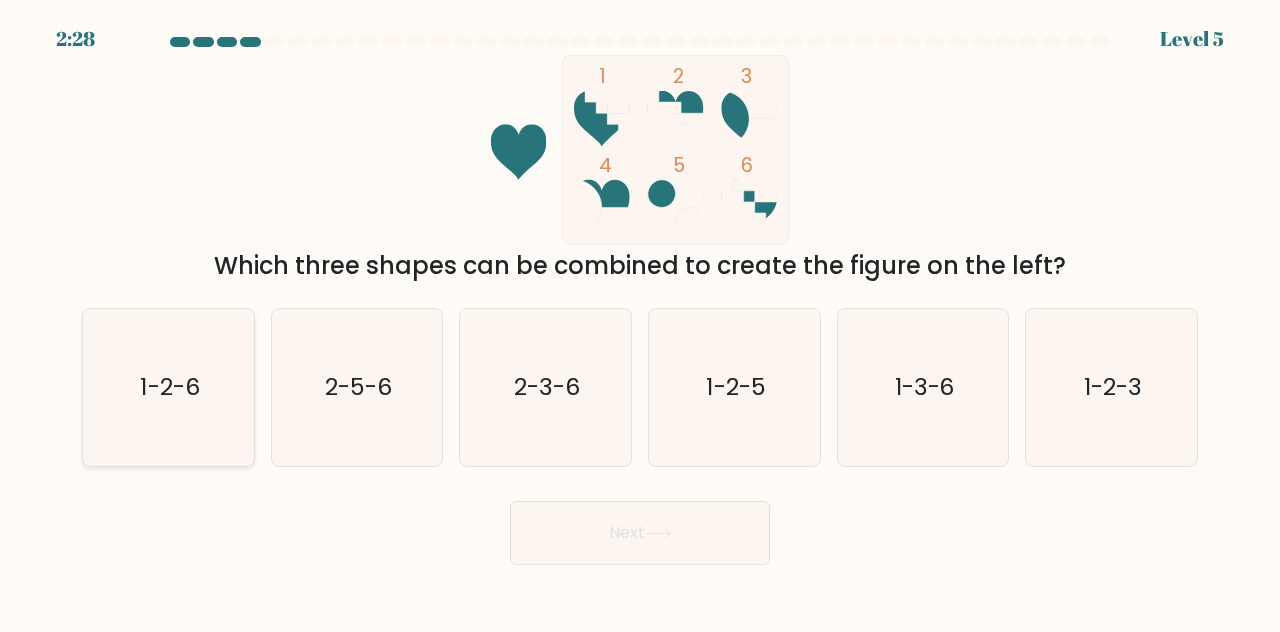 click on "1-2-6" 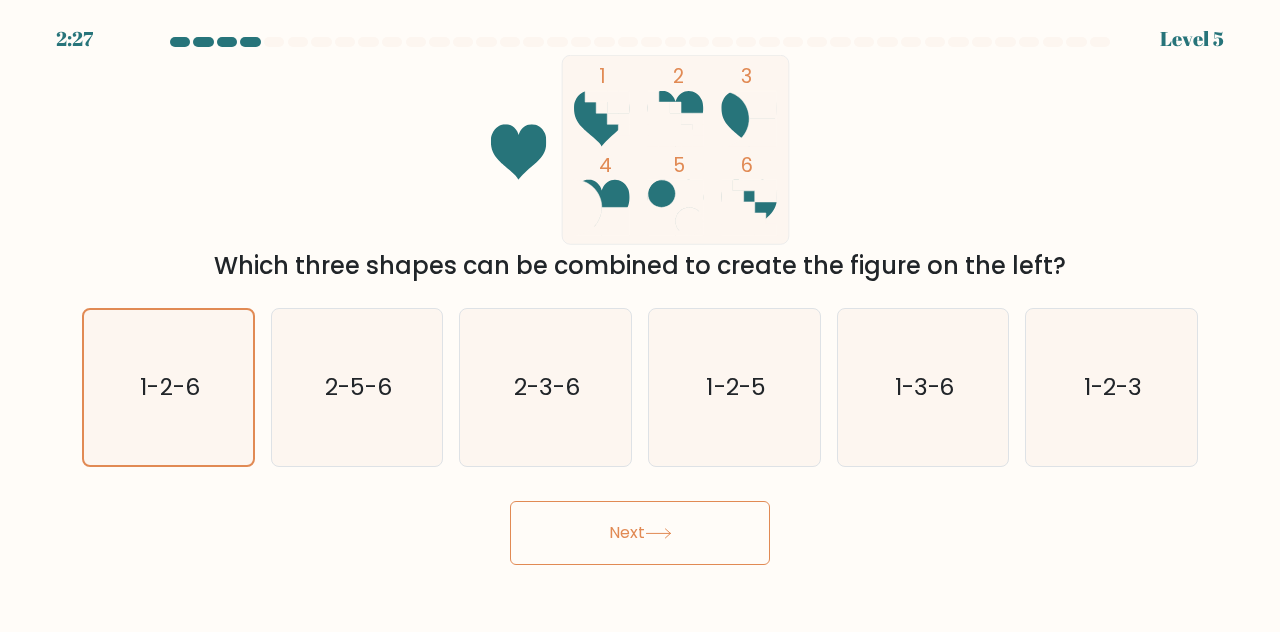 click on "Next" at bounding box center [640, 533] 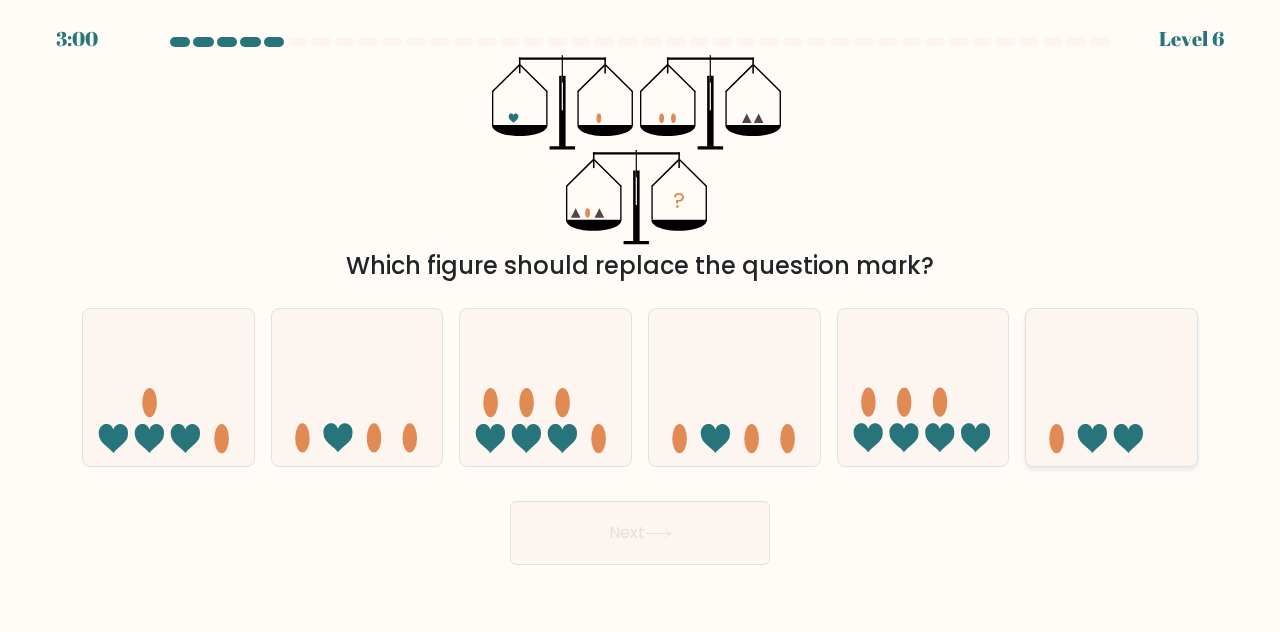 click 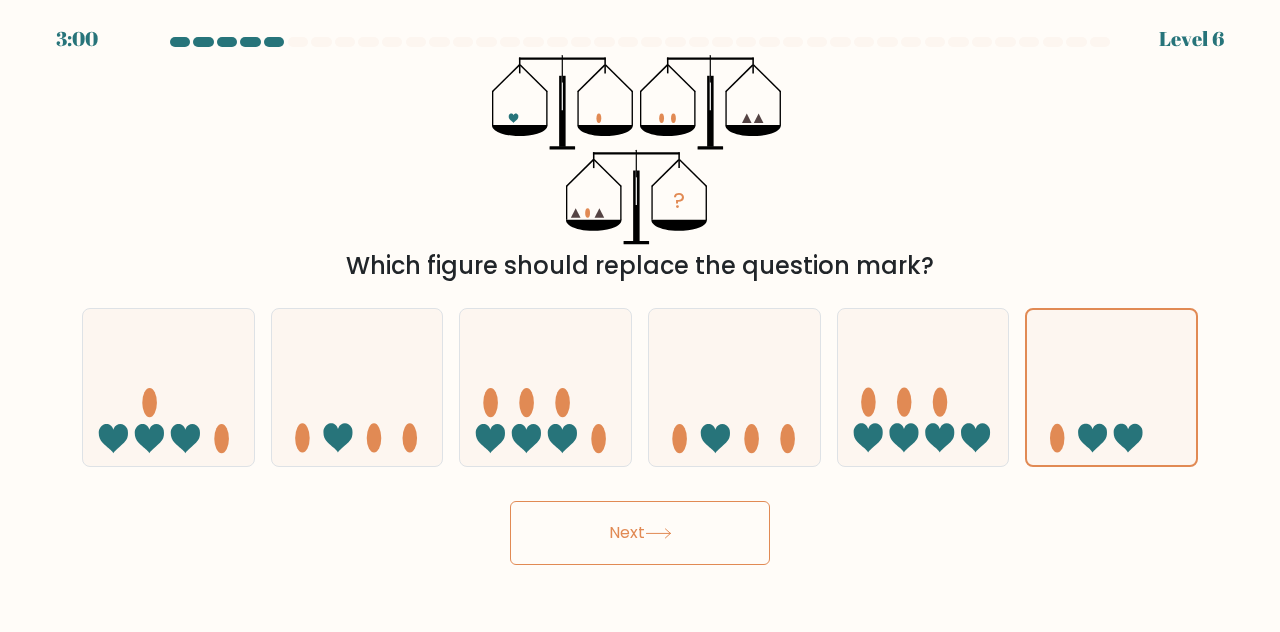 click on "Next" at bounding box center (640, 533) 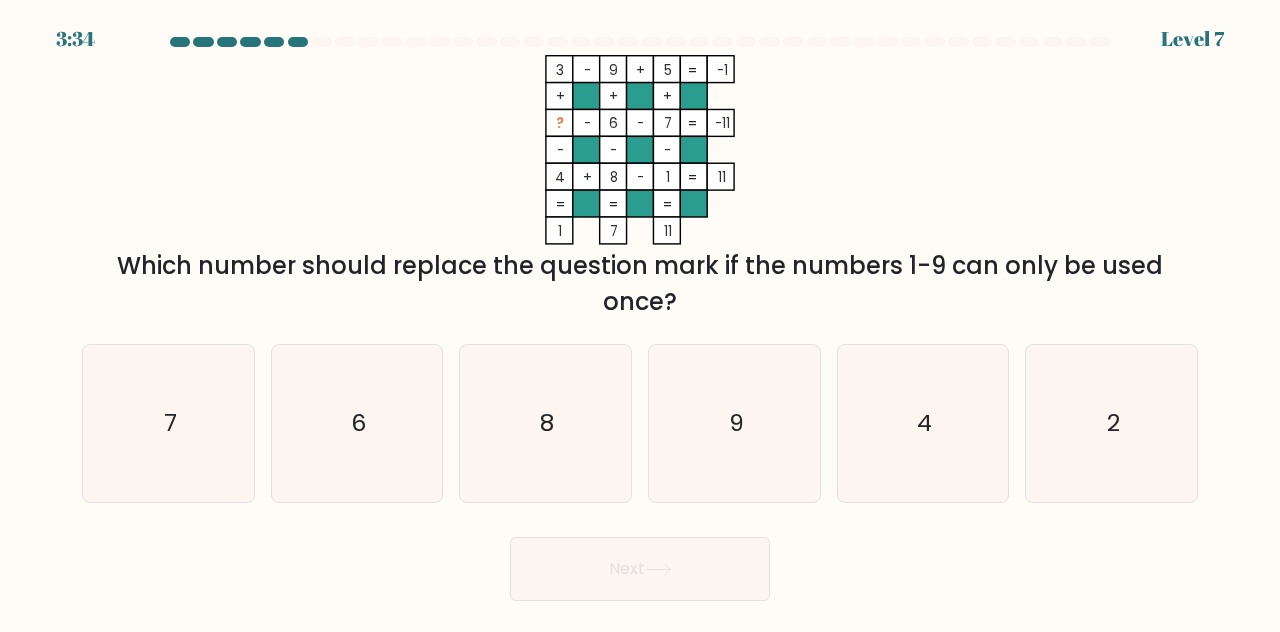 click on "f.
2" at bounding box center (1111, 423) 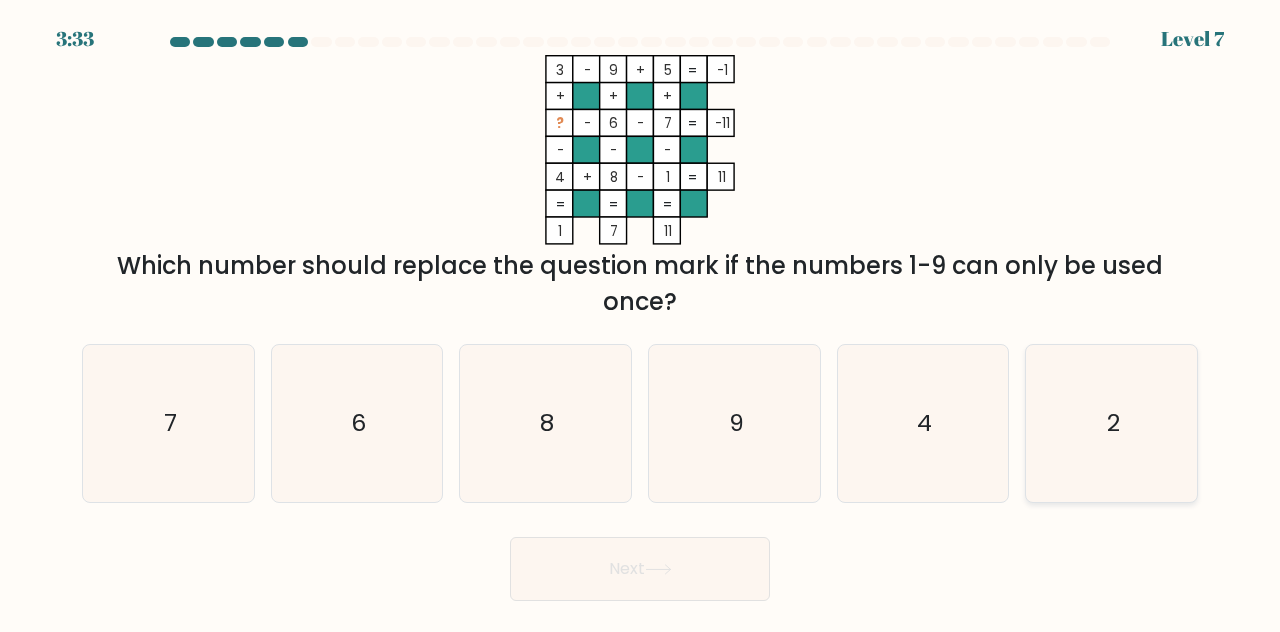 click on "2" 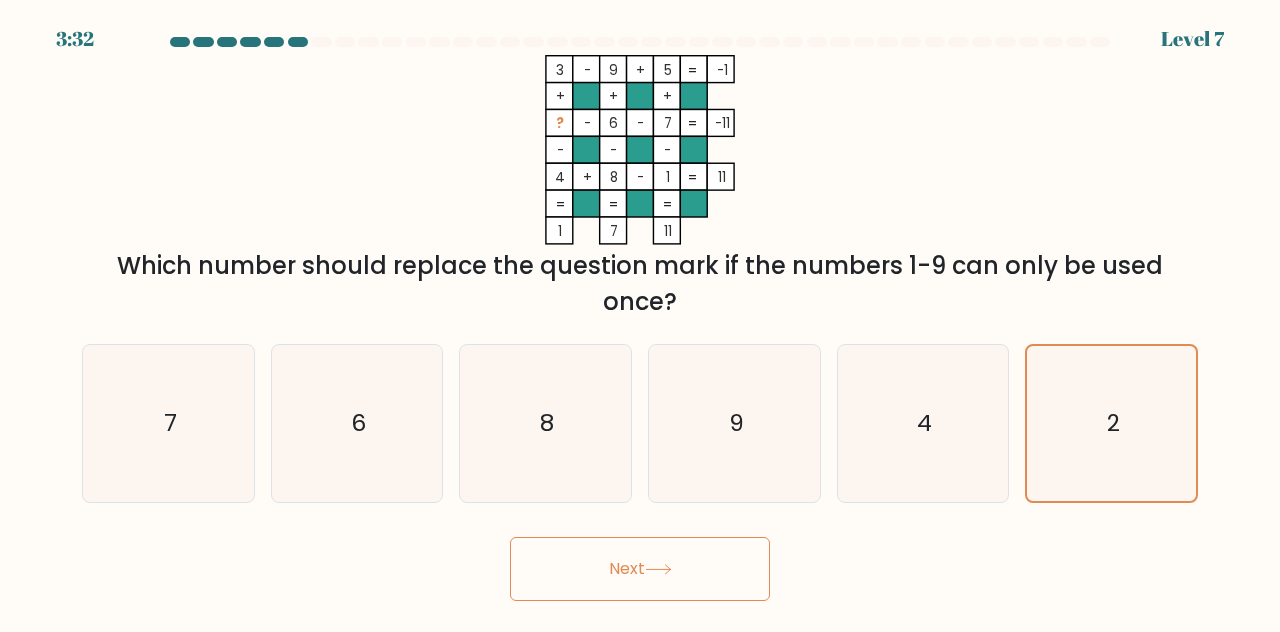click on "Next" at bounding box center (640, 569) 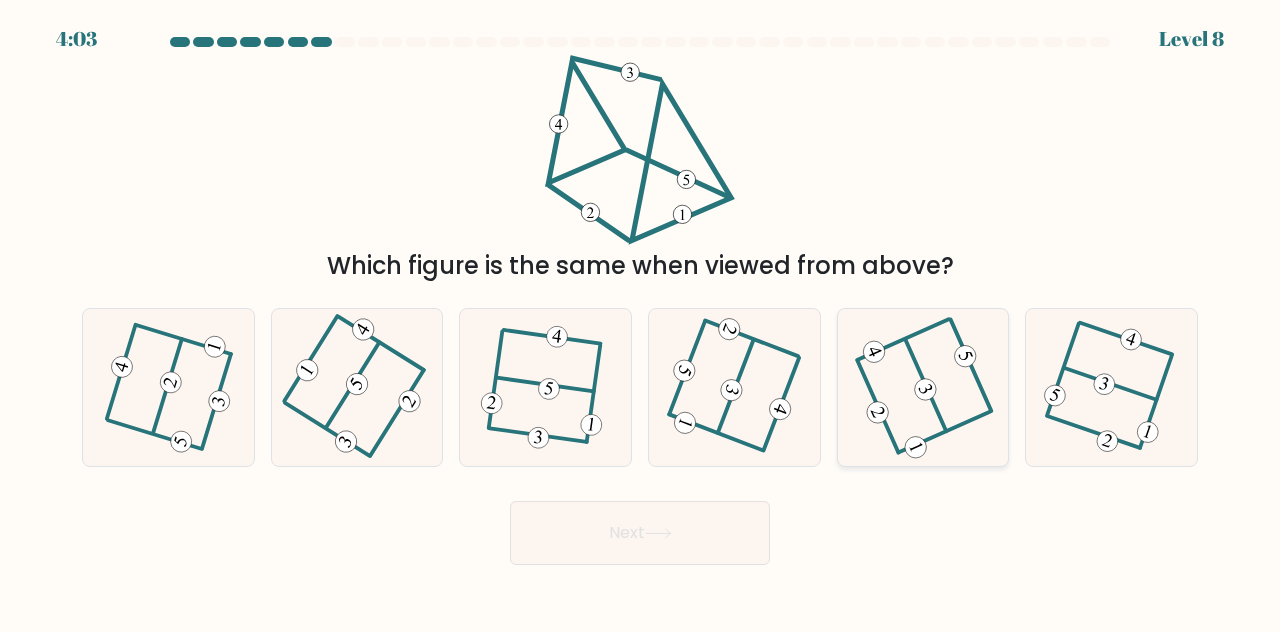 drag, startPoint x: 946, startPoint y: 403, endPoint x: 848, endPoint y: 449, distance: 108.25895 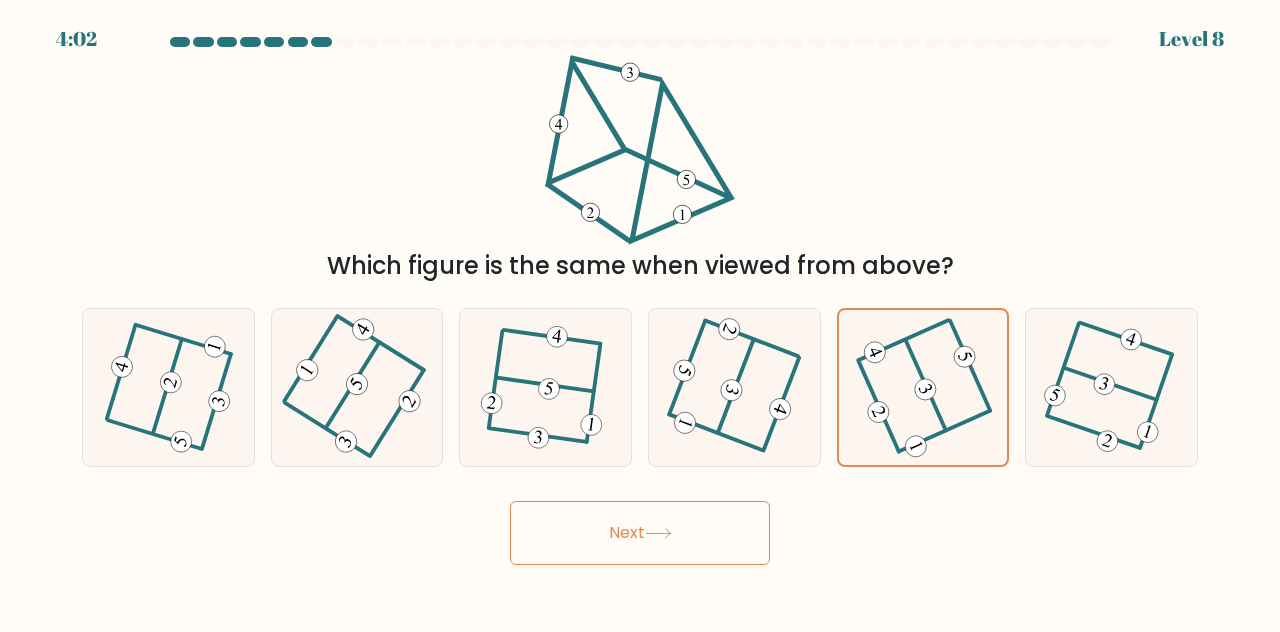 click on "Next" at bounding box center [640, 533] 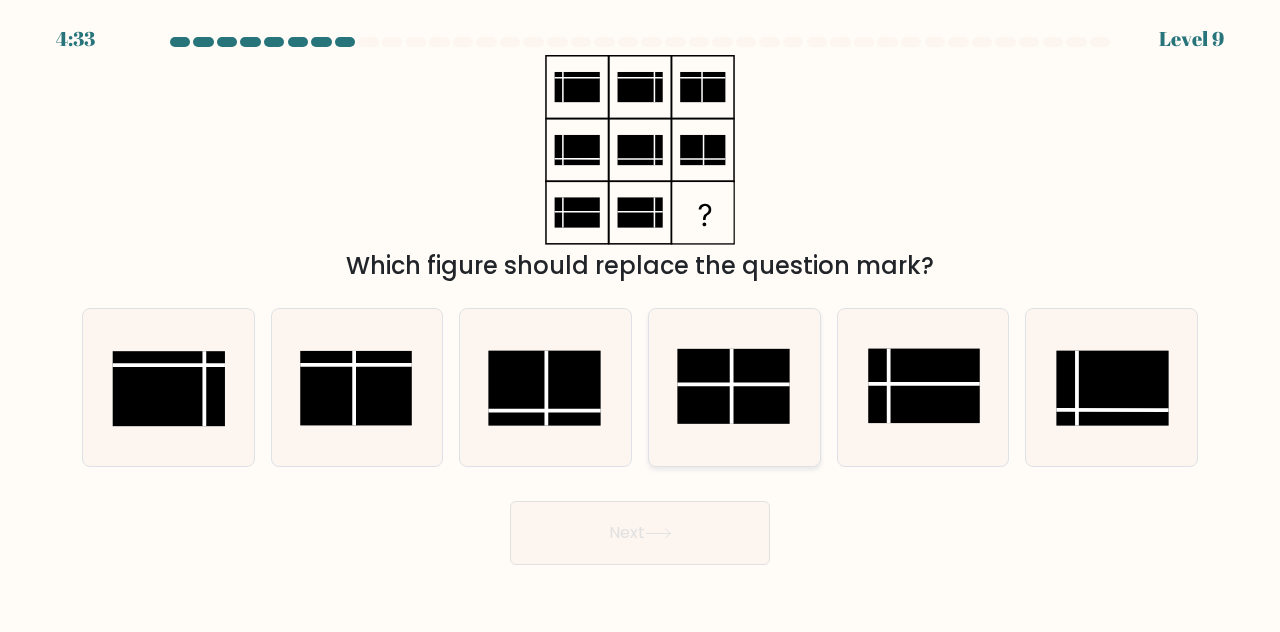 click 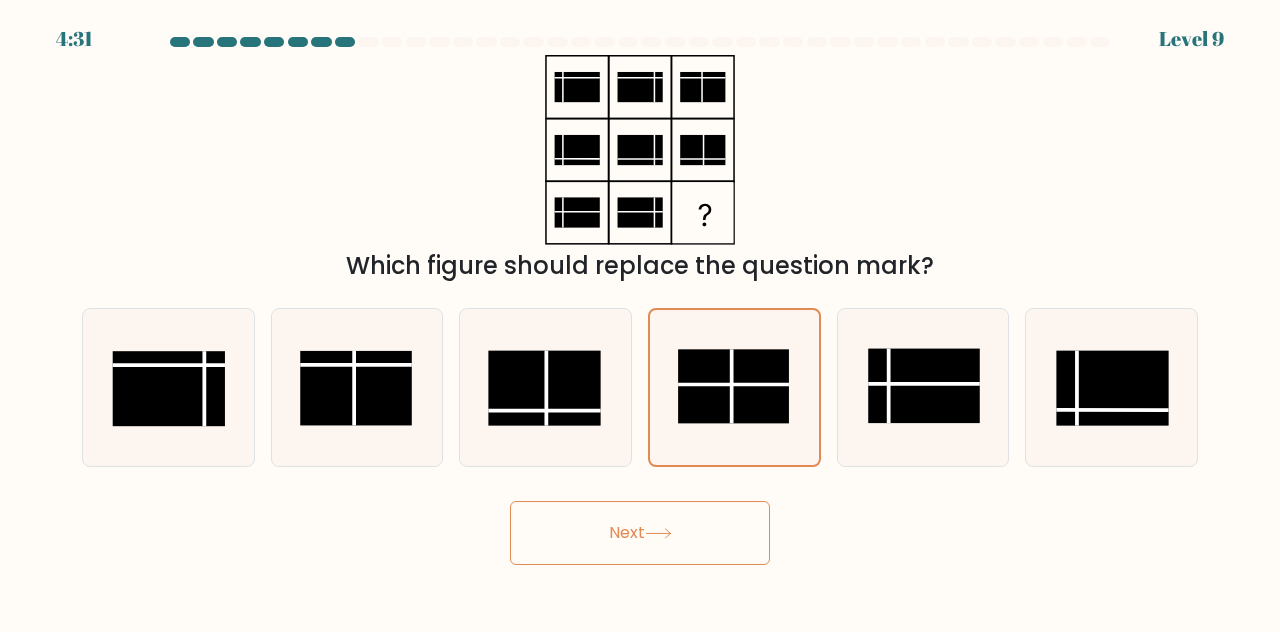 click on "Next" at bounding box center [640, 533] 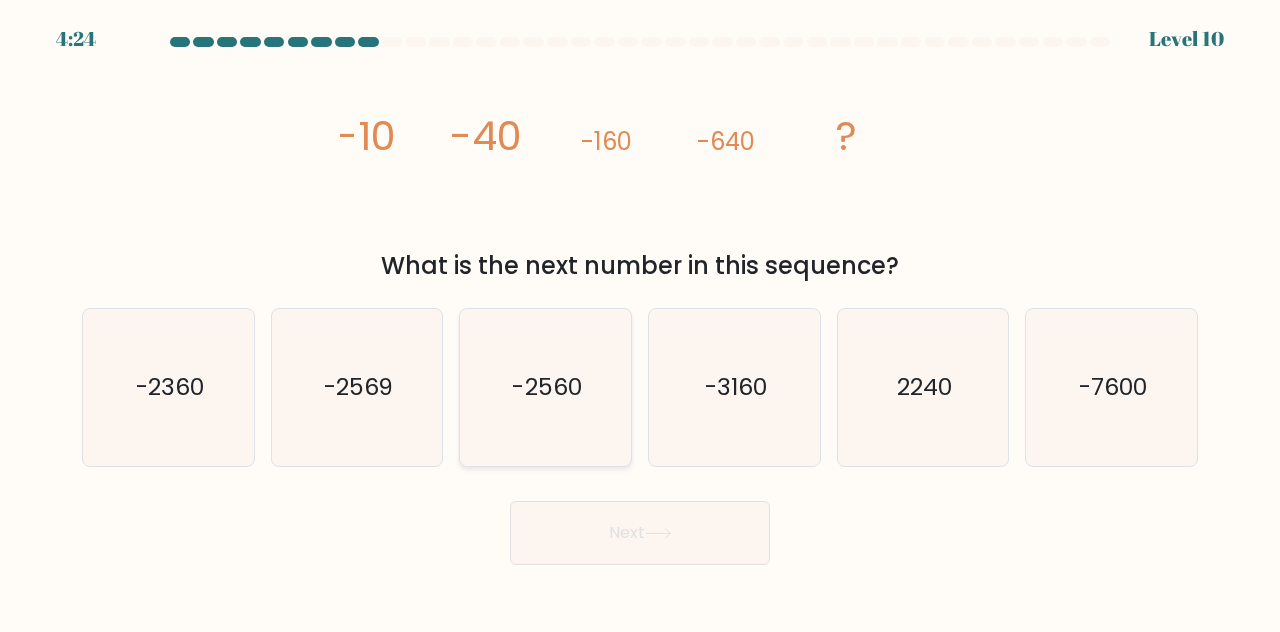 click on "-2560" 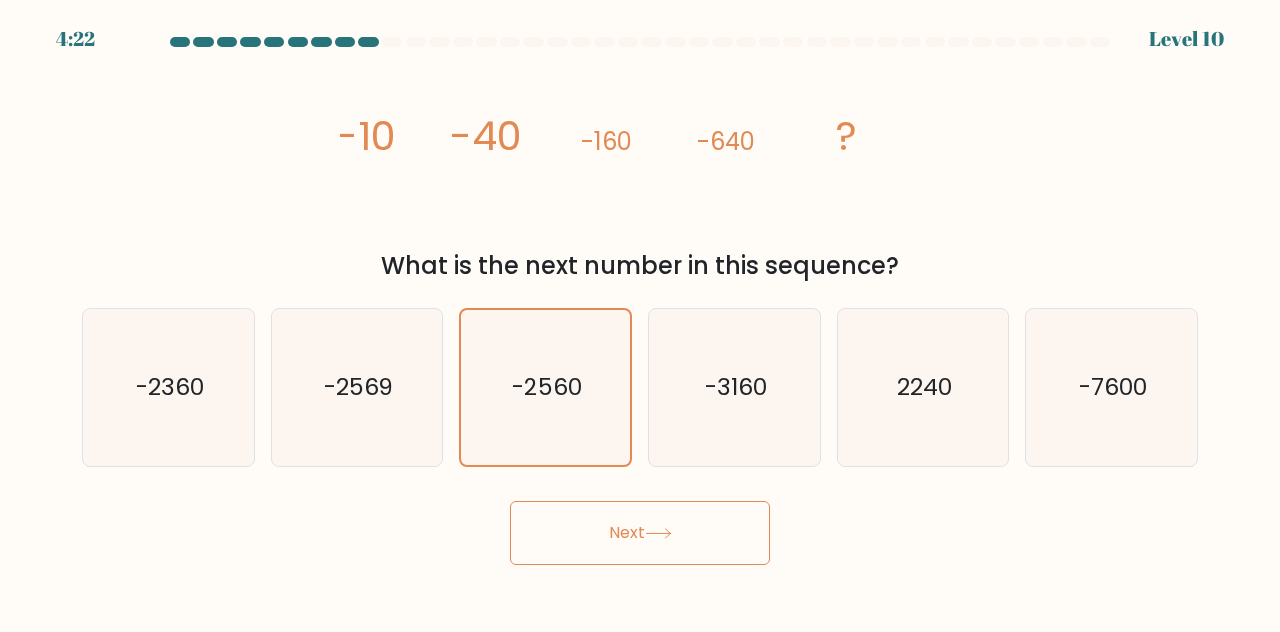 click on "Next" at bounding box center [640, 533] 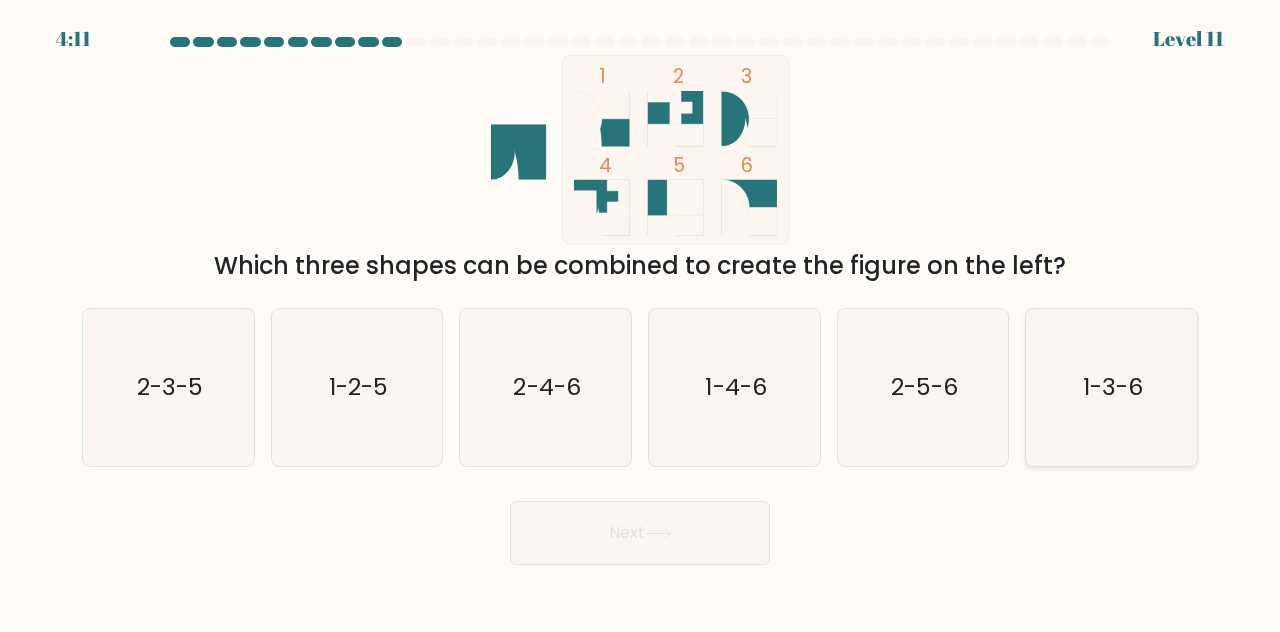 drag, startPoint x: 1116, startPoint y: 339, endPoint x: 1111, endPoint y: 350, distance: 12.083046 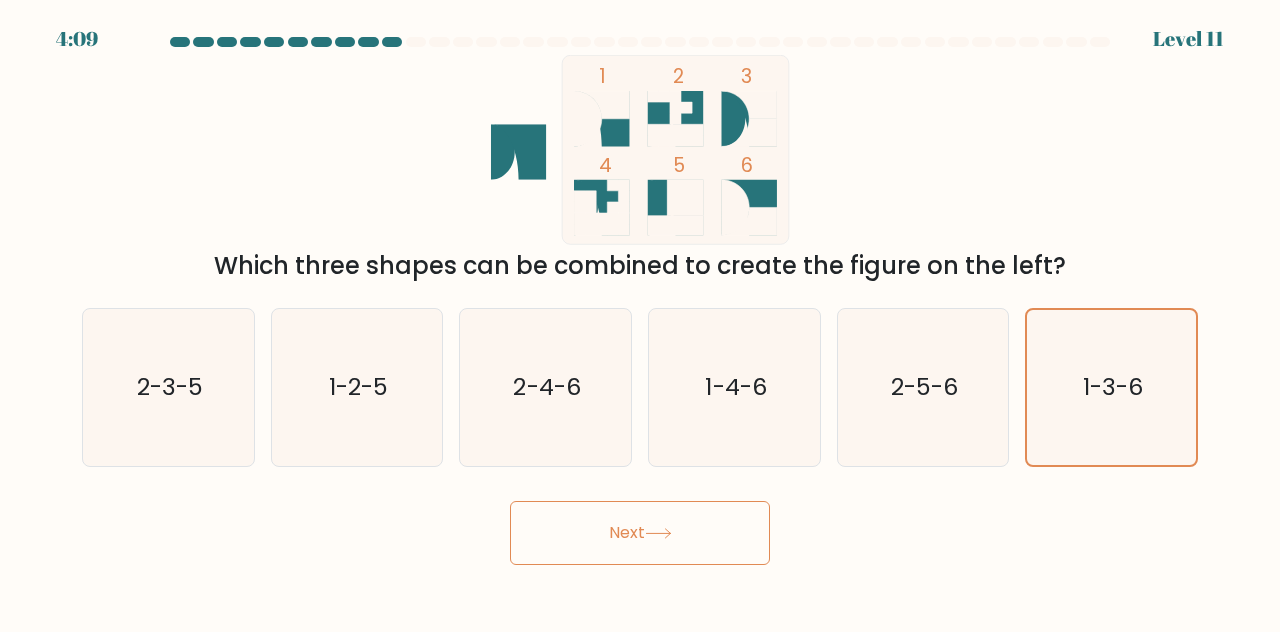 click on "Next" at bounding box center [640, 533] 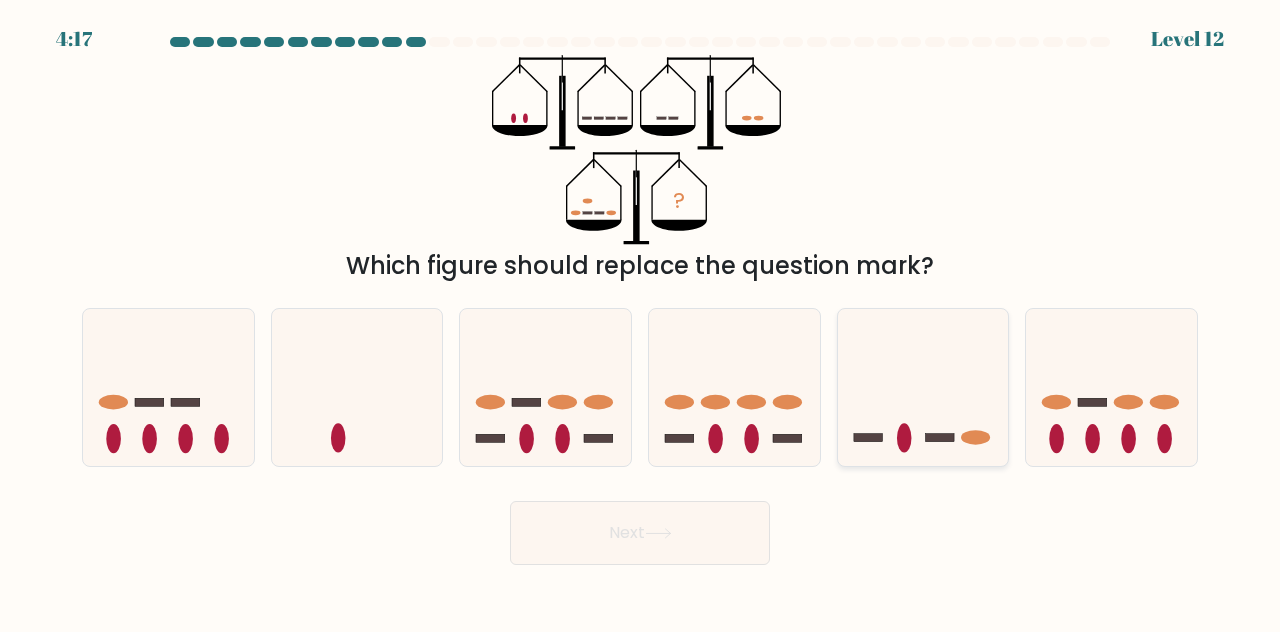 click at bounding box center (923, 387) 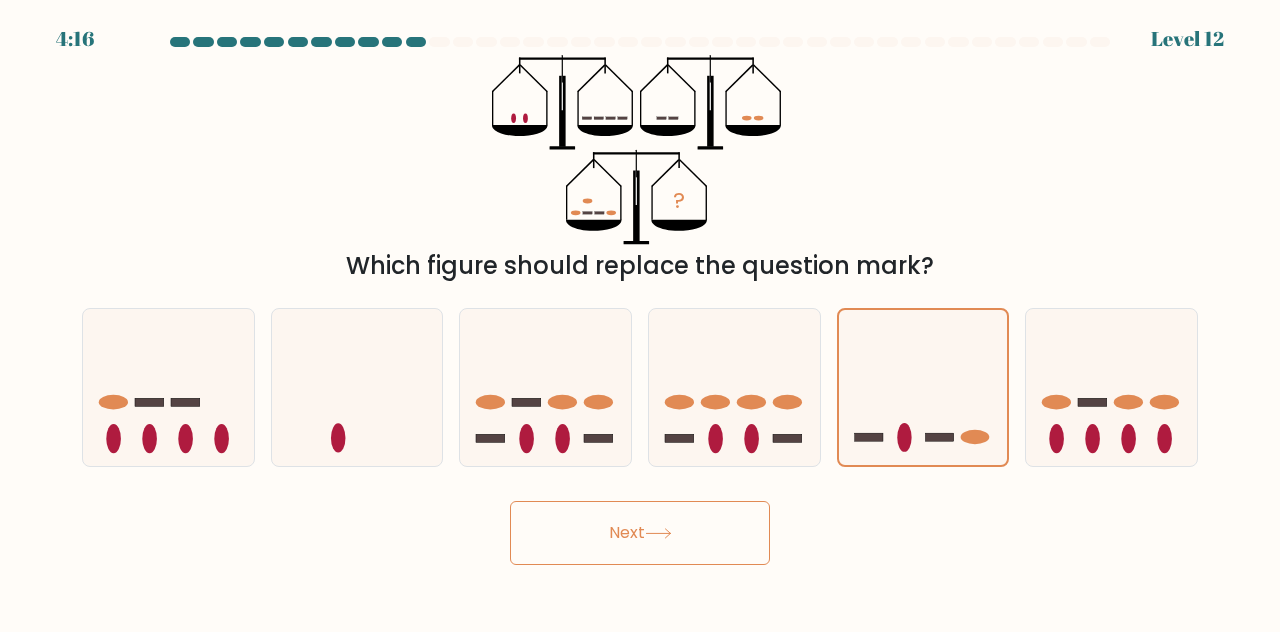 click on "Next" at bounding box center (640, 533) 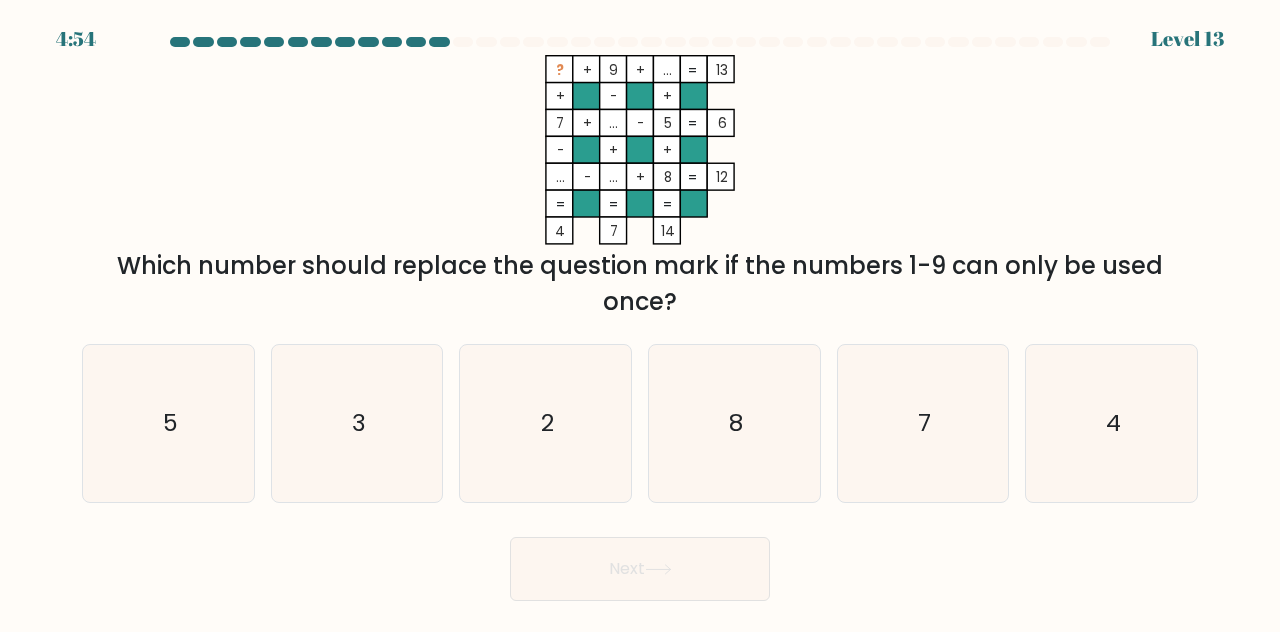 click on "?    +    9    +    ...    13    +    -    +    7    +    ...    -    5    6    -    +    +    ...    -    ...    +    8    =   12    =   =   =   =   4    7    14    =" 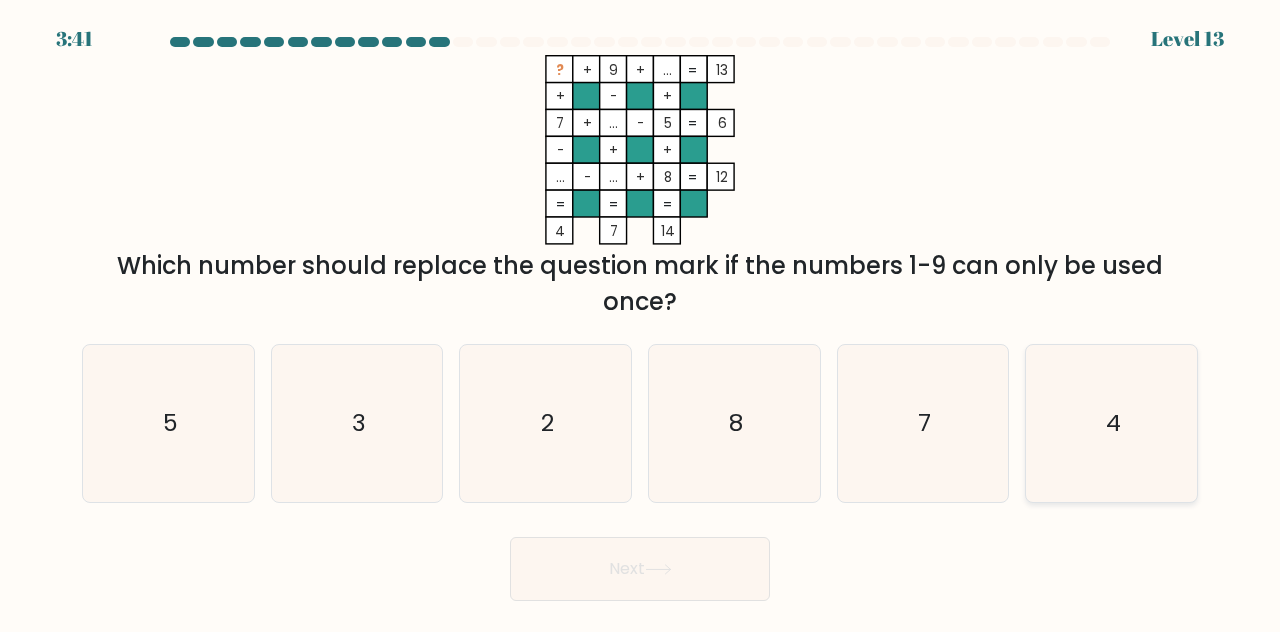 click on "4" 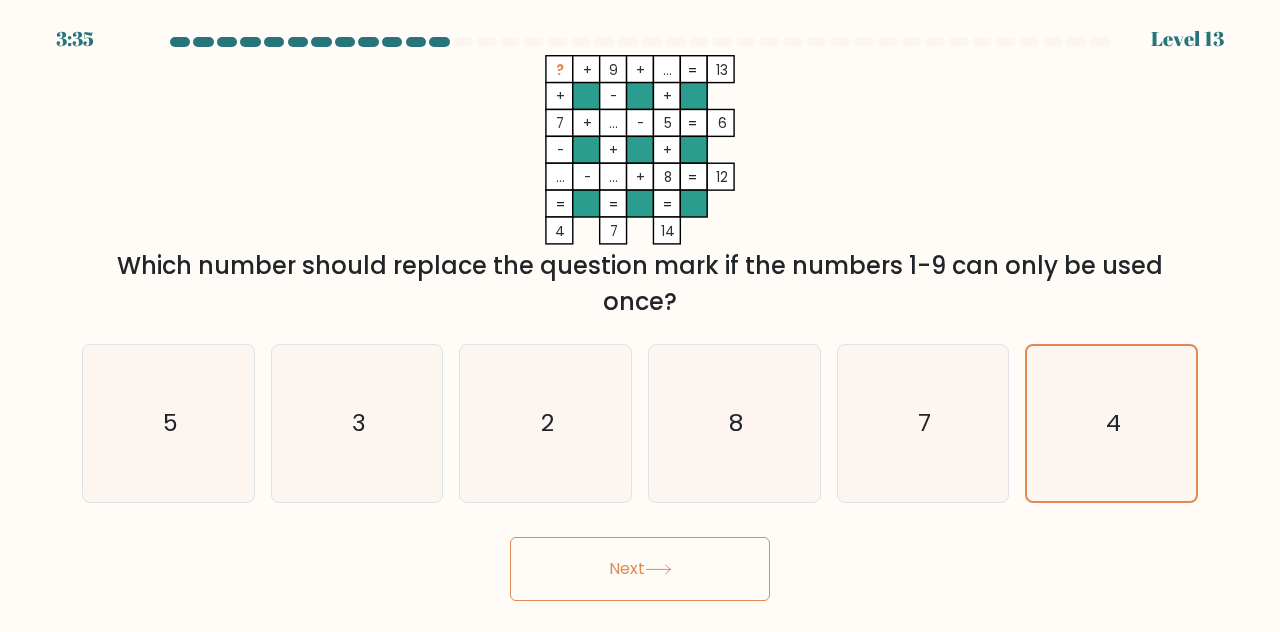 click 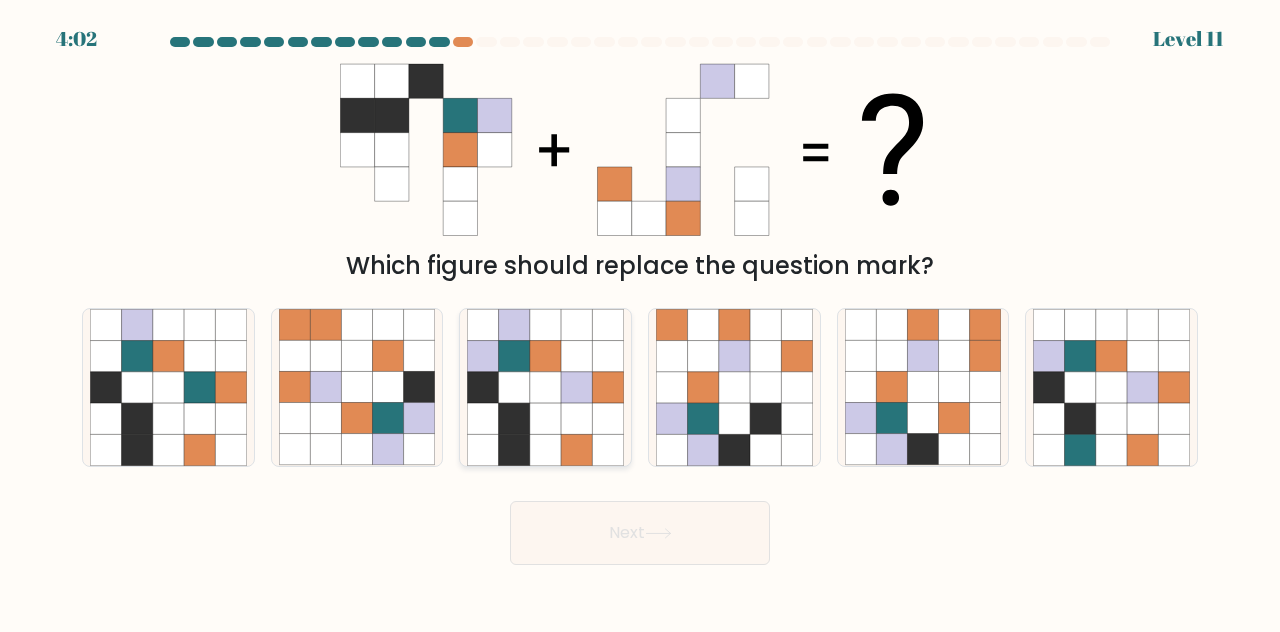 click 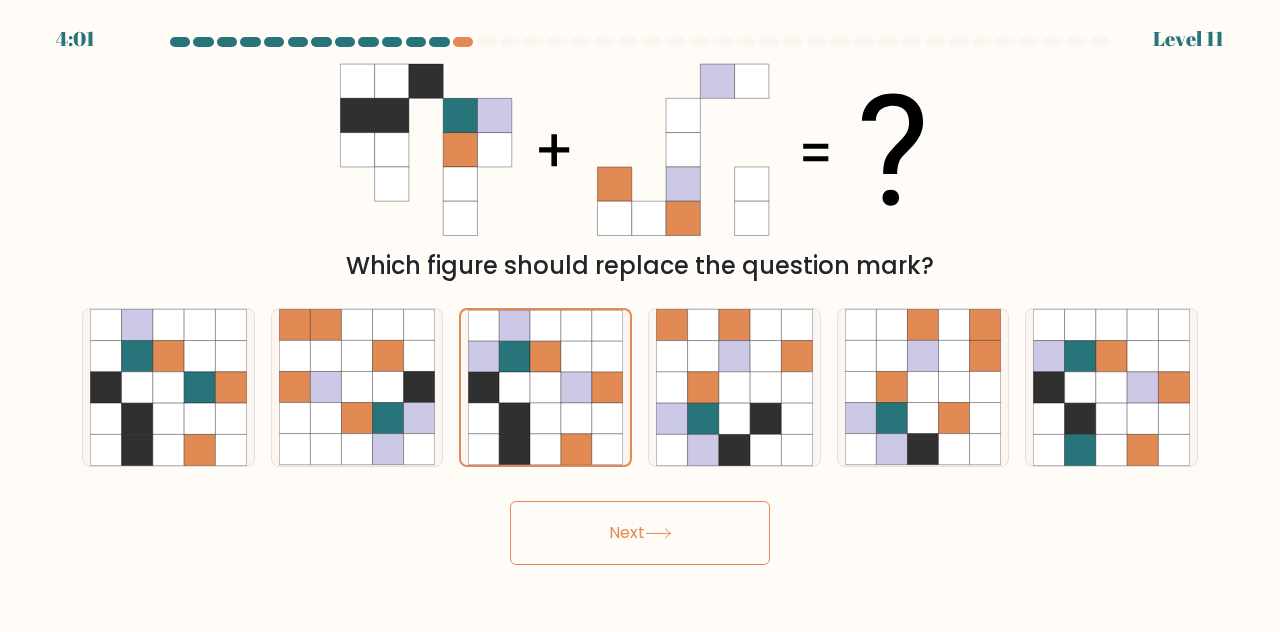 click on "Next" at bounding box center (640, 533) 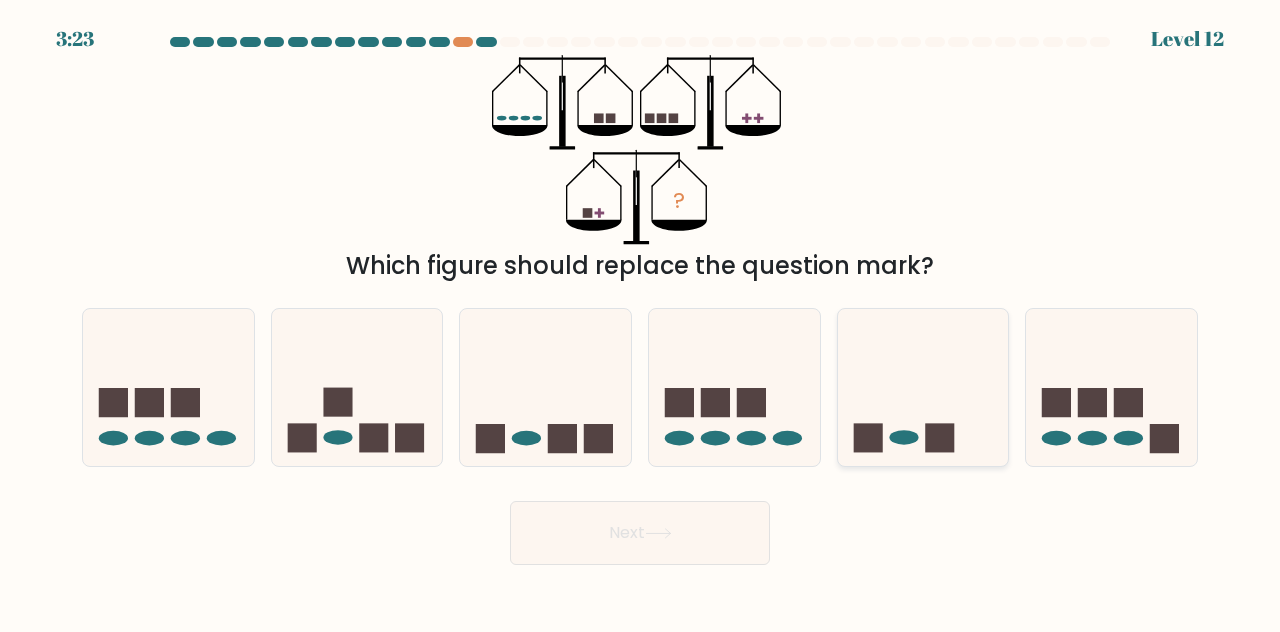 click 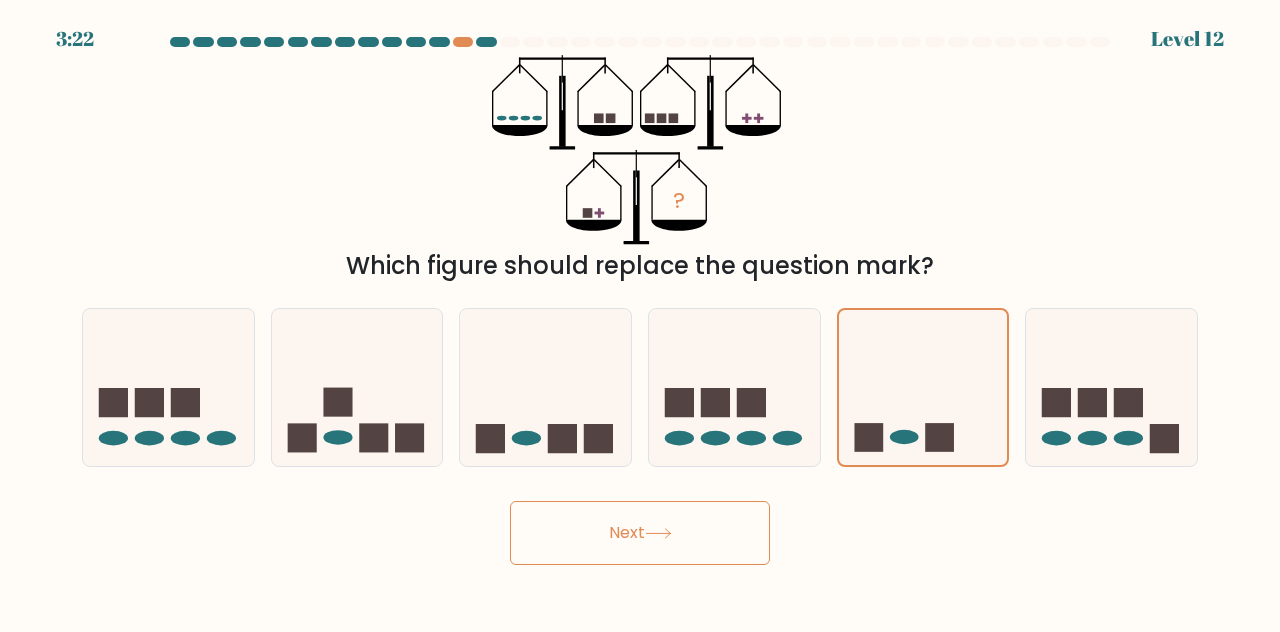 click on "Next" at bounding box center [640, 533] 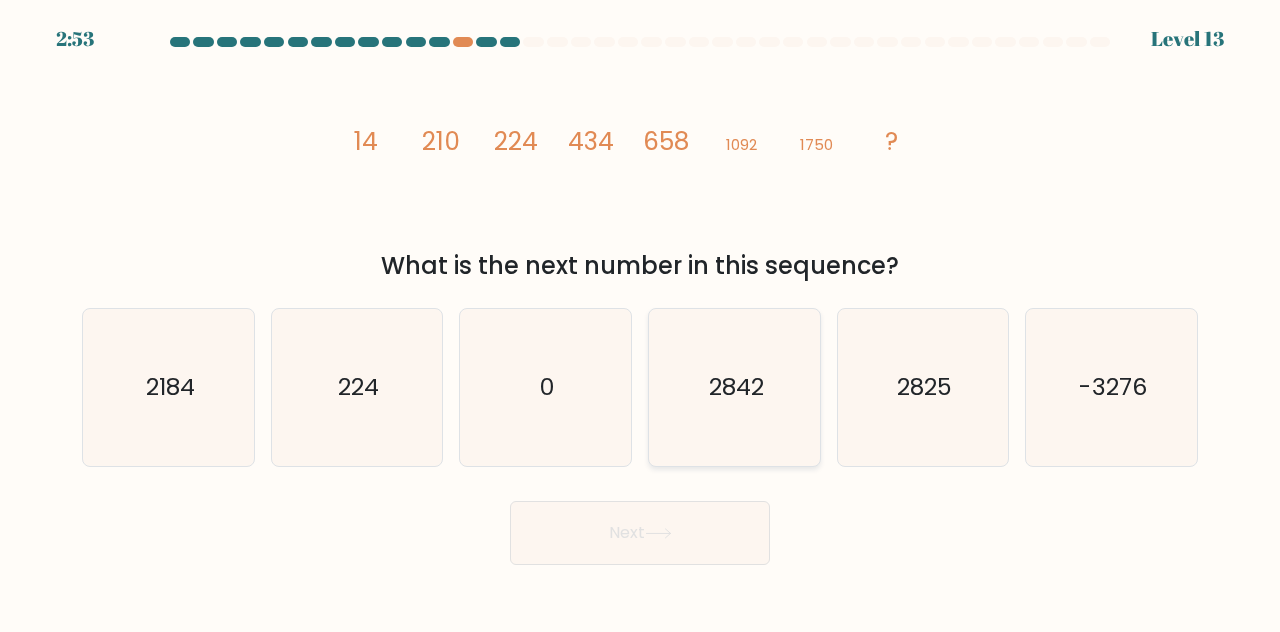 click on "2842" 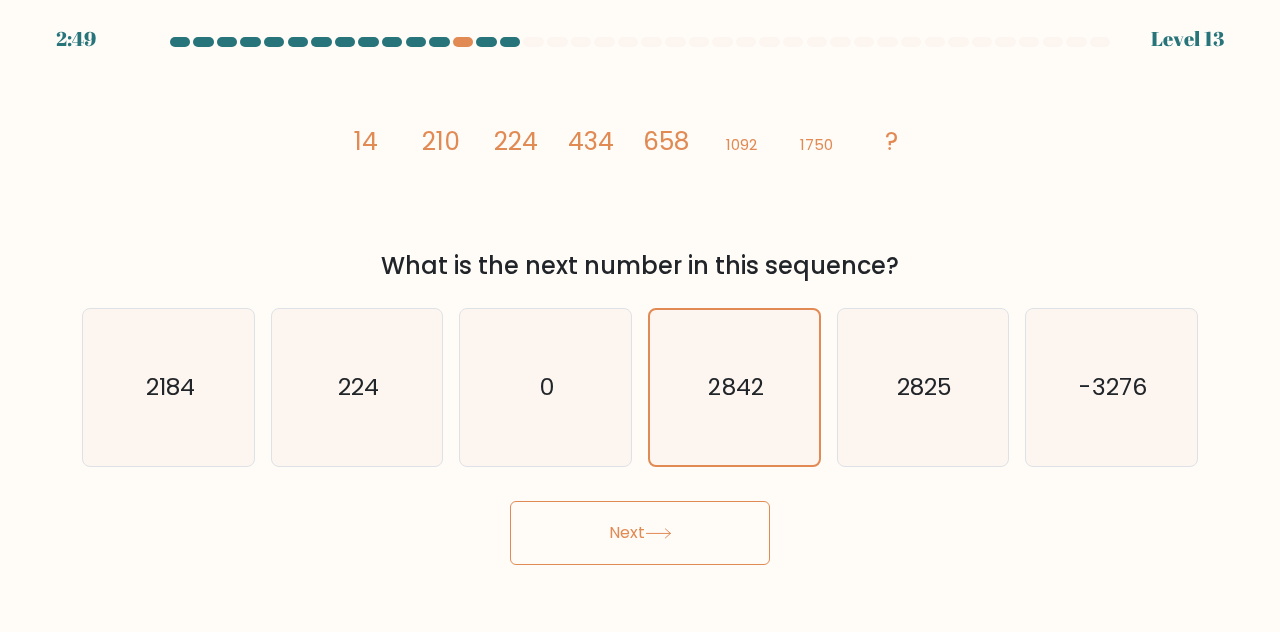 click on "Next" at bounding box center [640, 533] 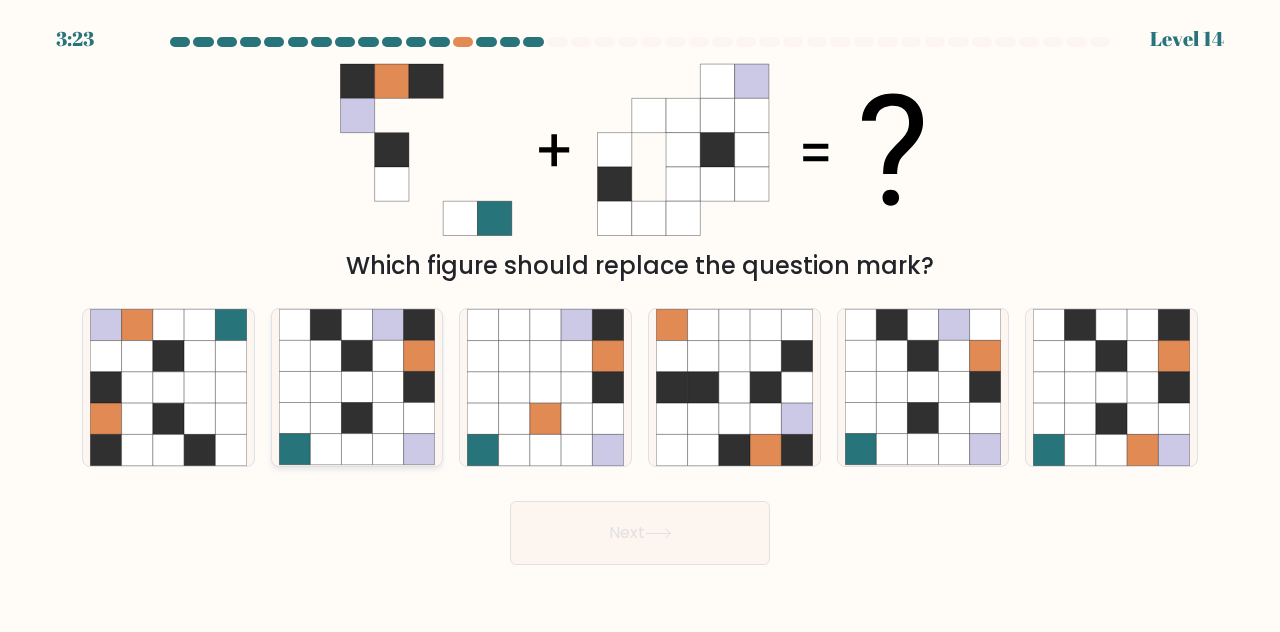 click 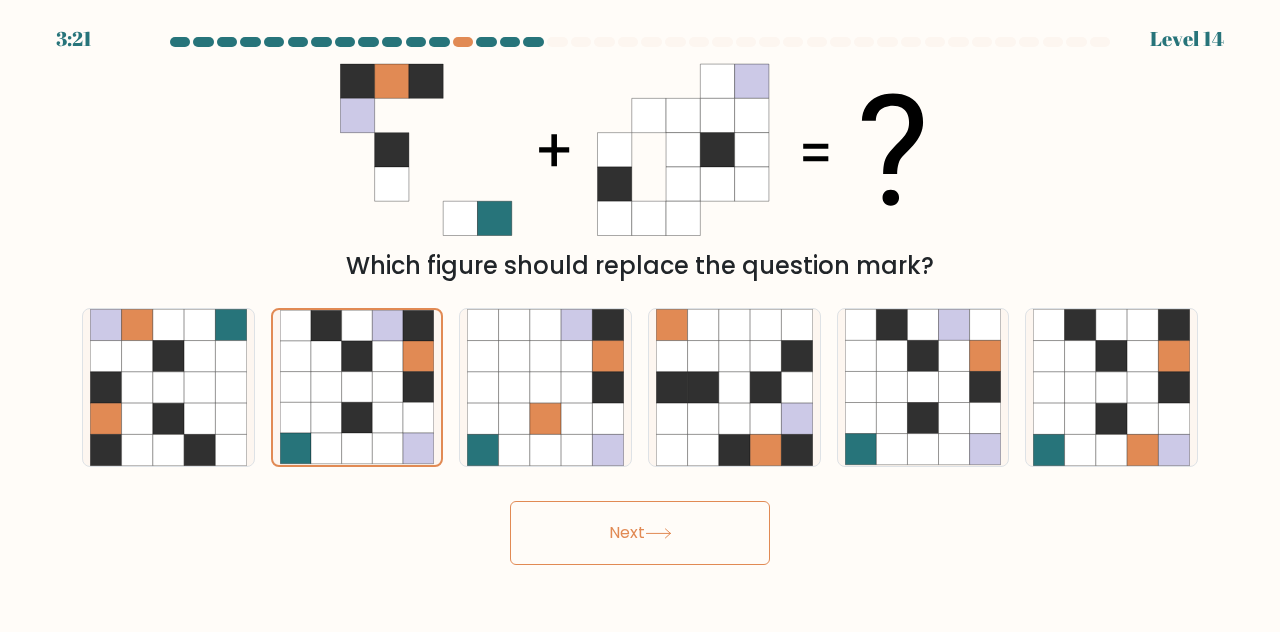 click on "Next" at bounding box center (640, 533) 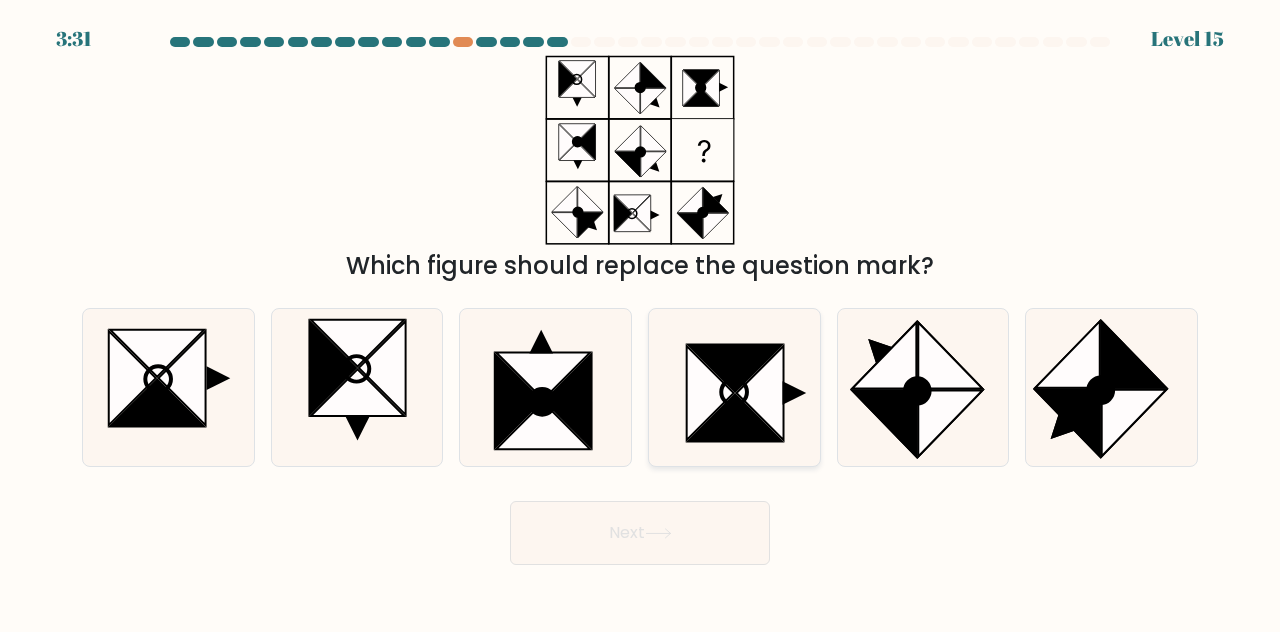 click 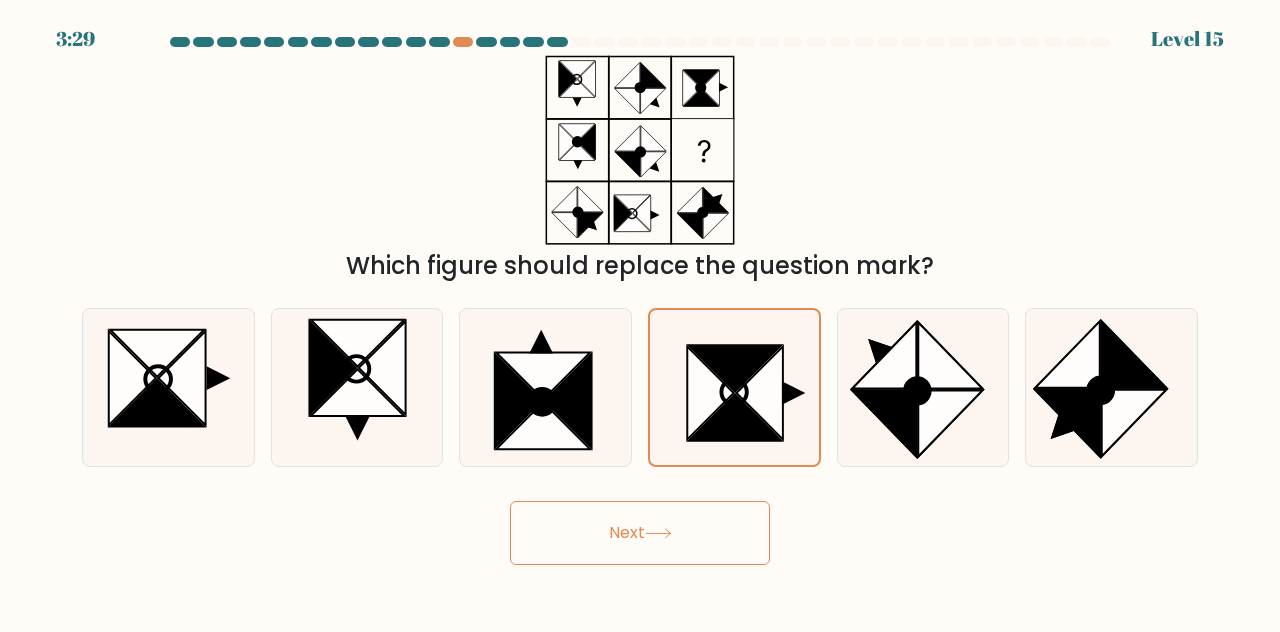 click on "Next" at bounding box center [640, 533] 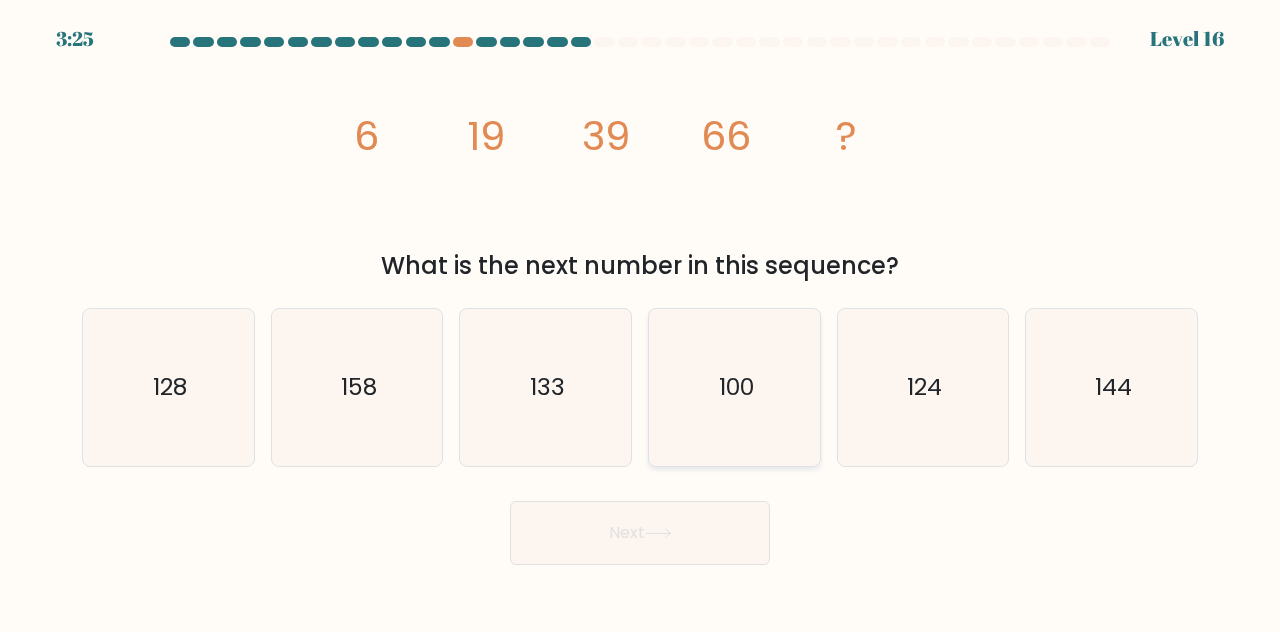 click on "100" 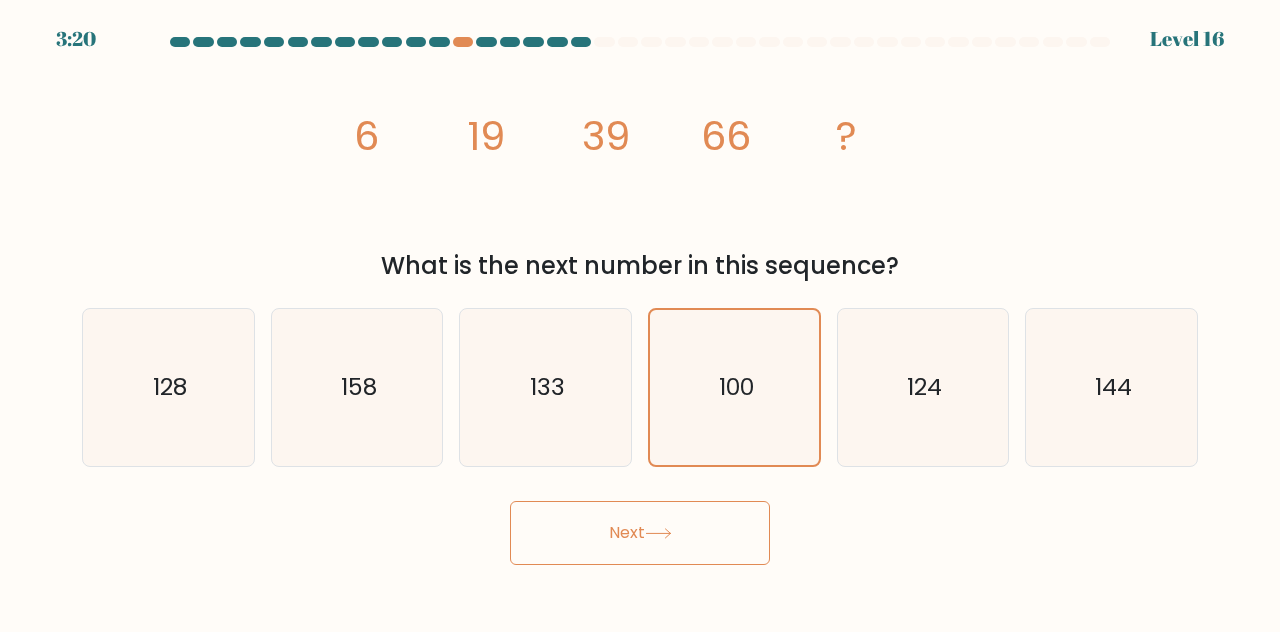 click on "Next" at bounding box center [640, 533] 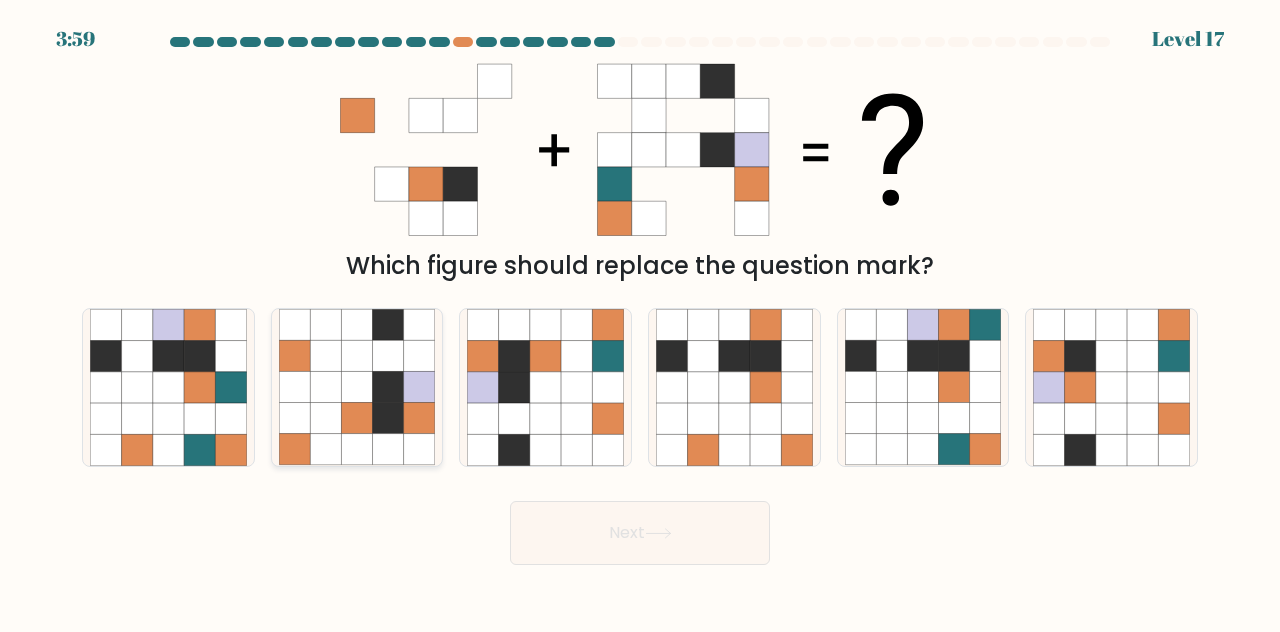 click 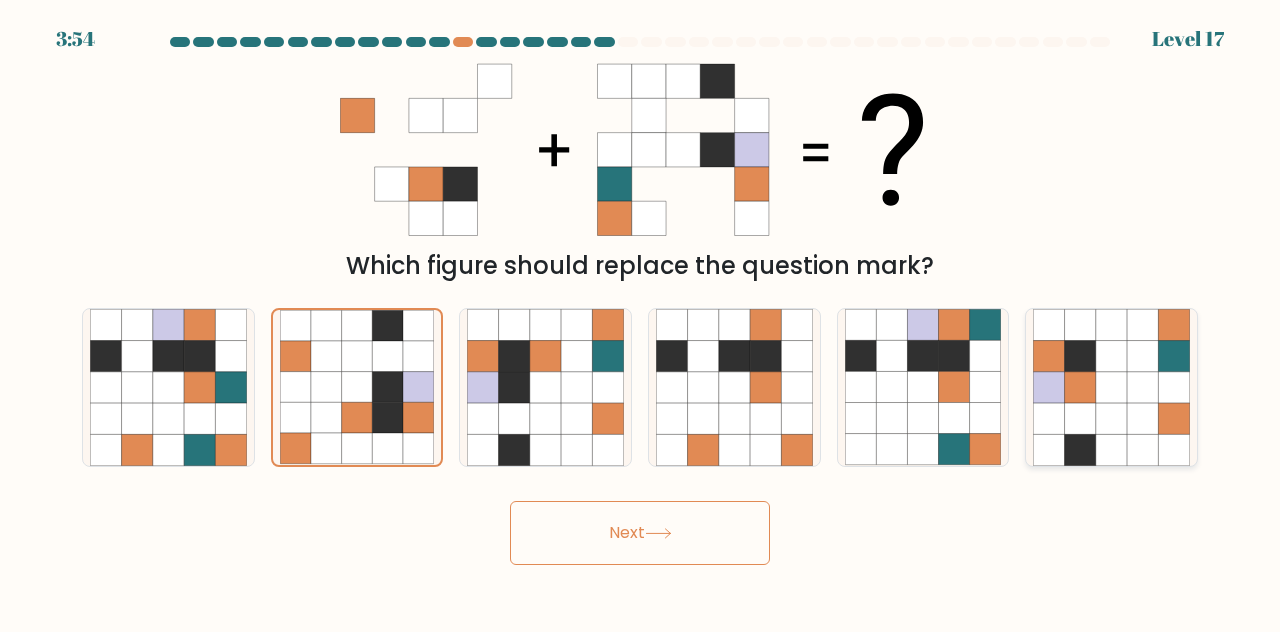 click 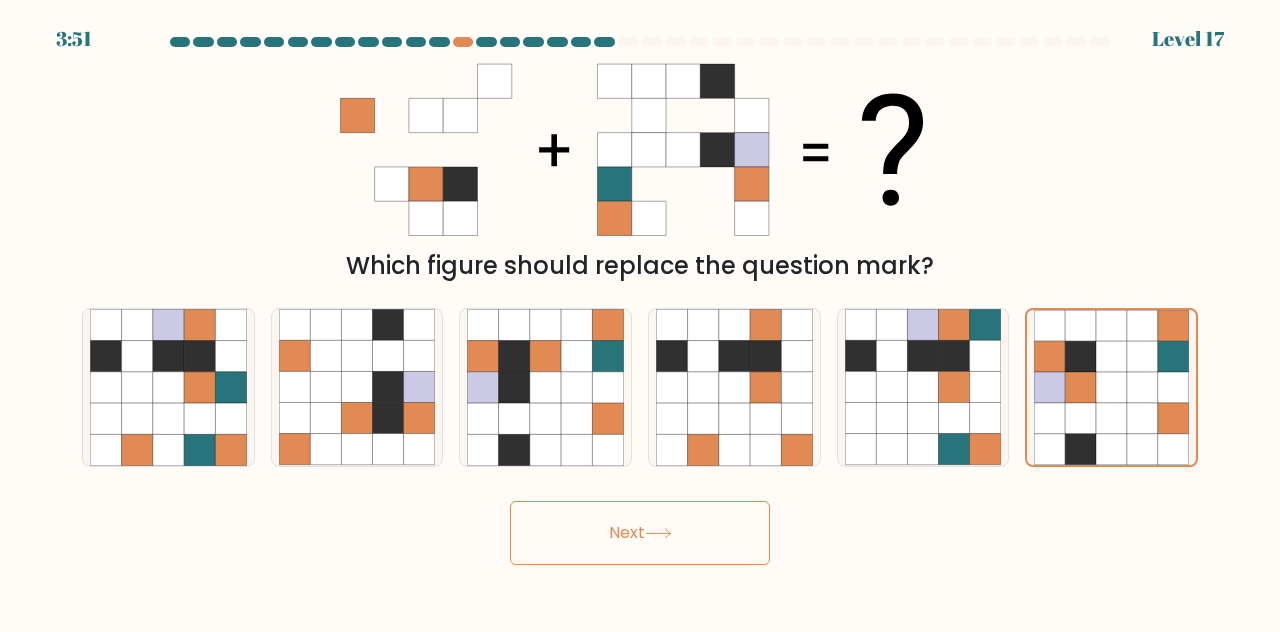 click on "Next" at bounding box center [640, 533] 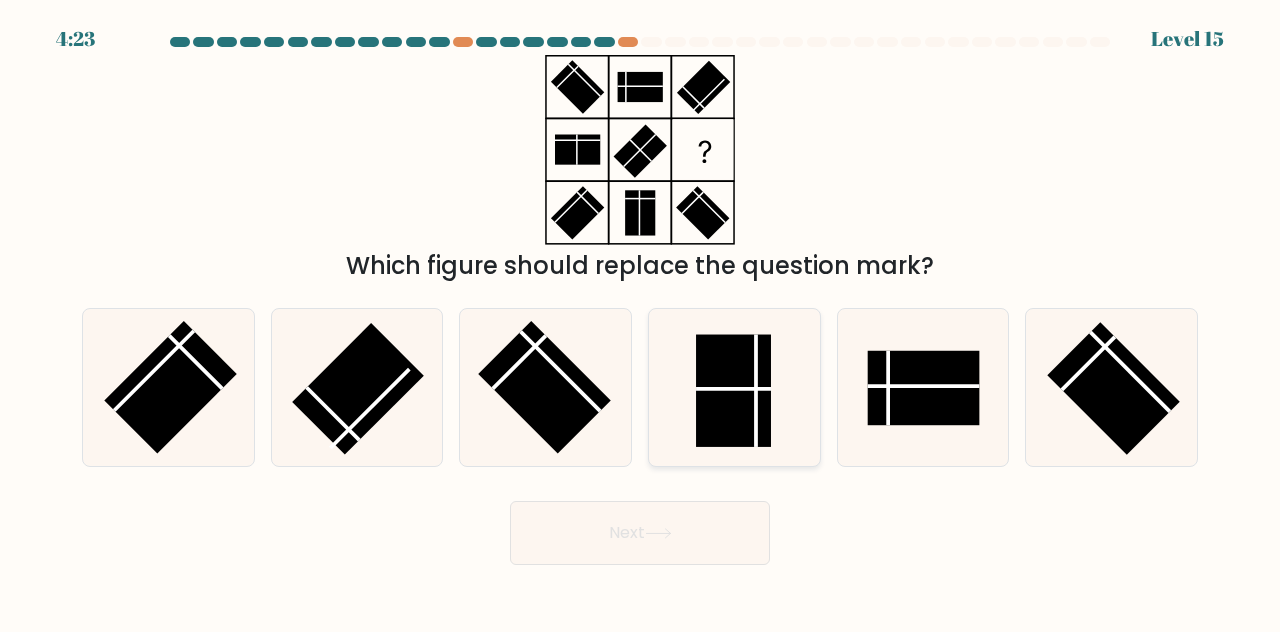 click 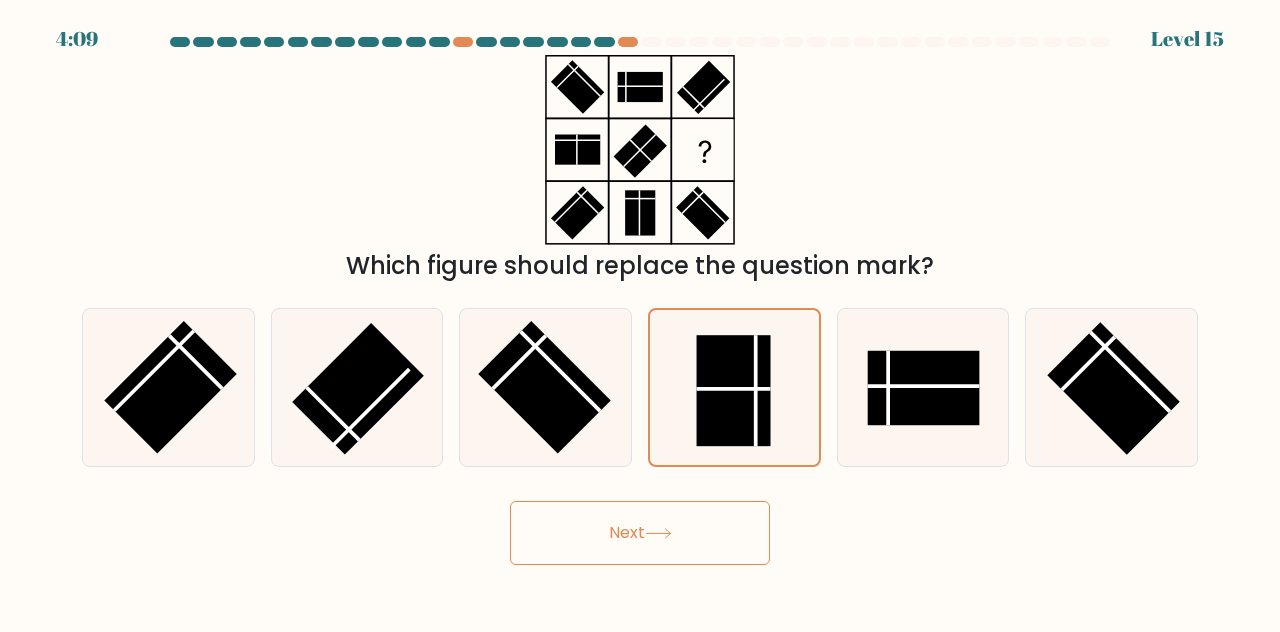 click on "Next" at bounding box center [640, 533] 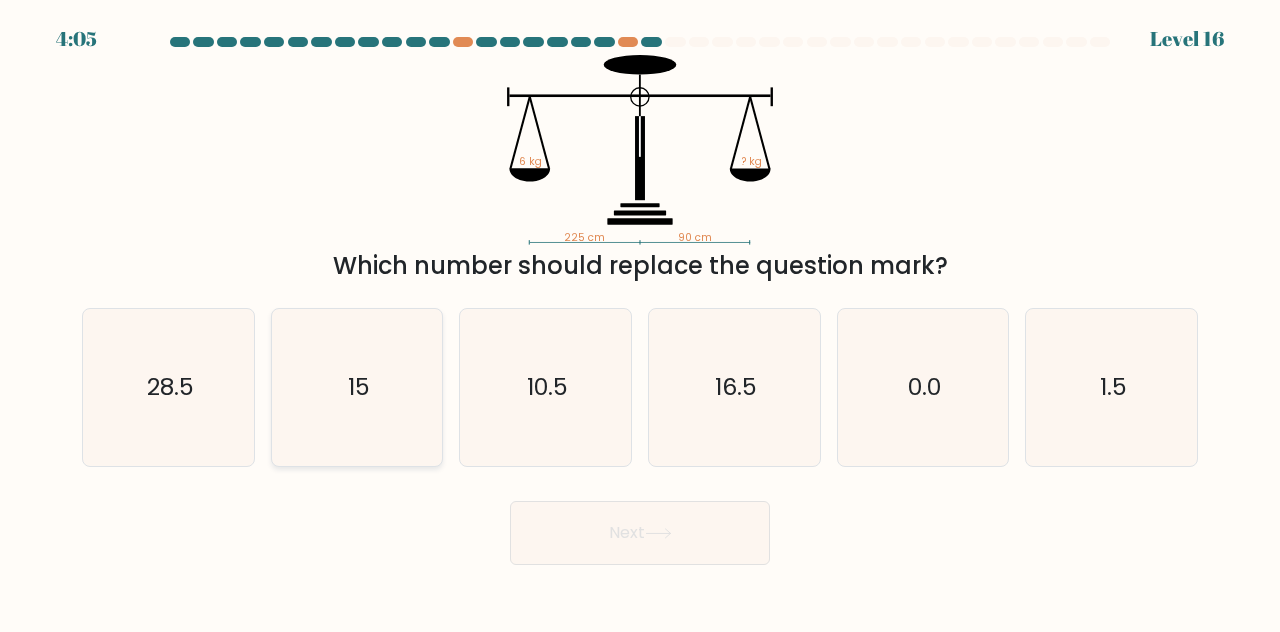 click on "15" 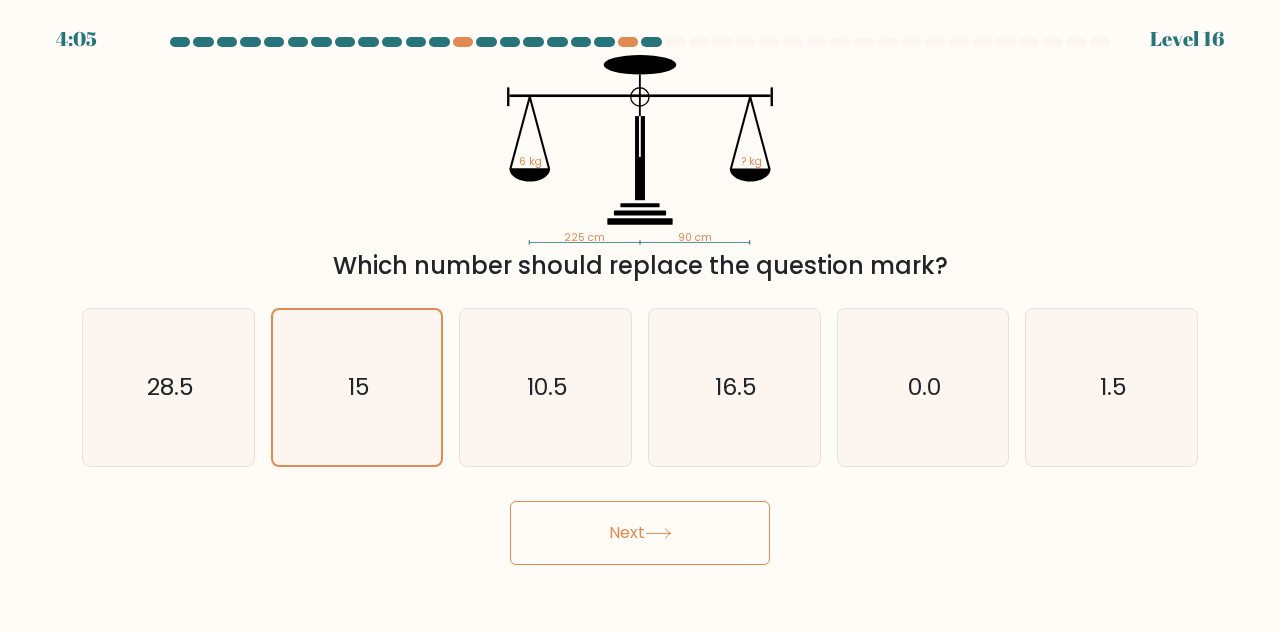 click on "Next" at bounding box center (640, 533) 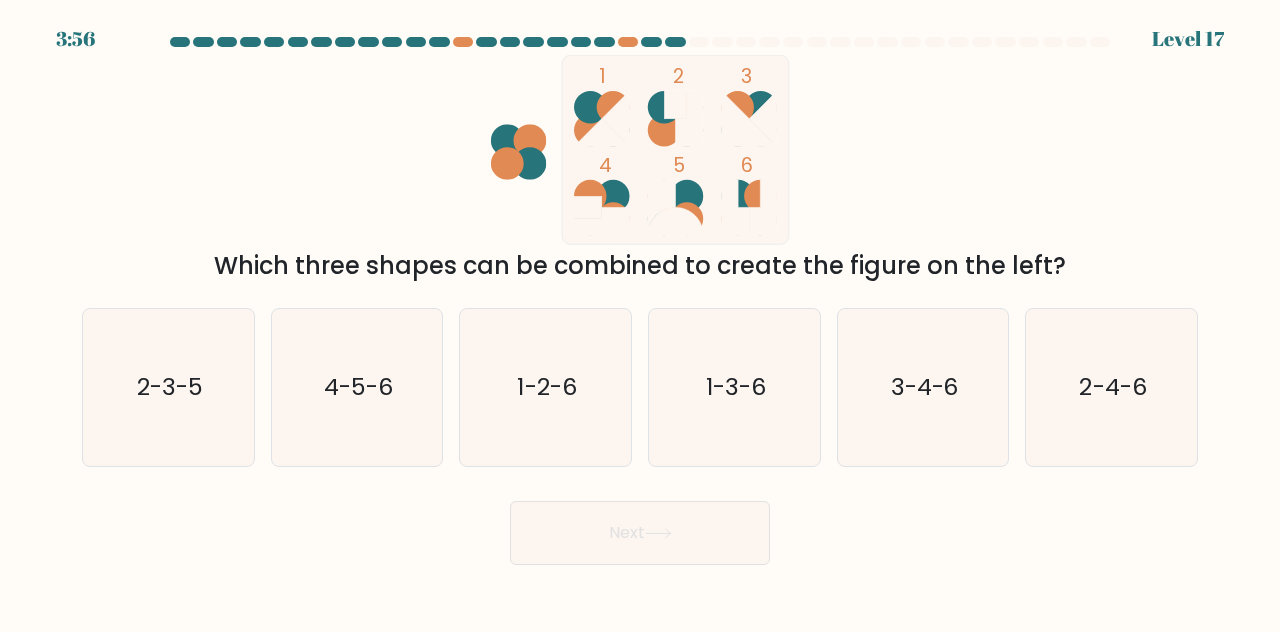 click at bounding box center [640, 46] 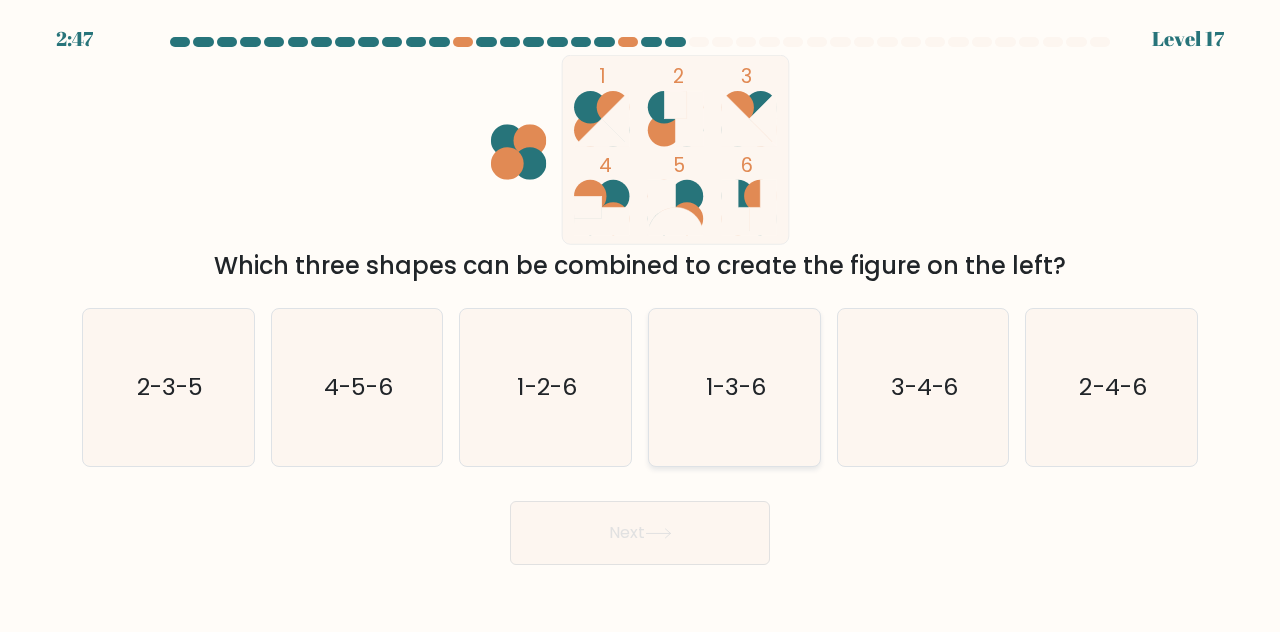 click on "1-3-6" 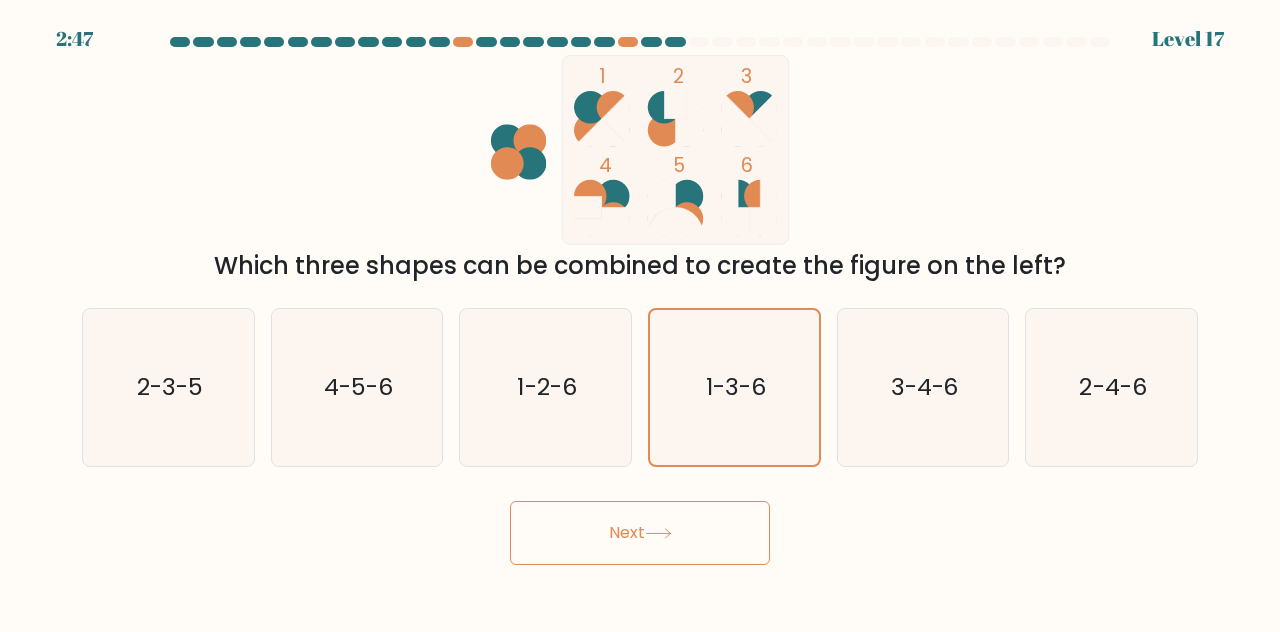 click on "Next" at bounding box center [640, 533] 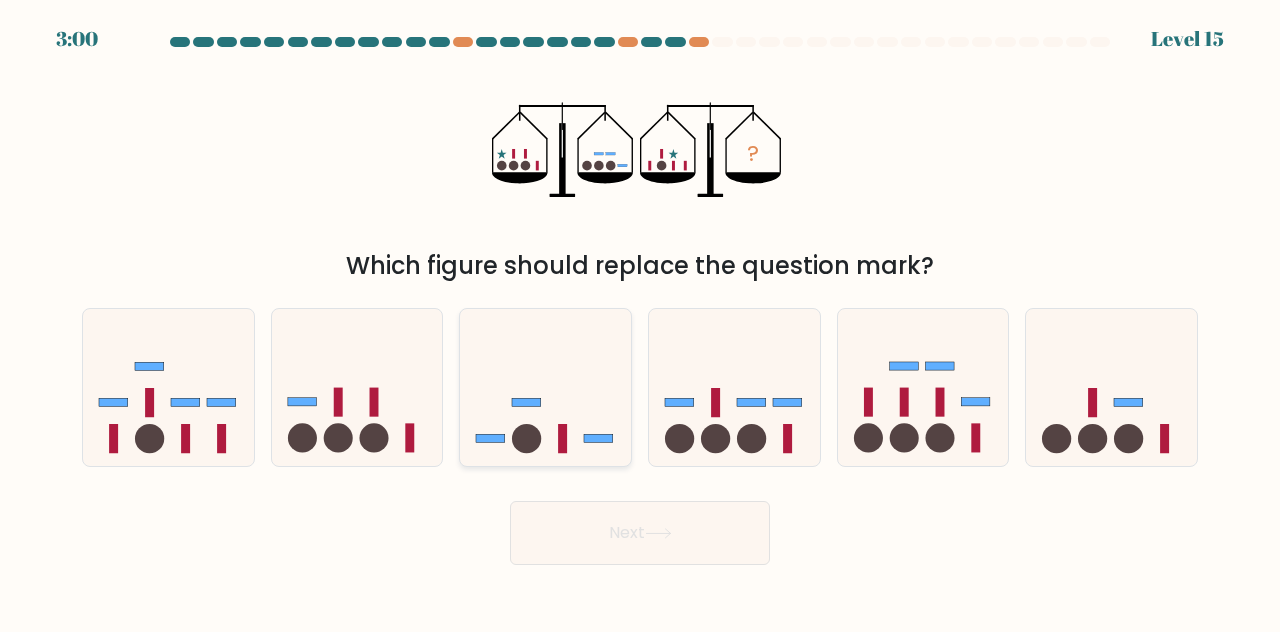 click 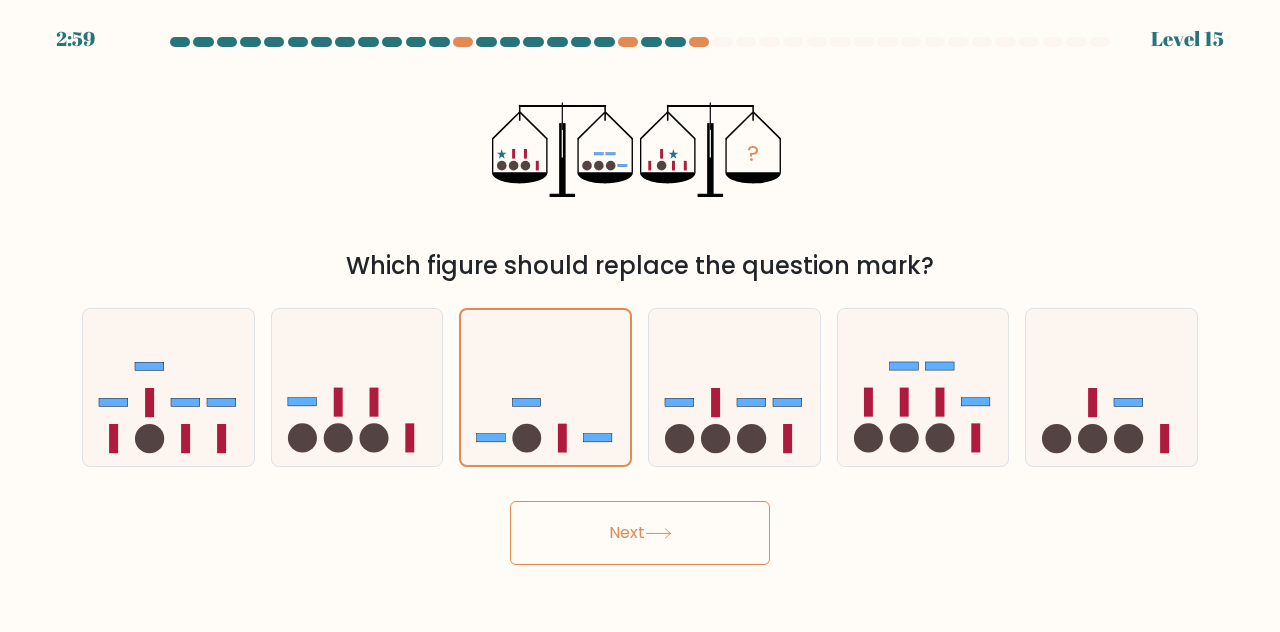 drag, startPoint x: 653, startPoint y: 519, endPoint x: 698, endPoint y: 31, distance: 490.0704 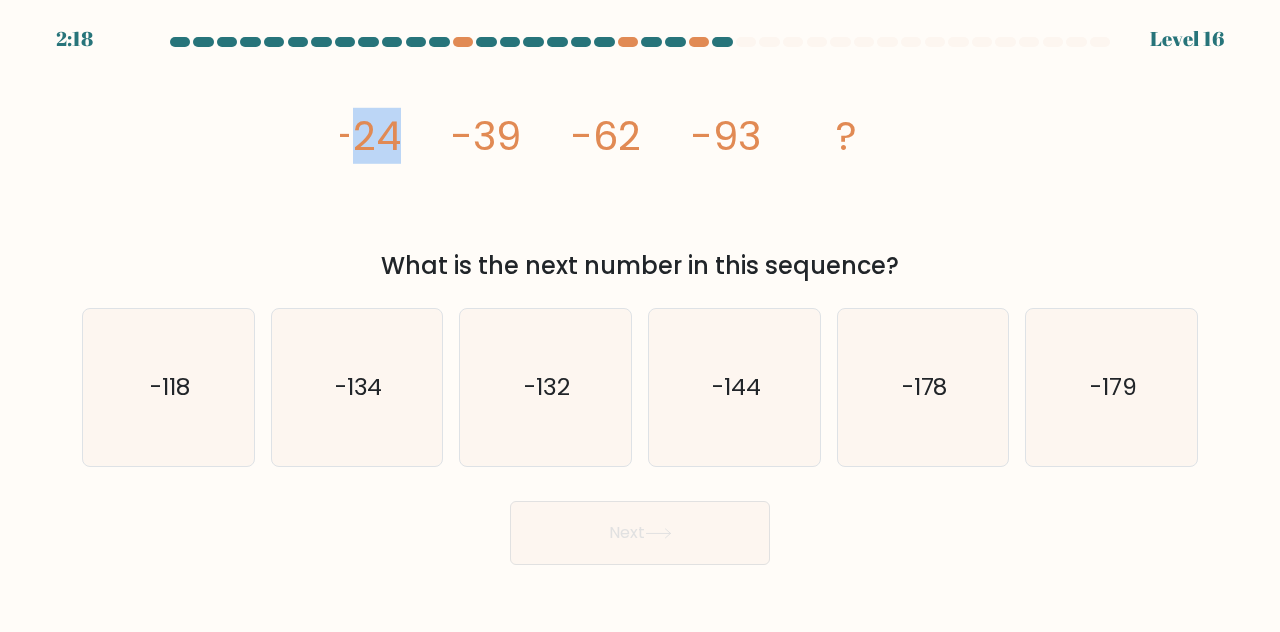 drag, startPoint x: 357, startPoint y: 139, endPoint x: 407, endPoint y: 142, distance: 50.08992 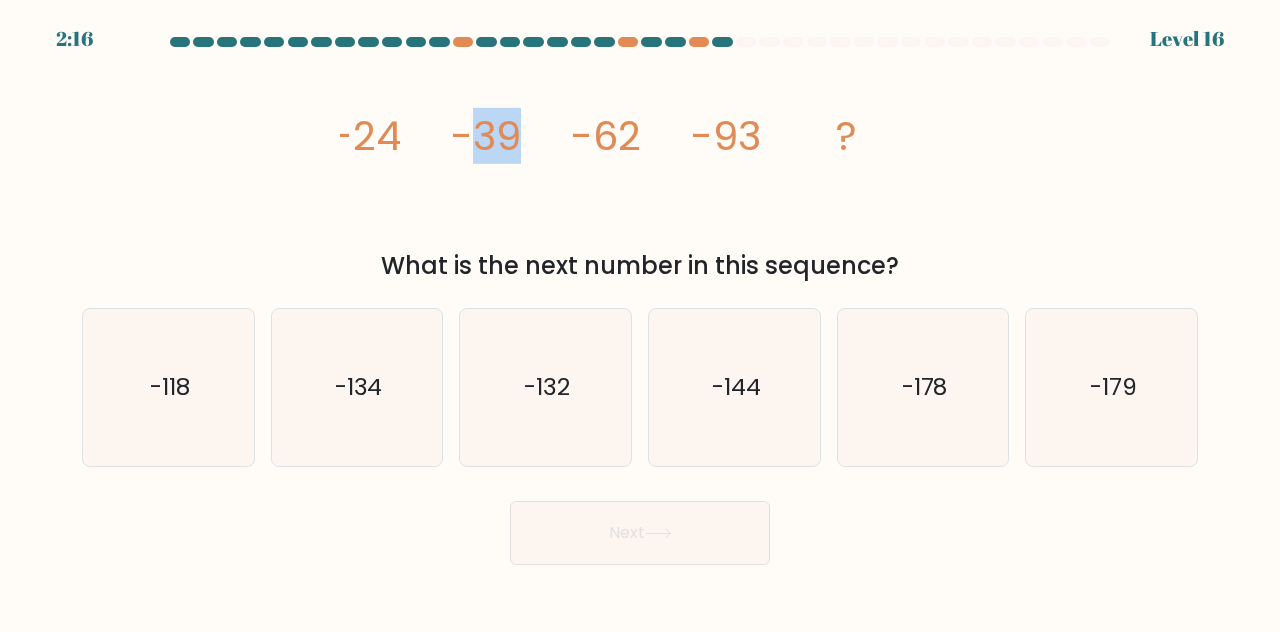 drag, startPoint x: 482, startPoint y: 140, endPoint x: 551, endPoint y: 151, distance: 69.87131 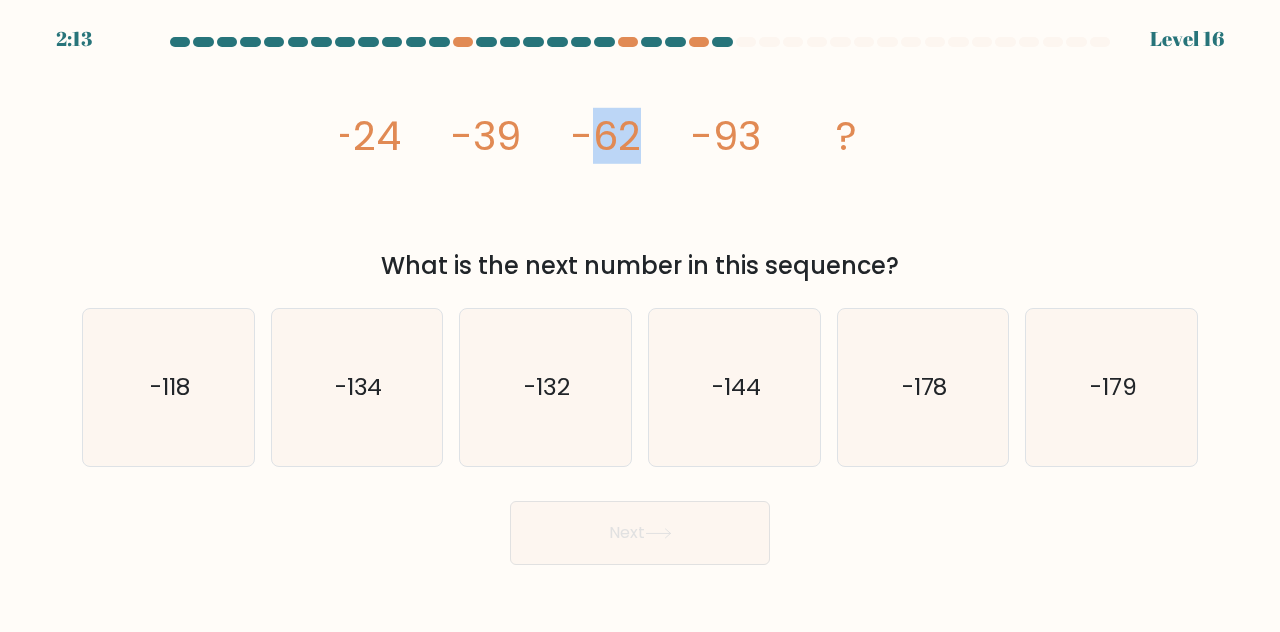 drag, startPoint x: 597, startPoint y: 141, endPoint x: 692, endPoint y: 161, distance: 97.082436 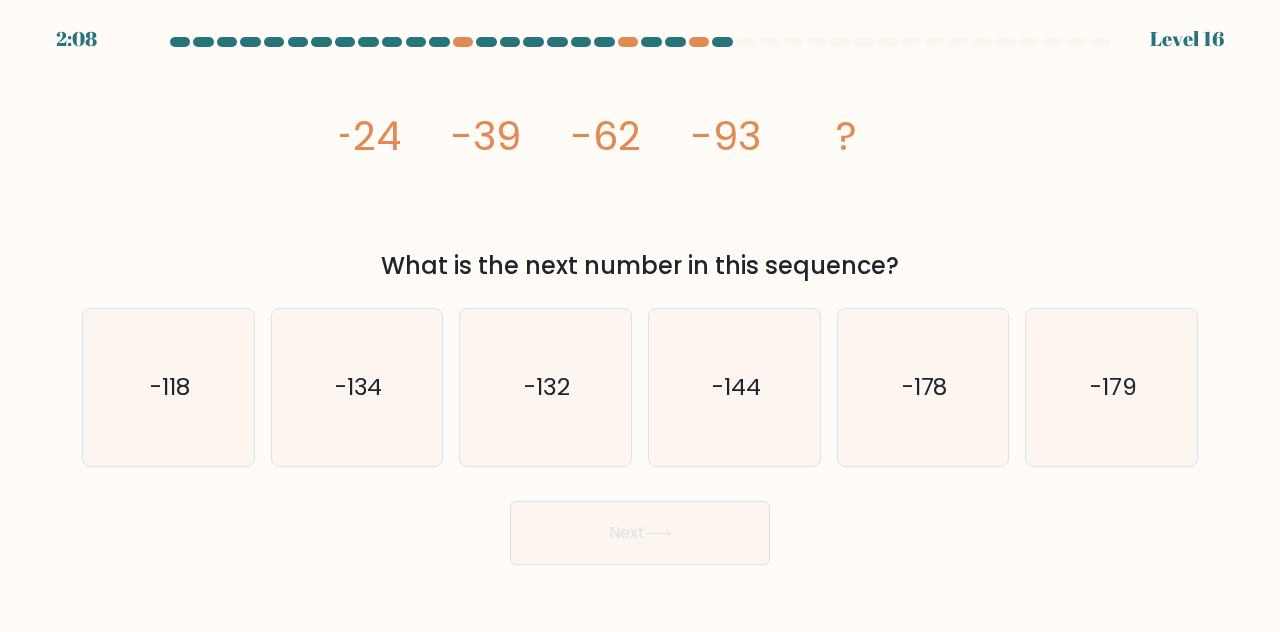 click on "-24" 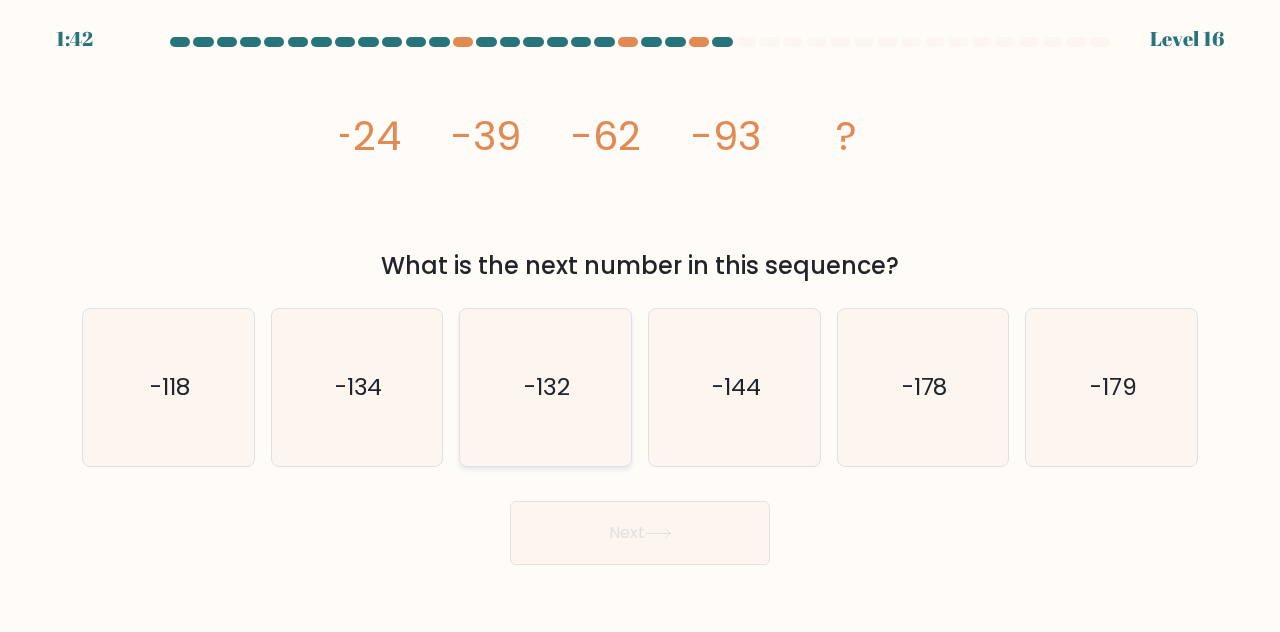 click on "-132" 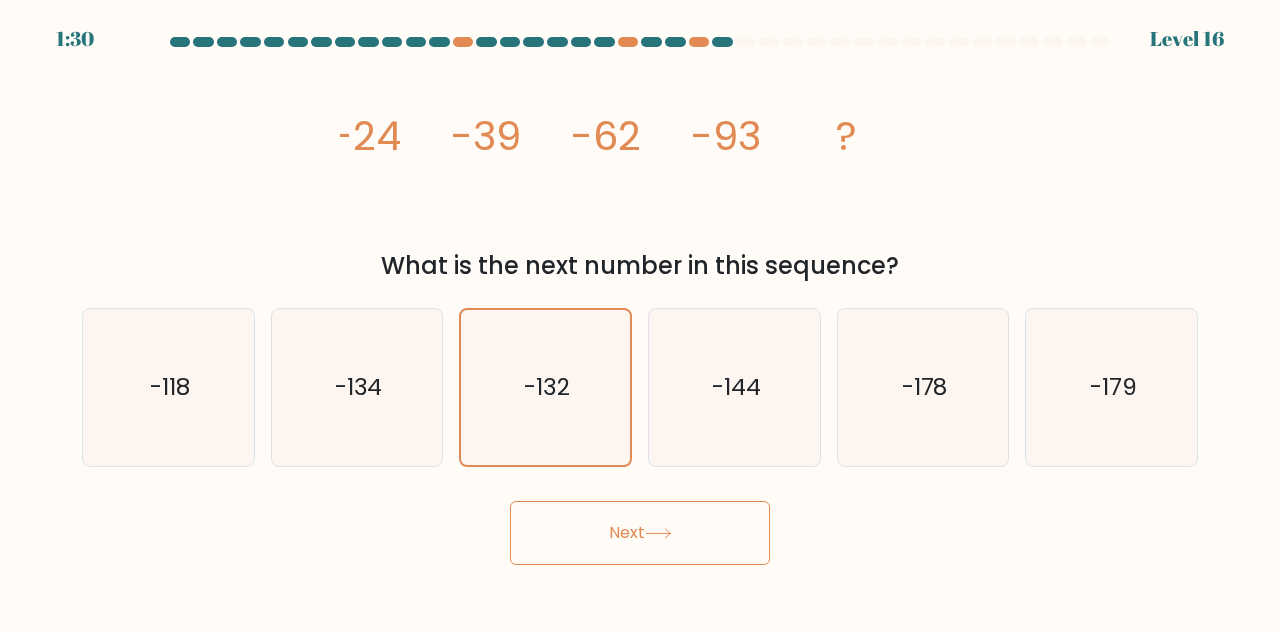 click 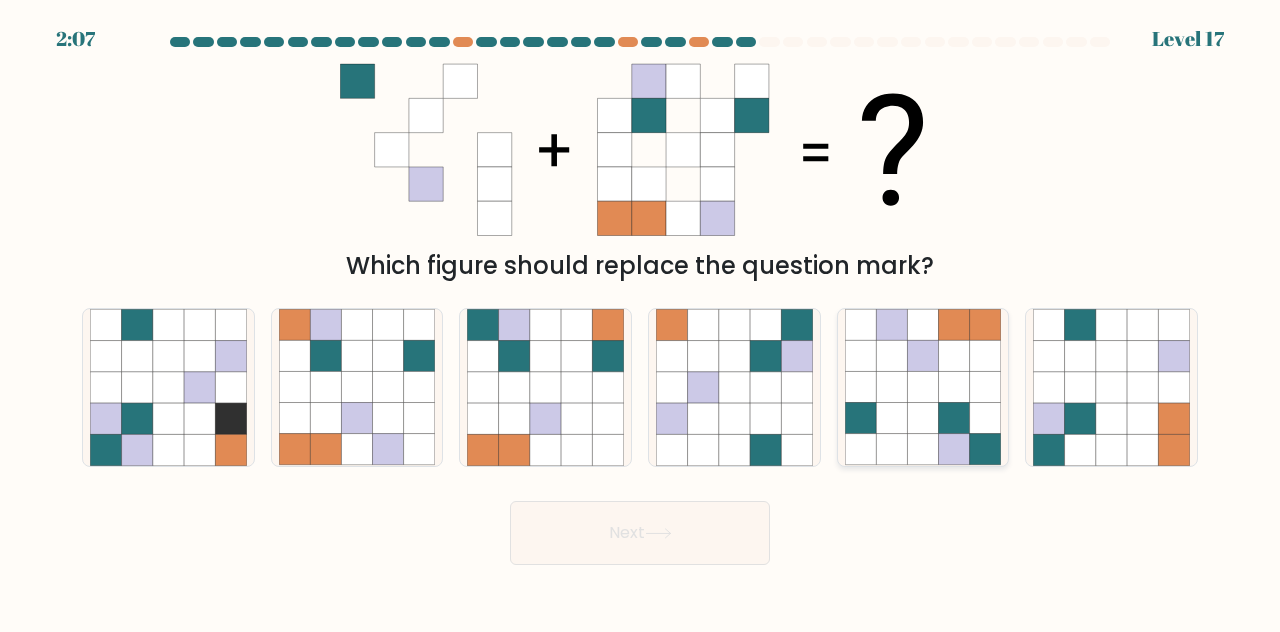 click 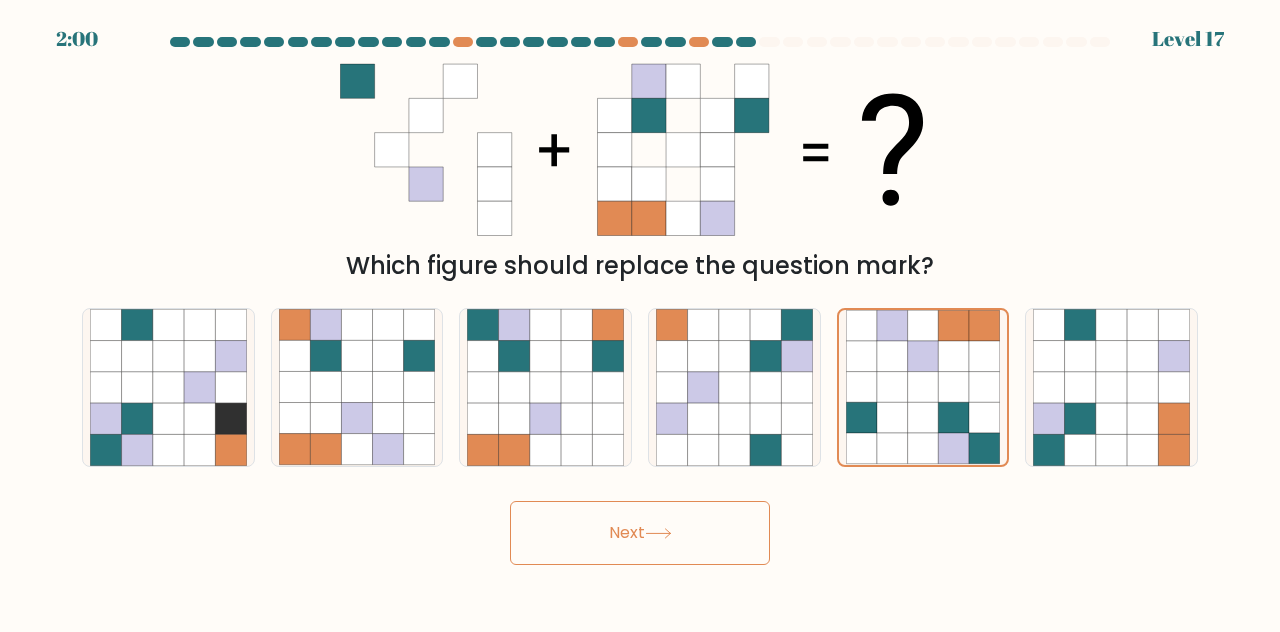 click on "Next" at bounding box center (640, 533) 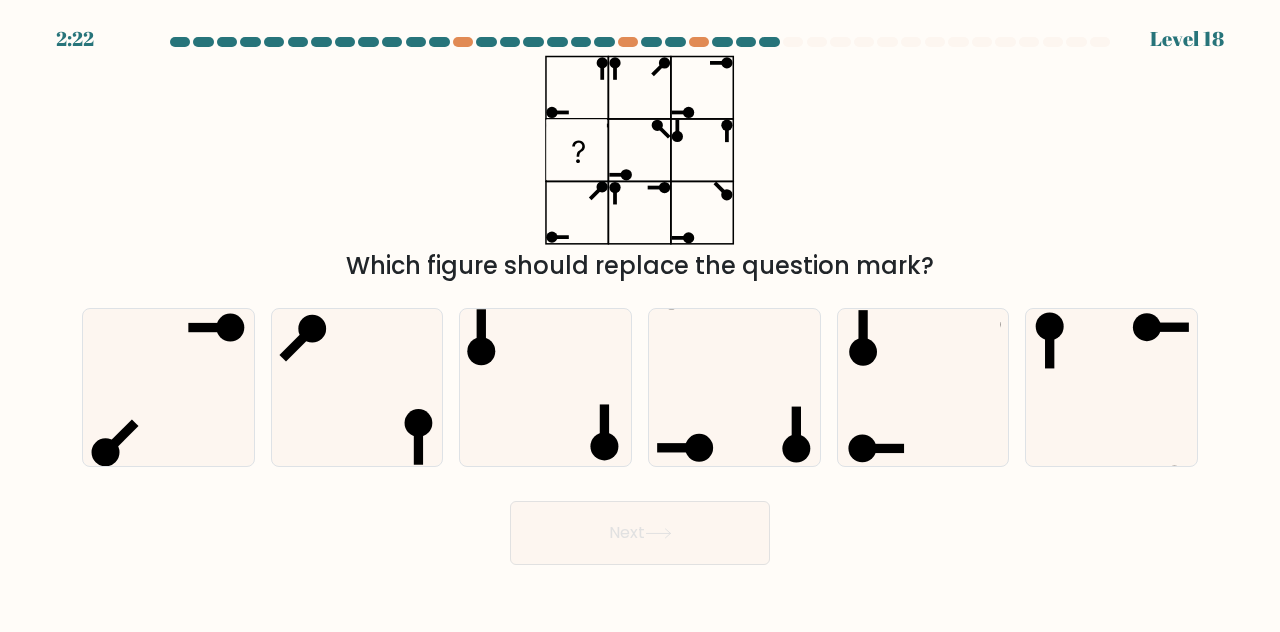 type 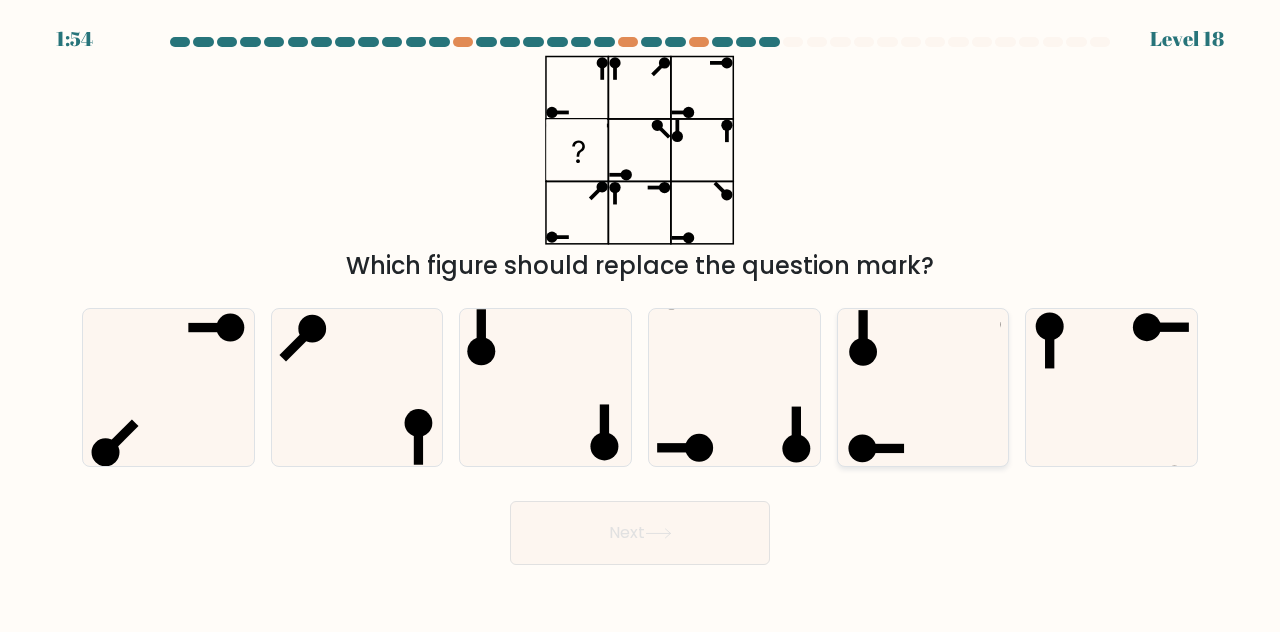 click 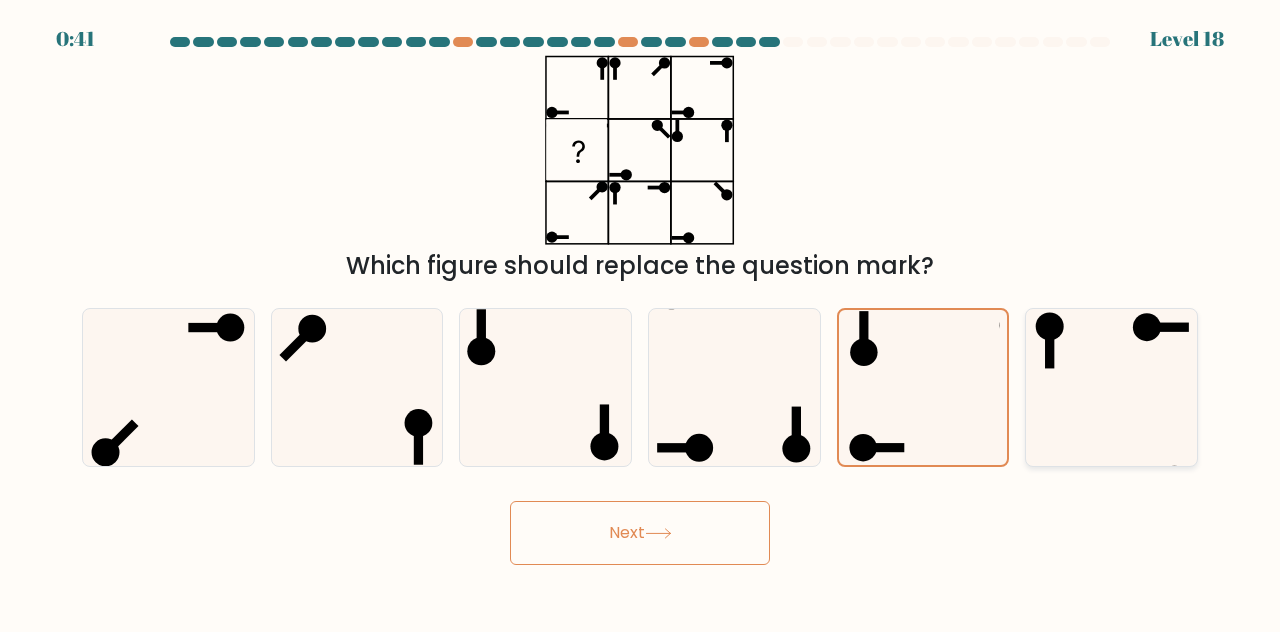click 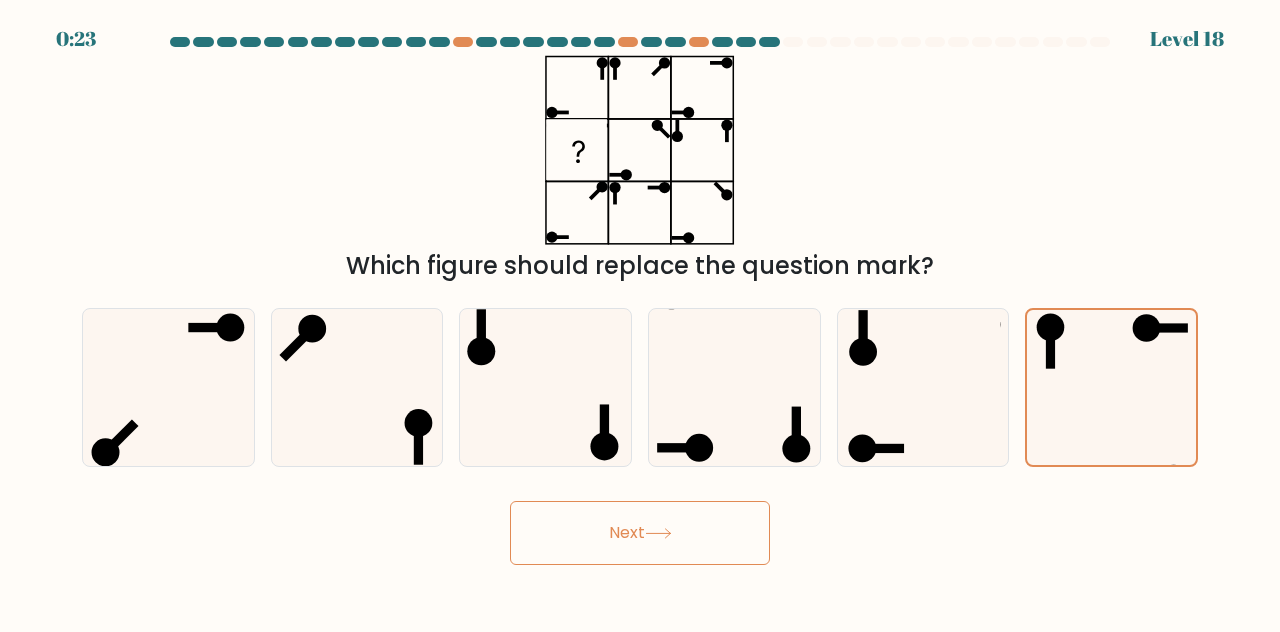 click on "Next" at bounding box center [640, 533] 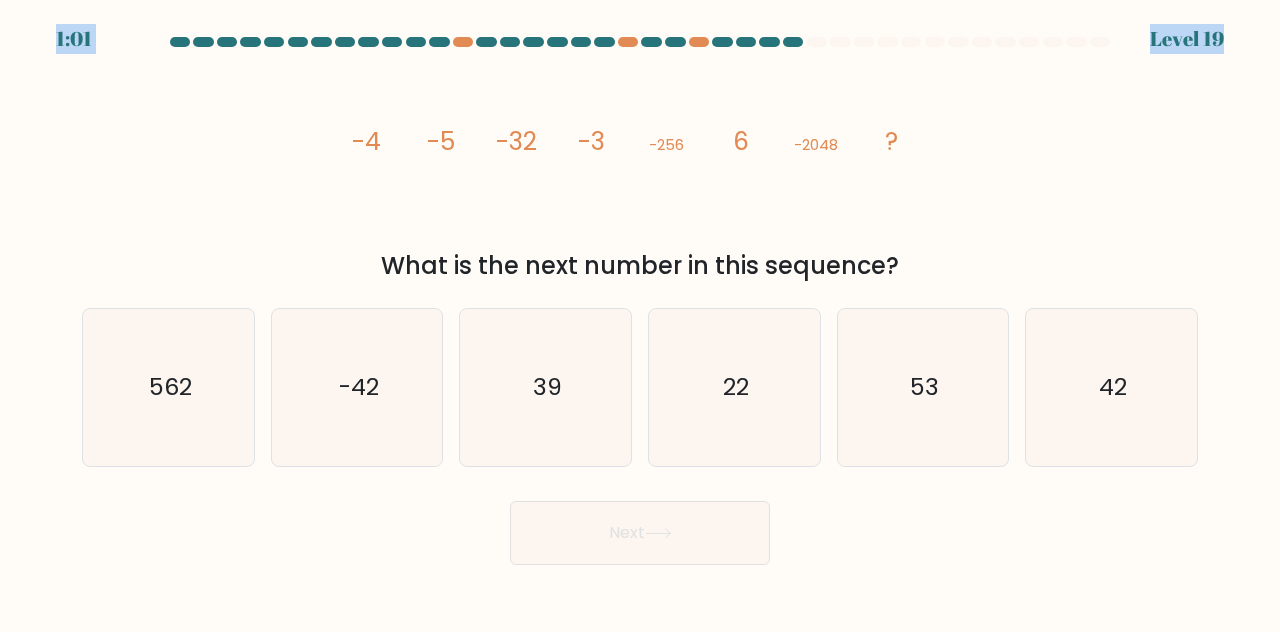 drag, startPoint x: 1225, startPoint y: 33, endPoint x: 1240, endPoint y: 41, distance: 17 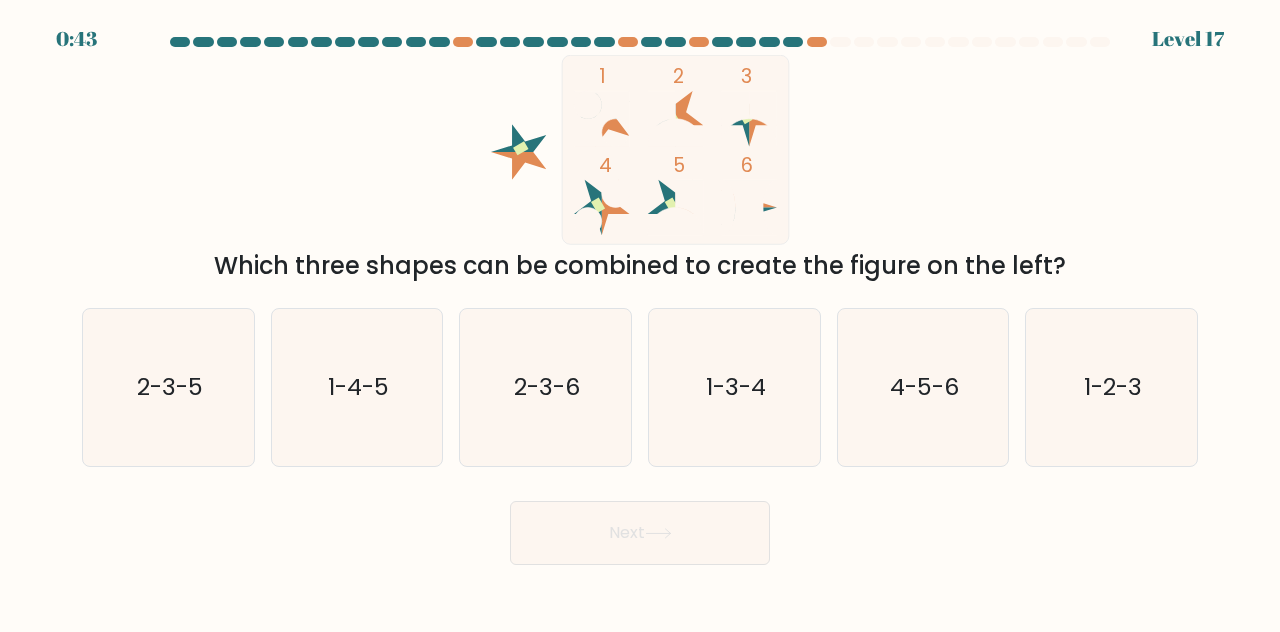 scroll, scrollTop: 0, scrollLeft: 0, axis: both 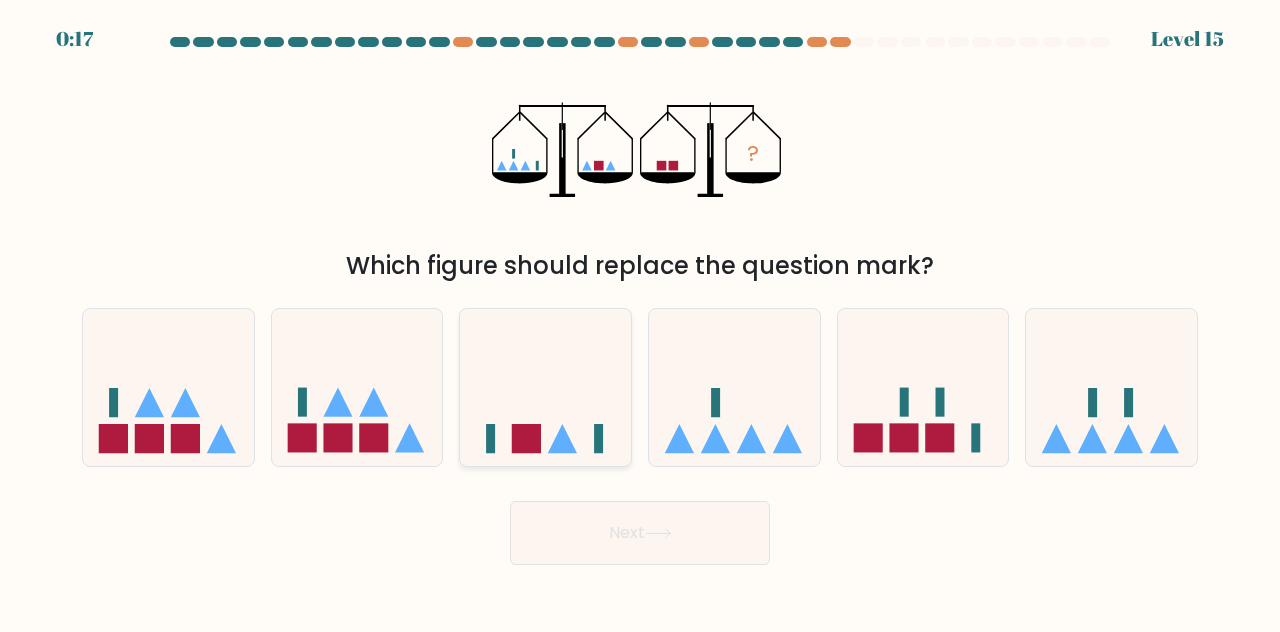 click 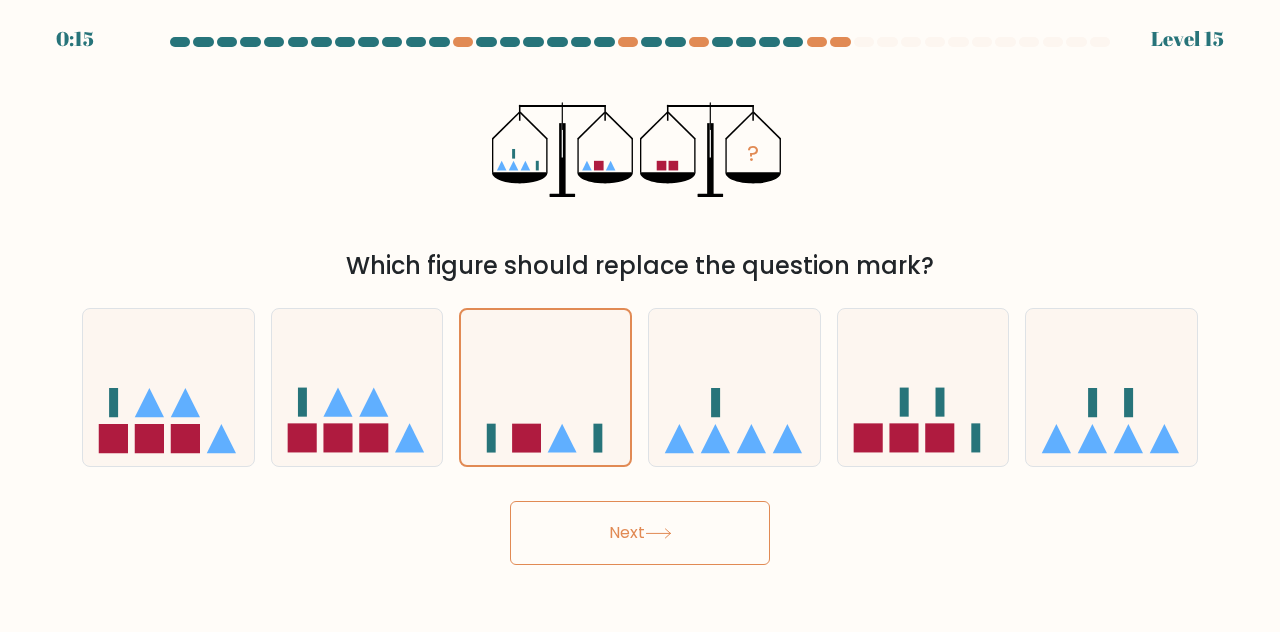click on "Next" at bounding box center [640, 533] 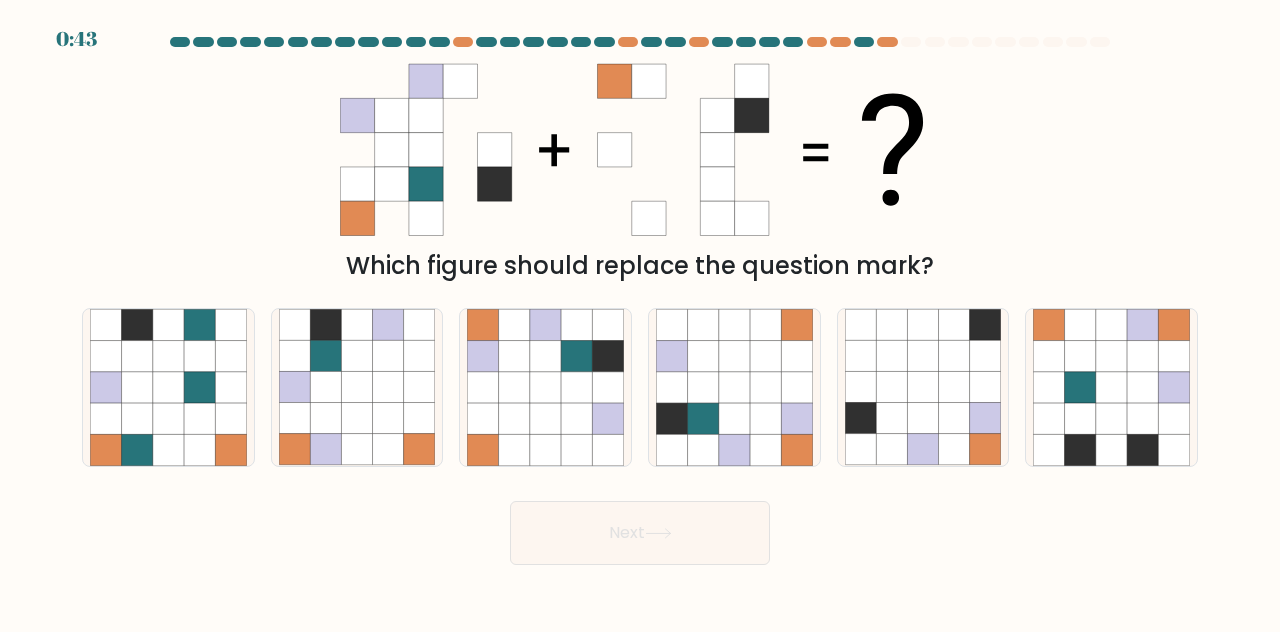 scroll, scrollTop: 0, scrollLeft: 0, axis: both 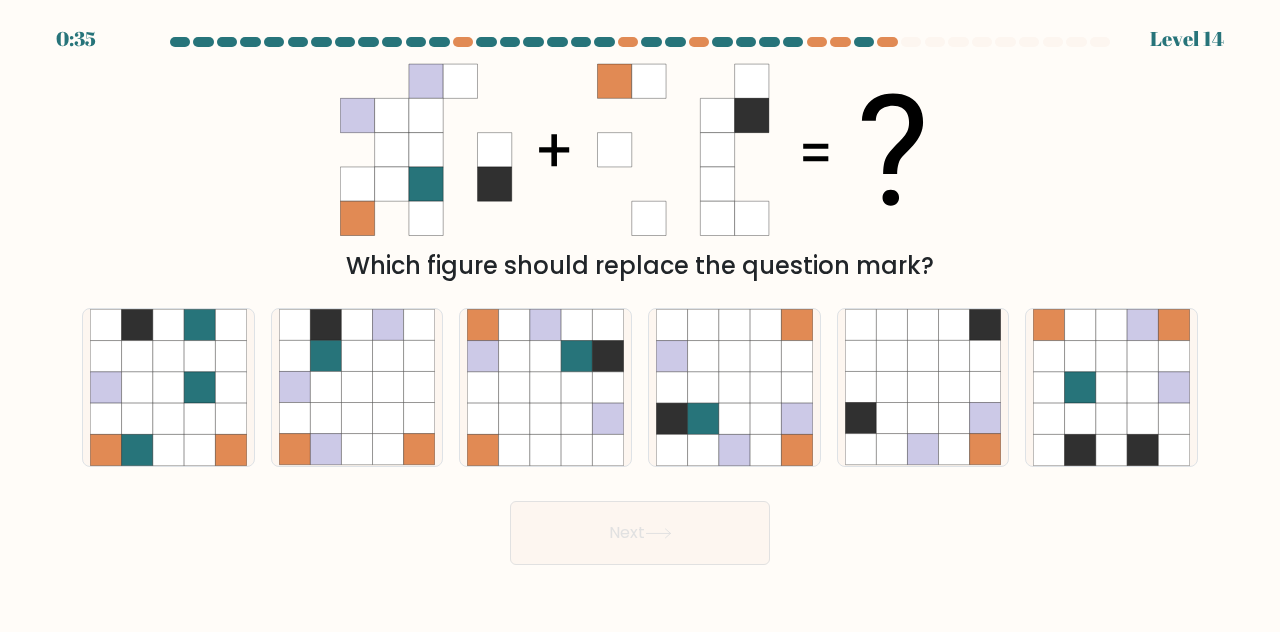click at bounding box center [640, 301] 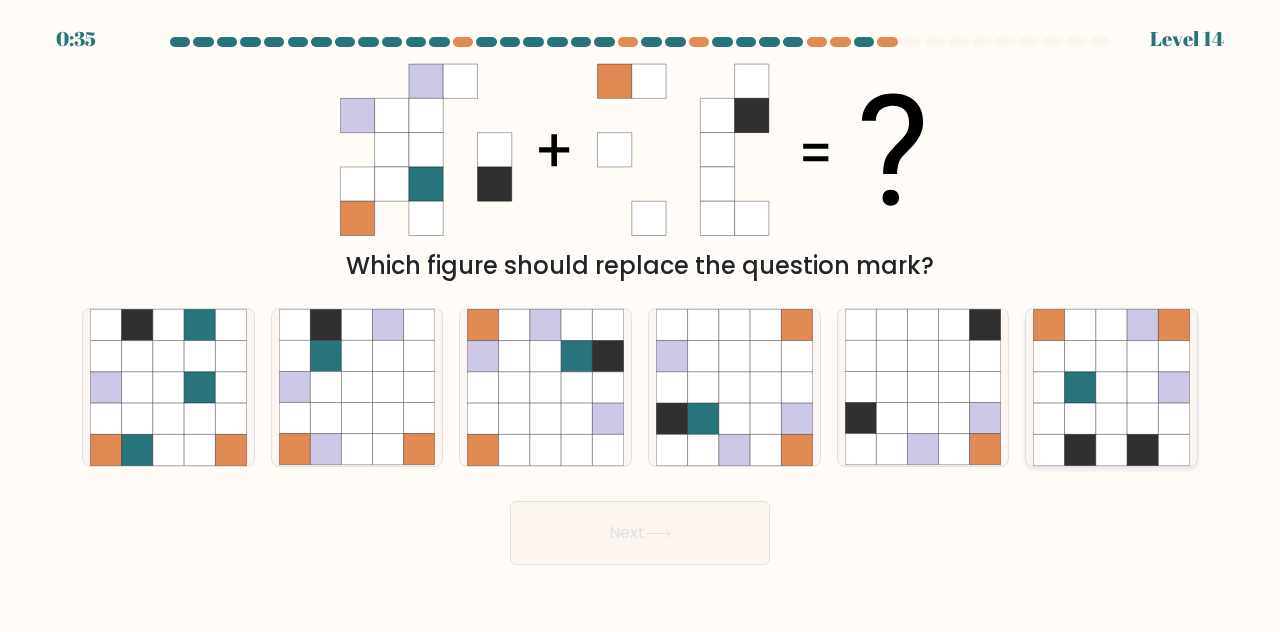 click 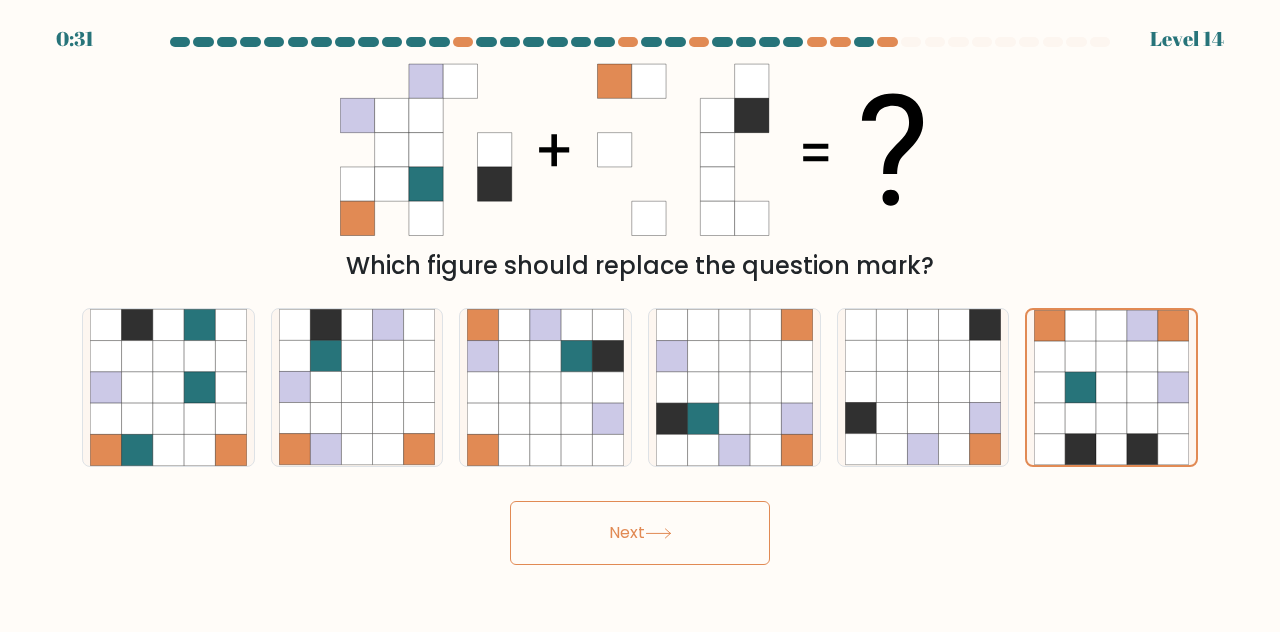 click on "Next" at bounding box center [640, 533] 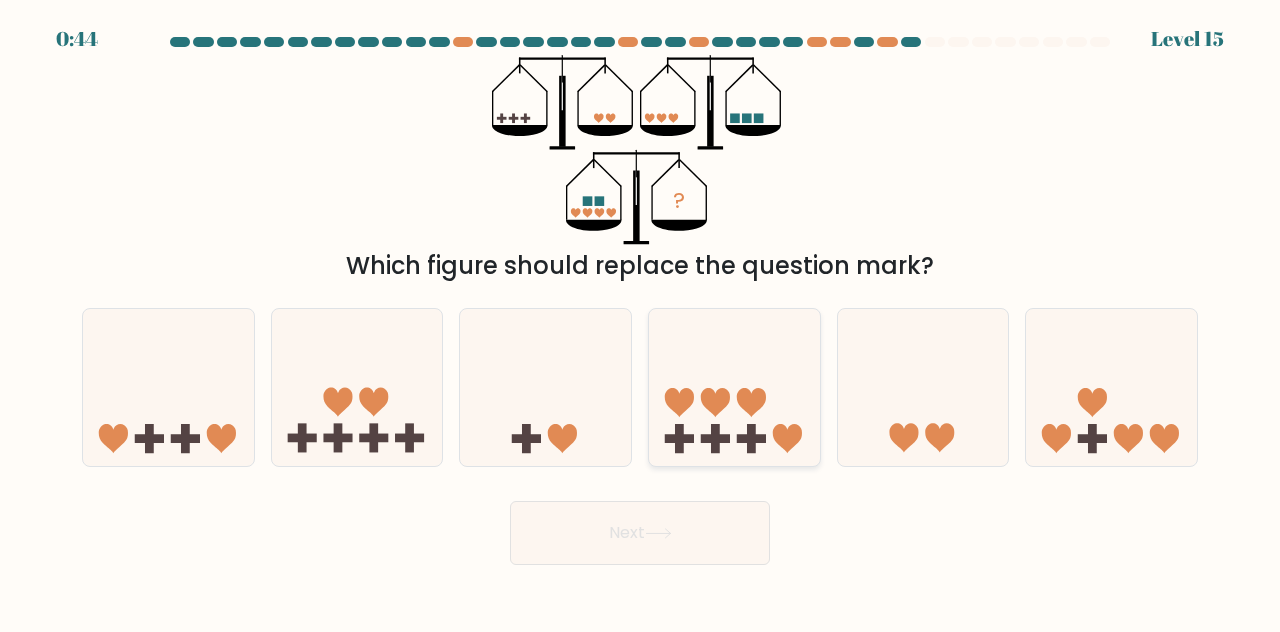 click 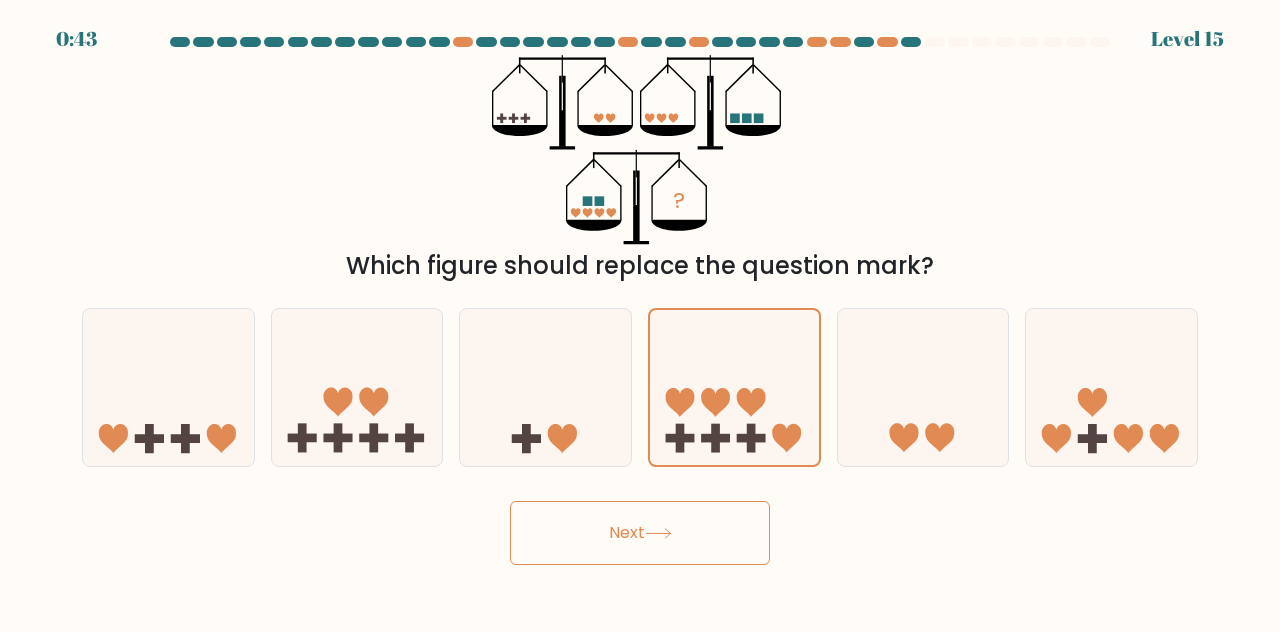 click 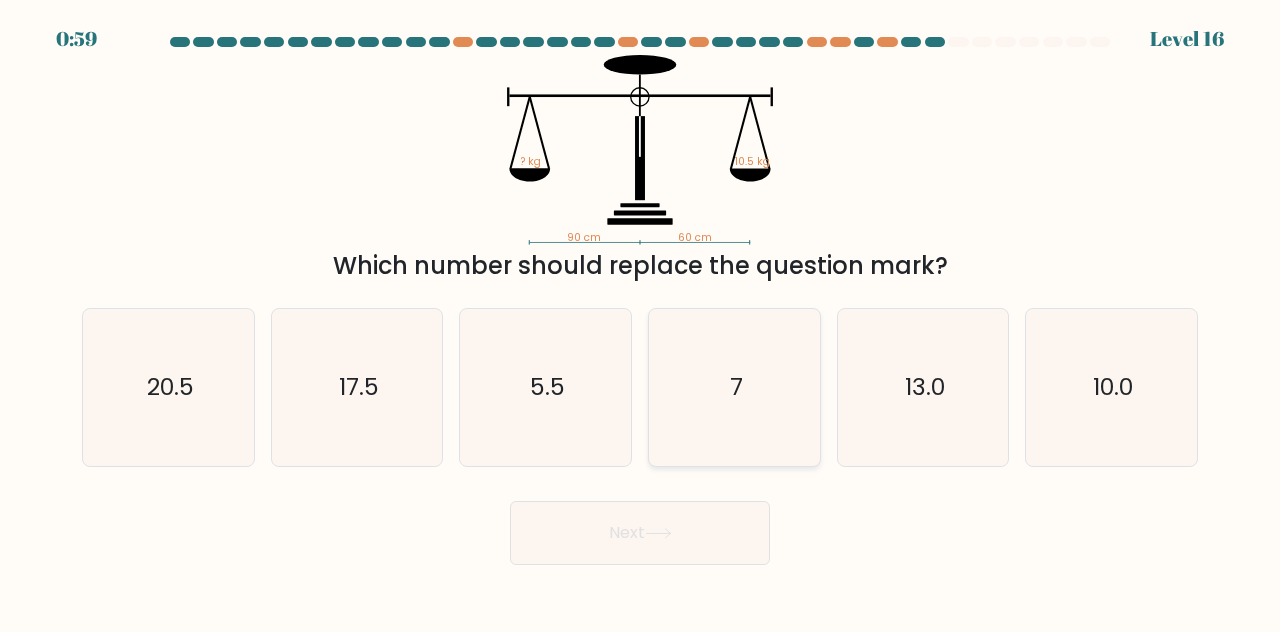 drag, startPoint x: 751, startPoint y: 392, endPoint x: 746, endPoint y: 401, distance: 10.29563 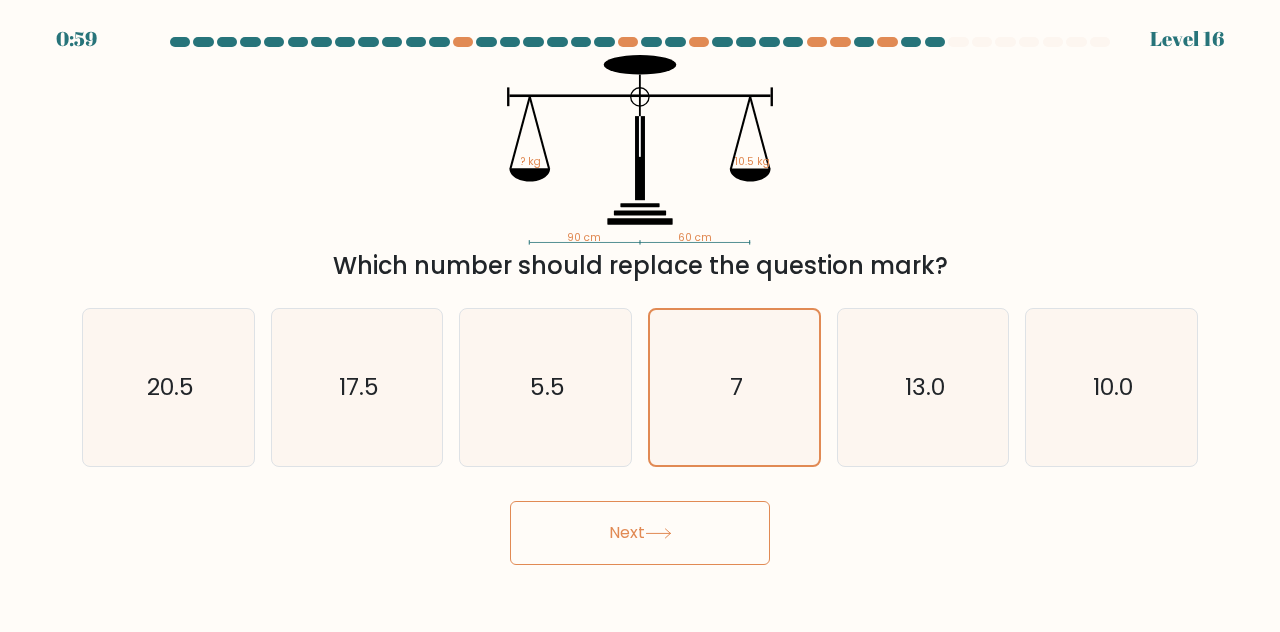 click on "Next" at bounding box center [640, 533] 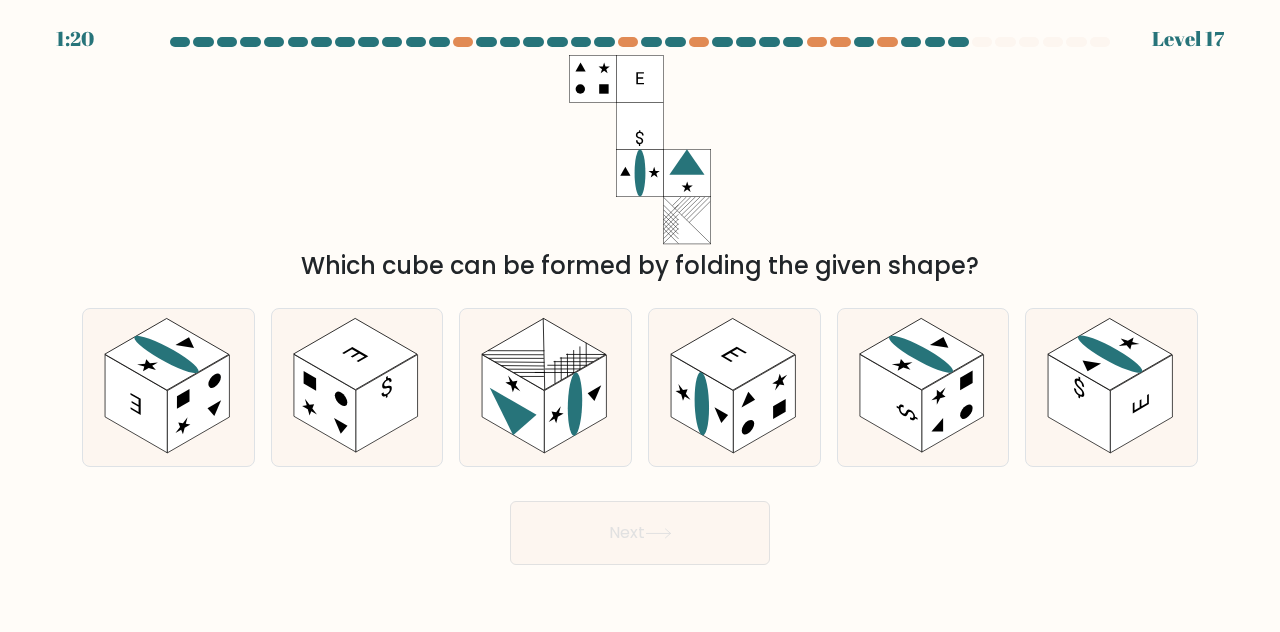 type 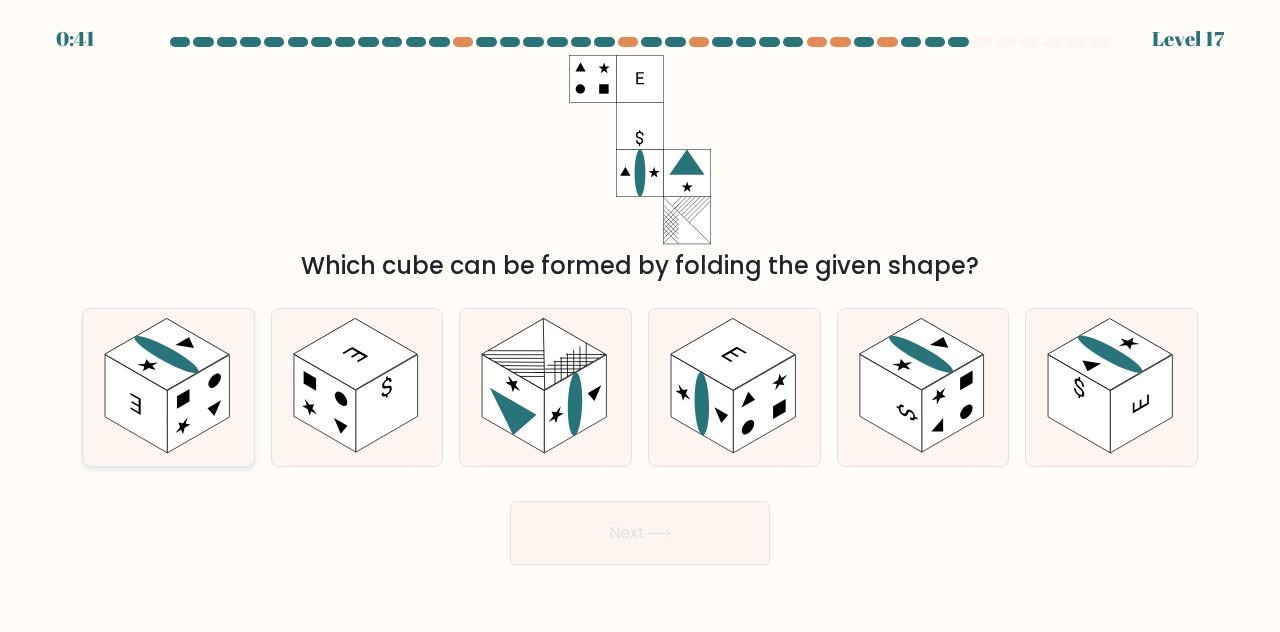 click 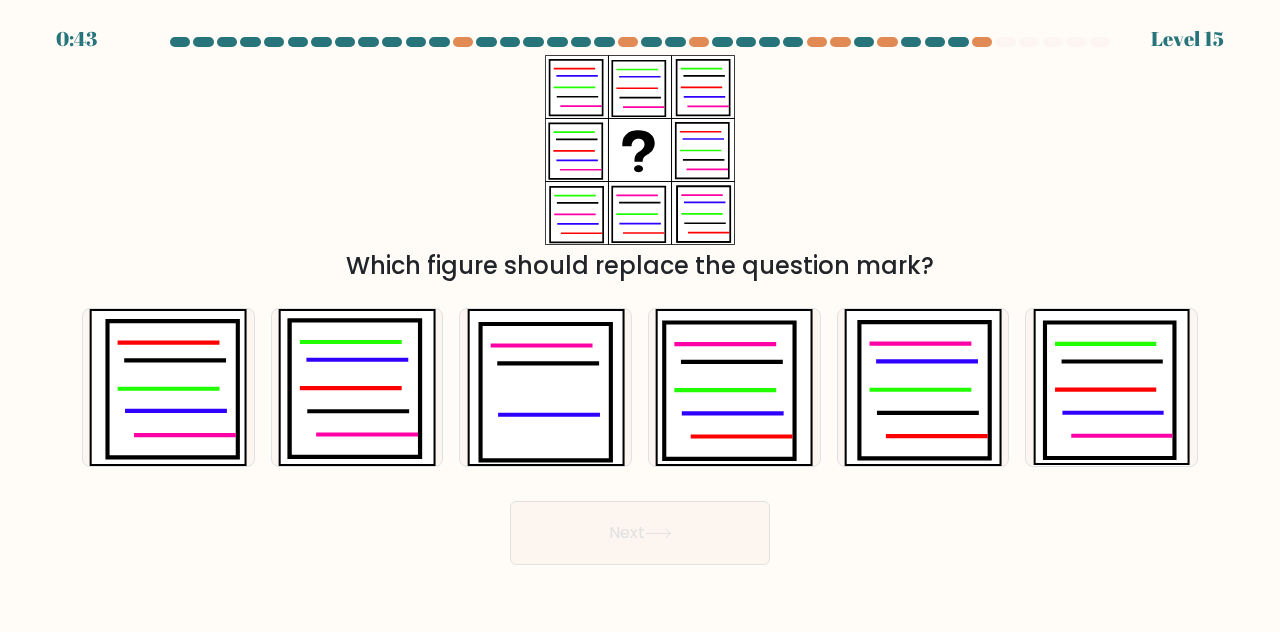 scroll, scrollTop: 0, scrollLeft: 0, axis: both 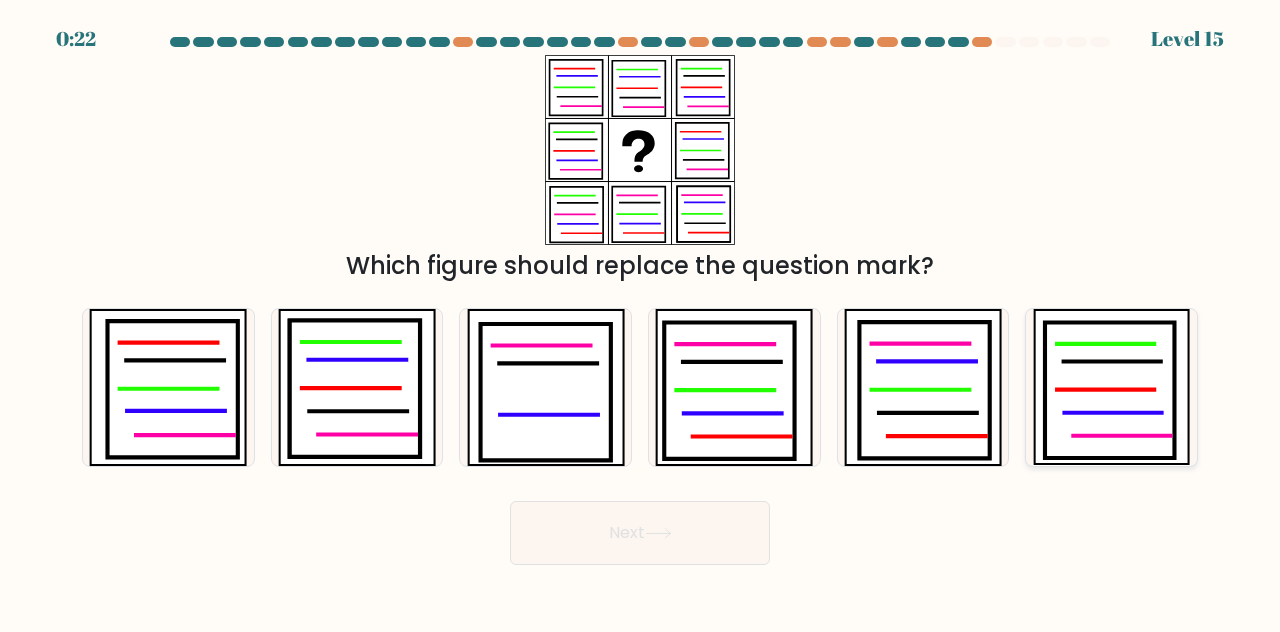 click 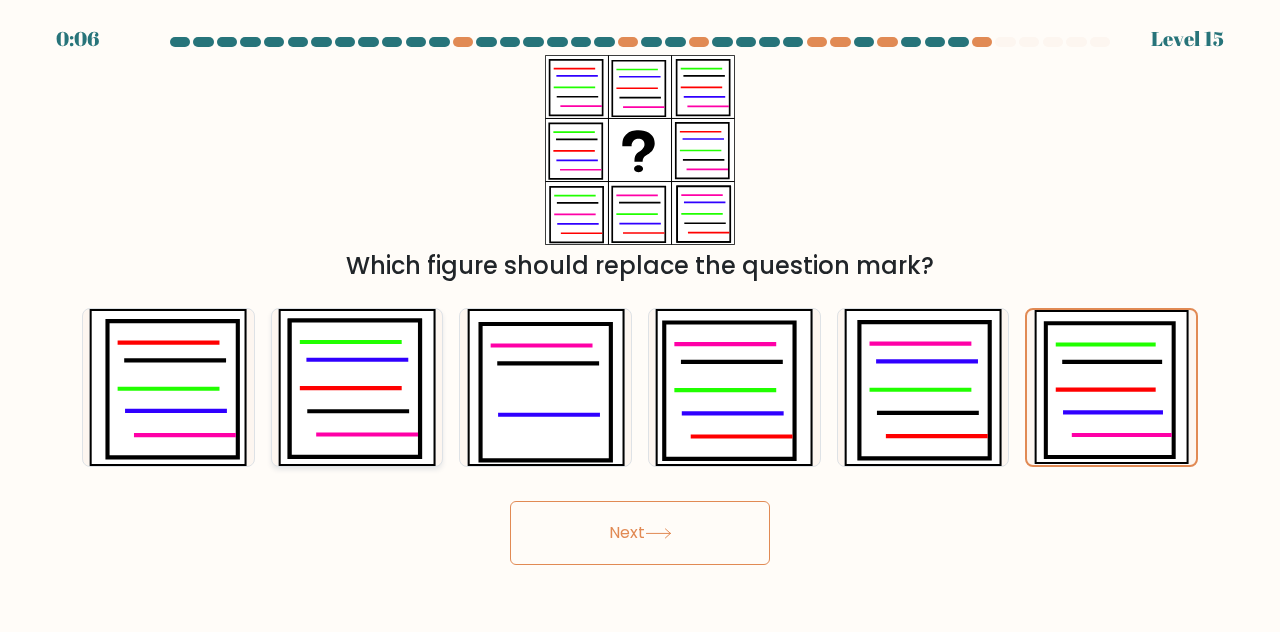 click 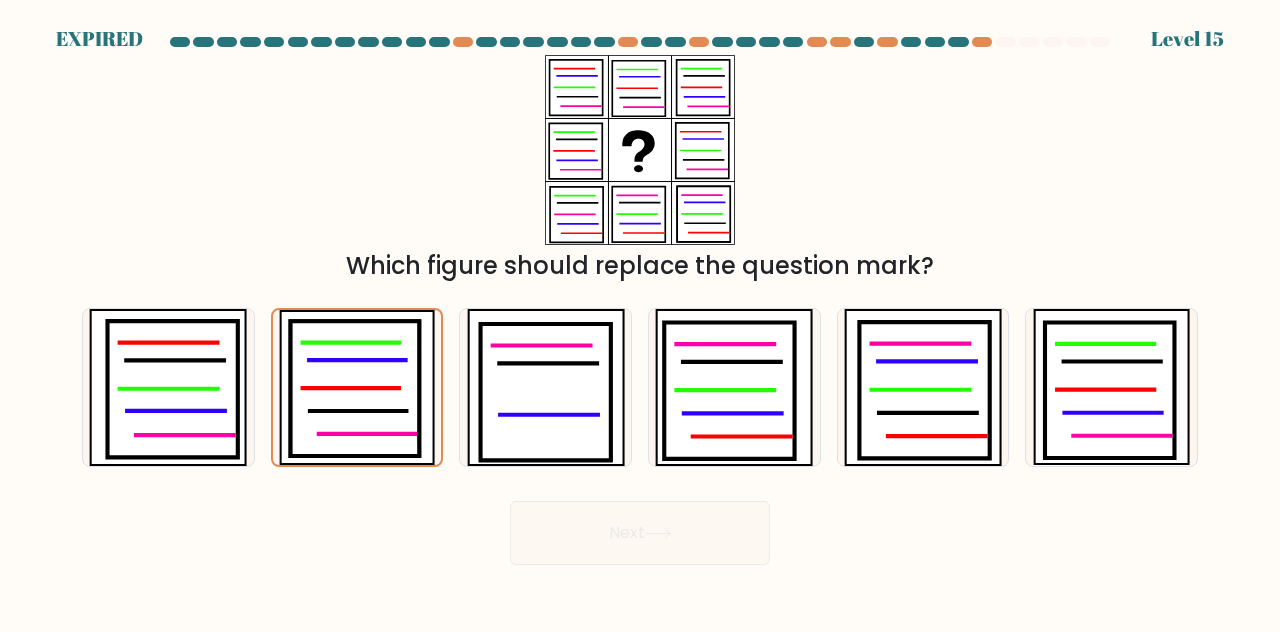 click on "Next" at bounding box center (640, 528) 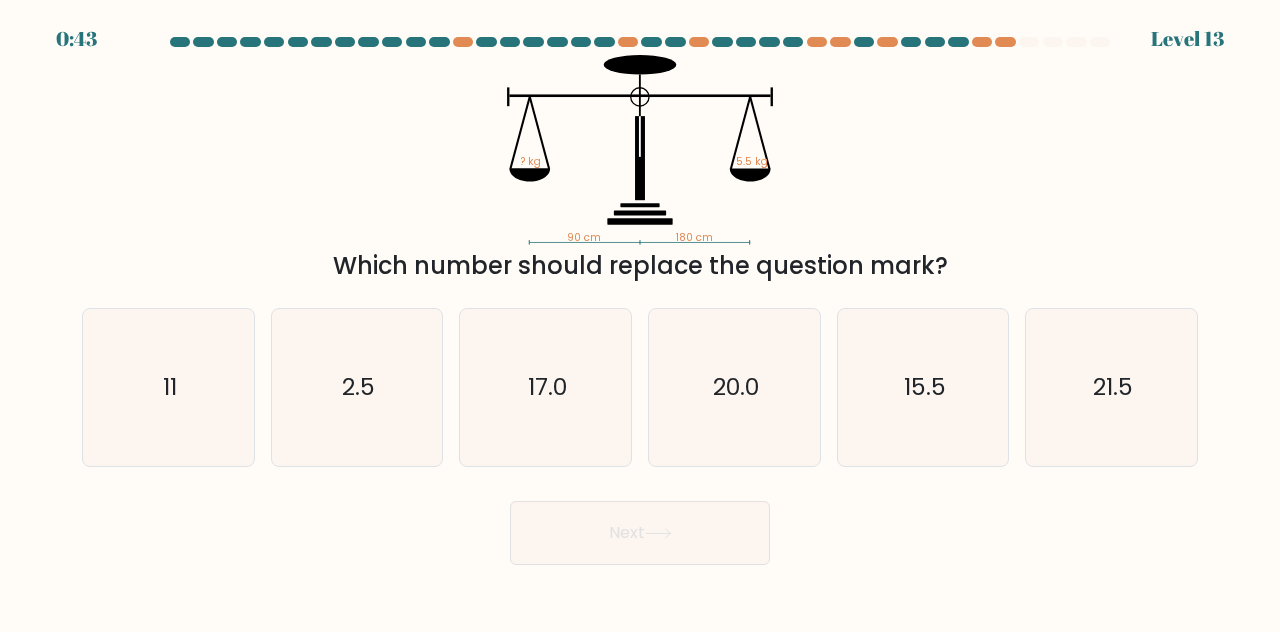 scroll, scrollTop: 0, scrollLeft: 0, axis: both 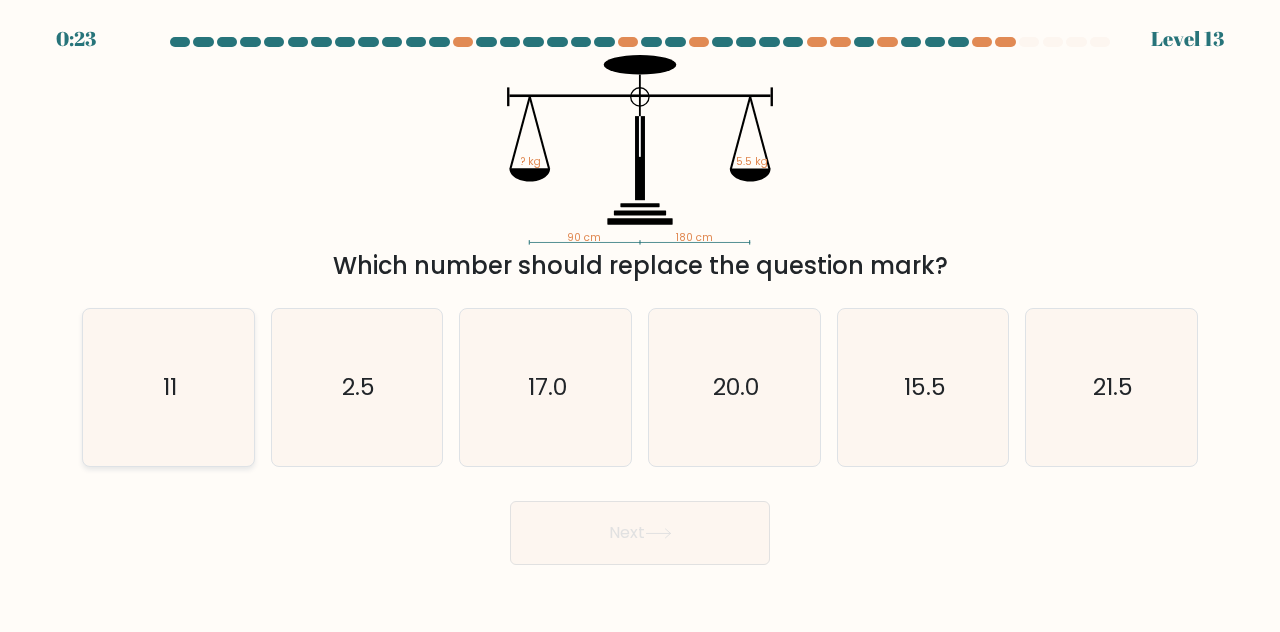 click on "11" 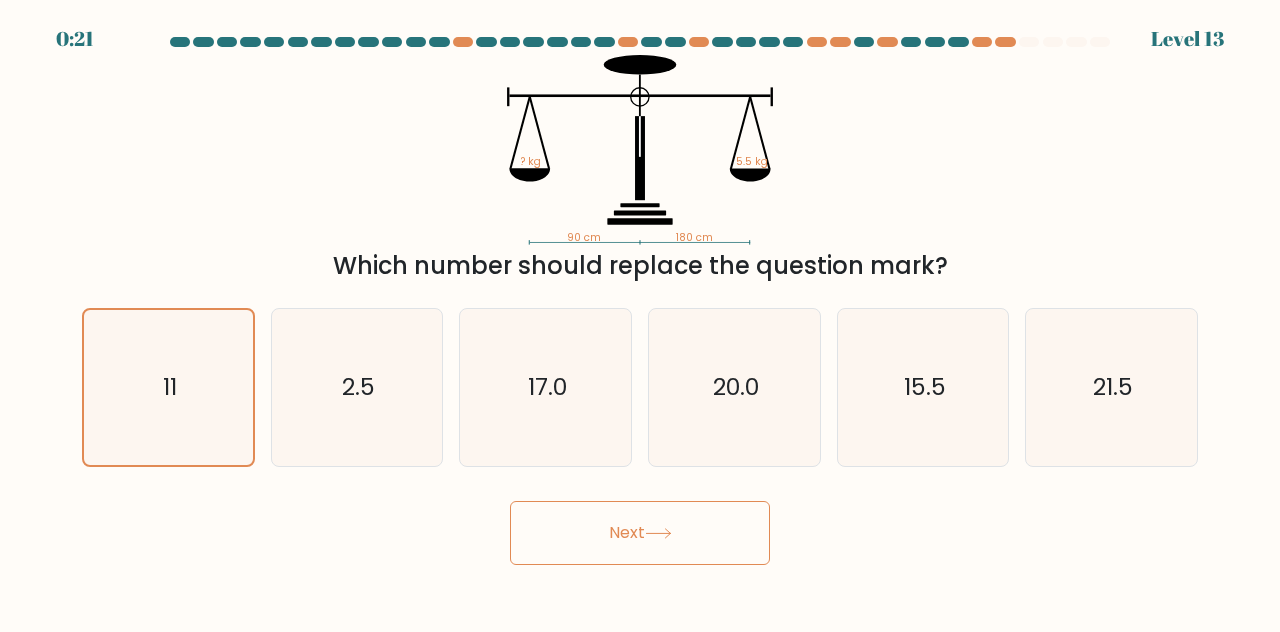 click on "Next" at bounding box center (640, 533) 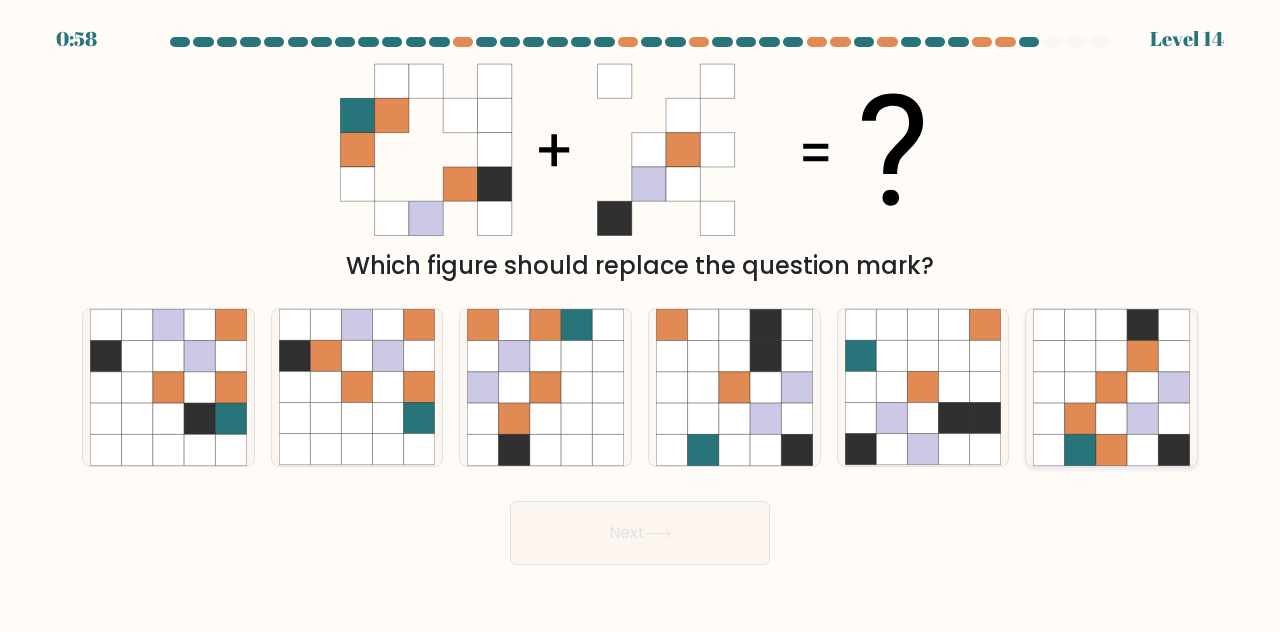 click 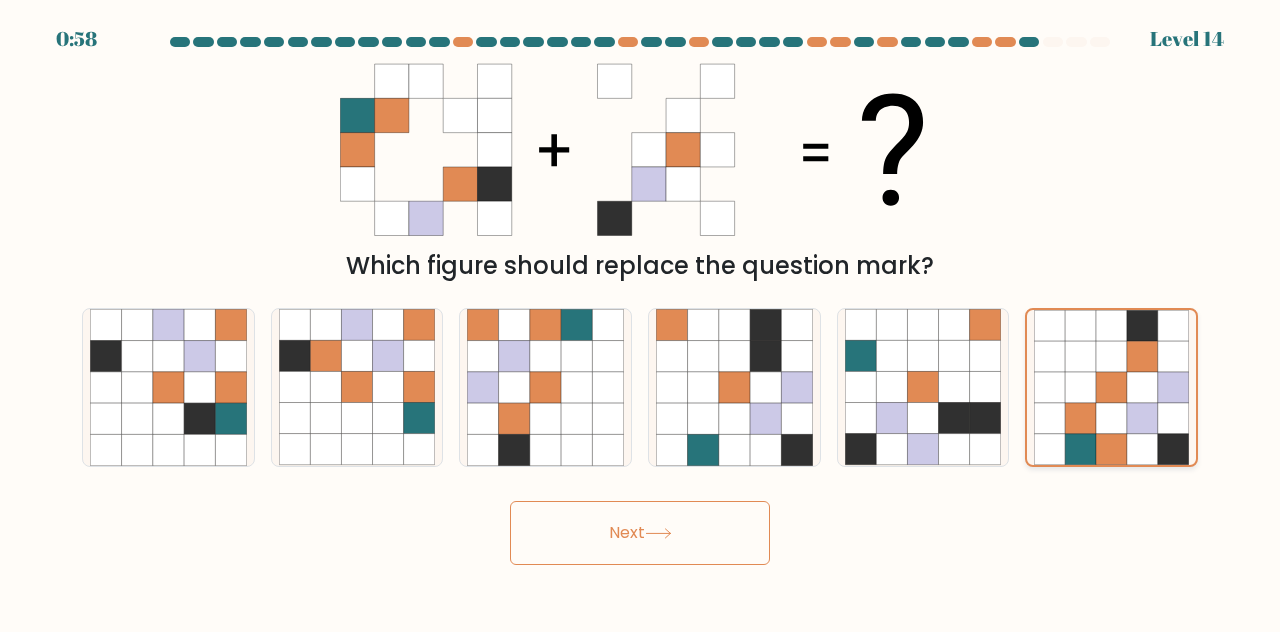 click 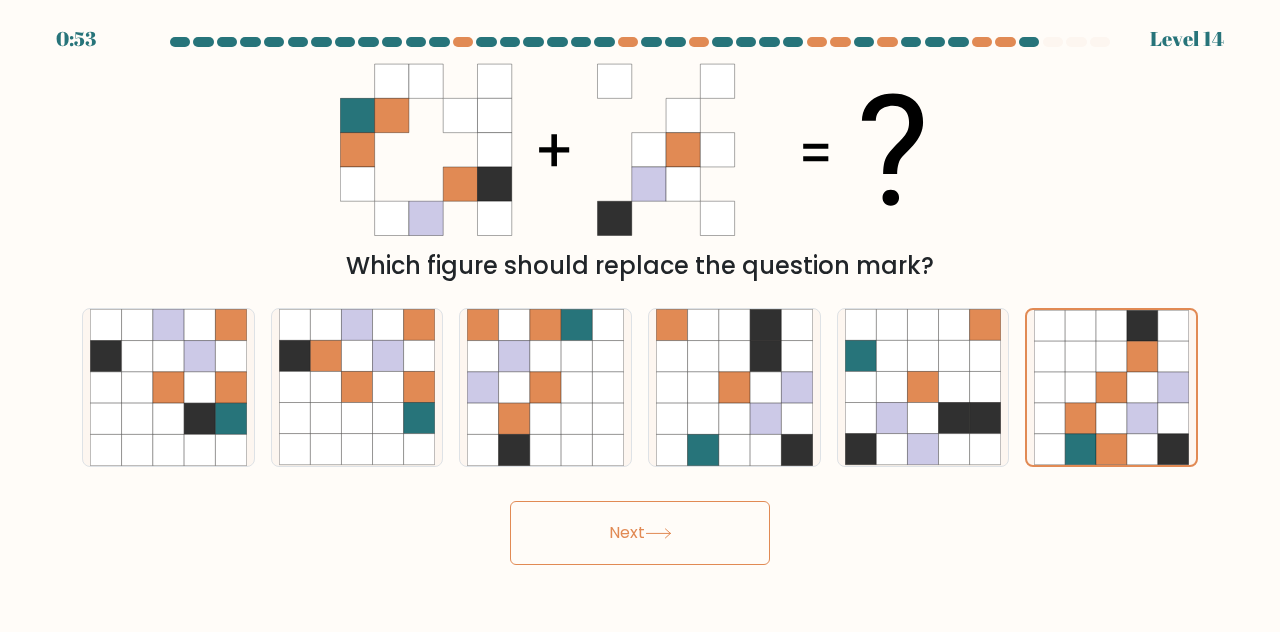 click on "Next" at bounding box center (640, 533) 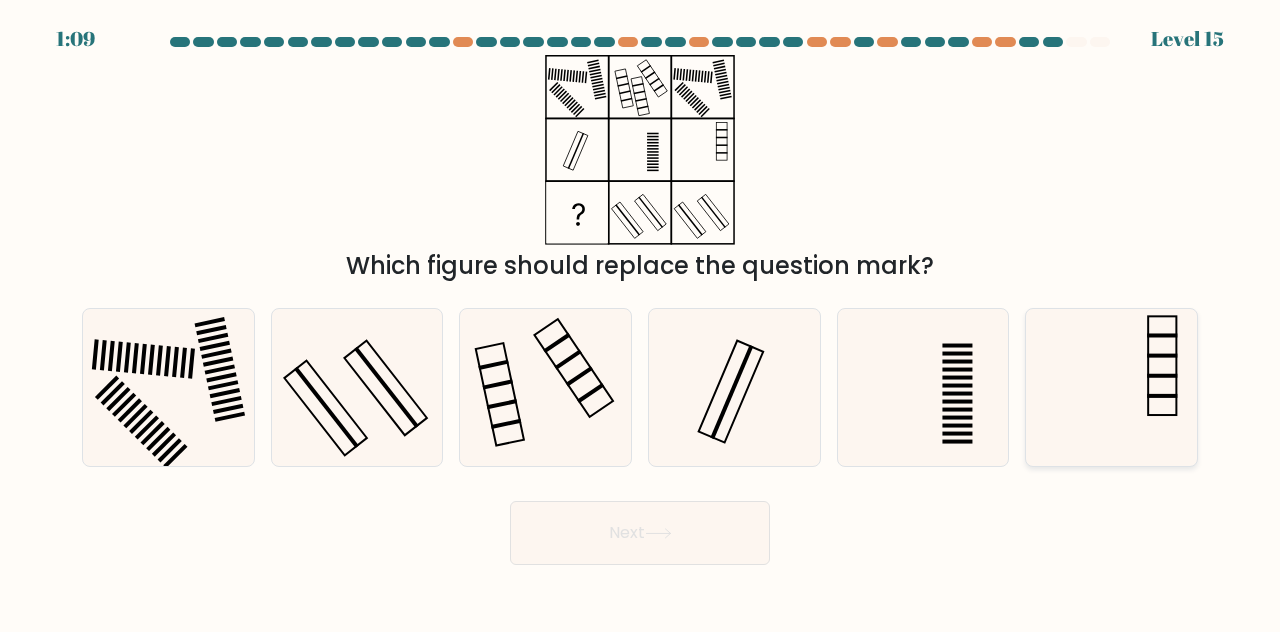 click 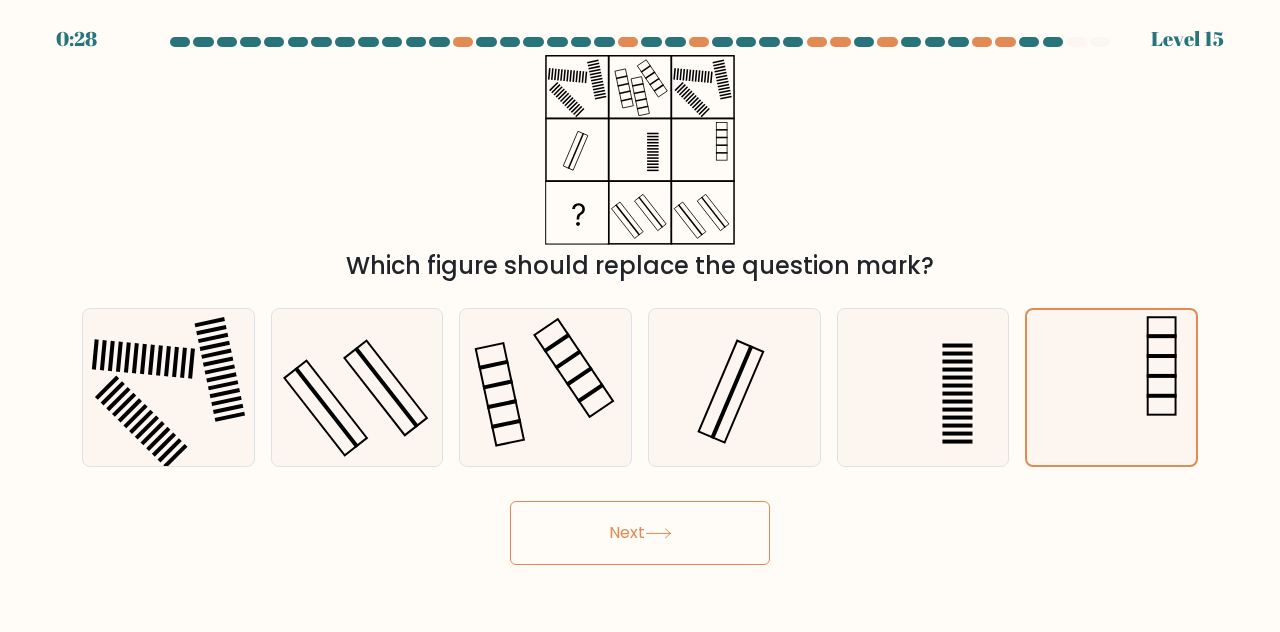 click on "Next" at bounding box center (640, 533) 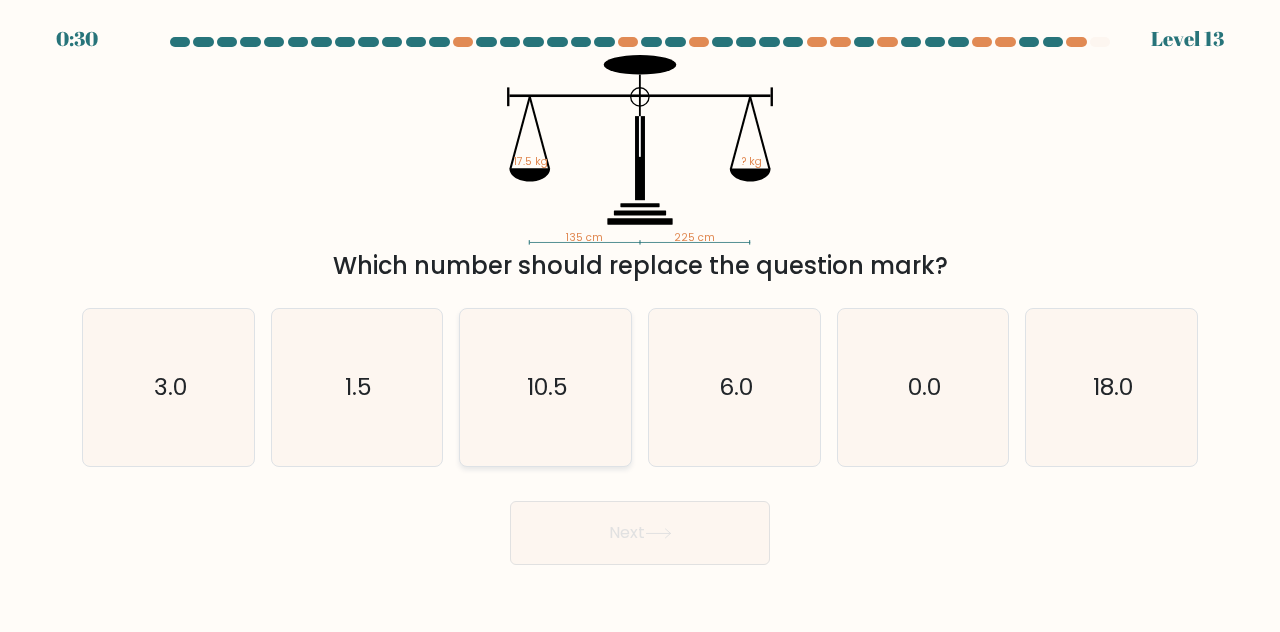 click on "10.5" 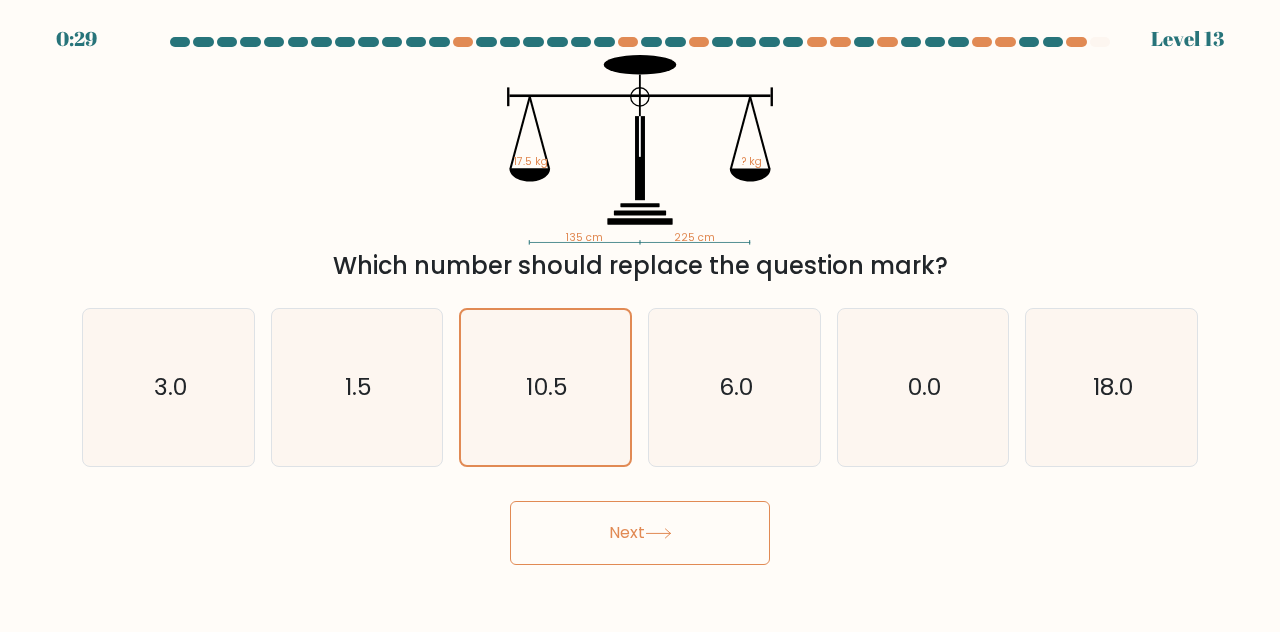 click on "Next" at bounding box center [640, 533] 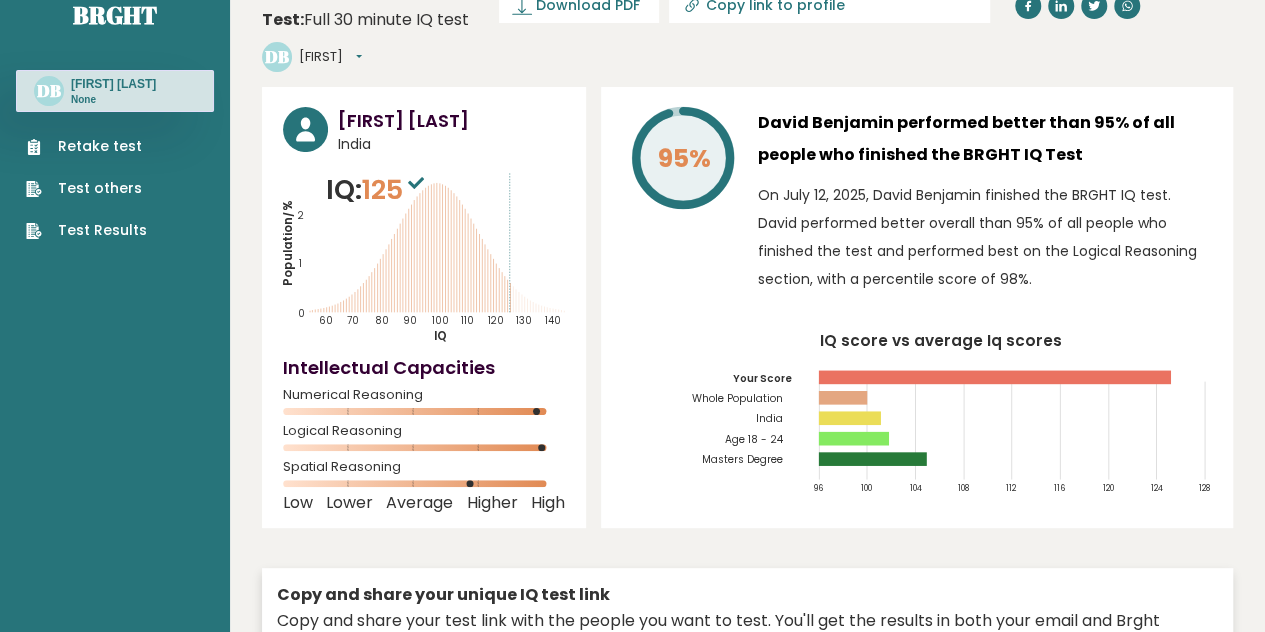 scroll, scrollTop: 40, scrollLeft: 0, axis: vertical 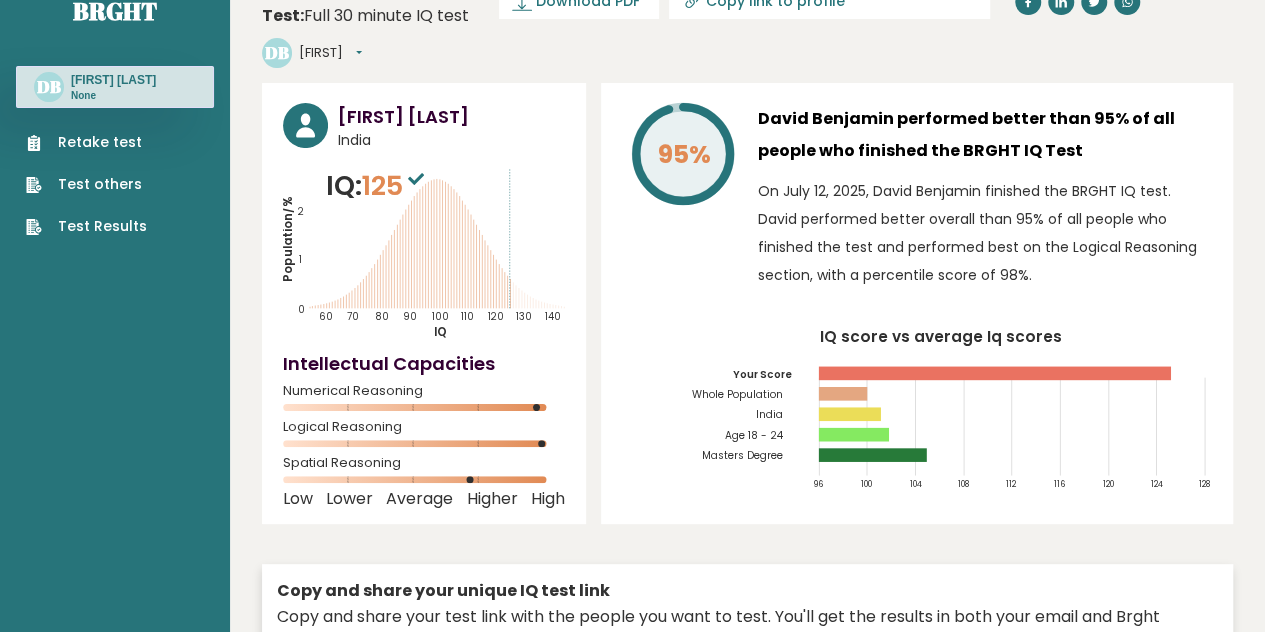 drag, startPoint x: 760, startPoint y: 77, endPoint x: 1087, endPoint y: 112, distance: 328.86777 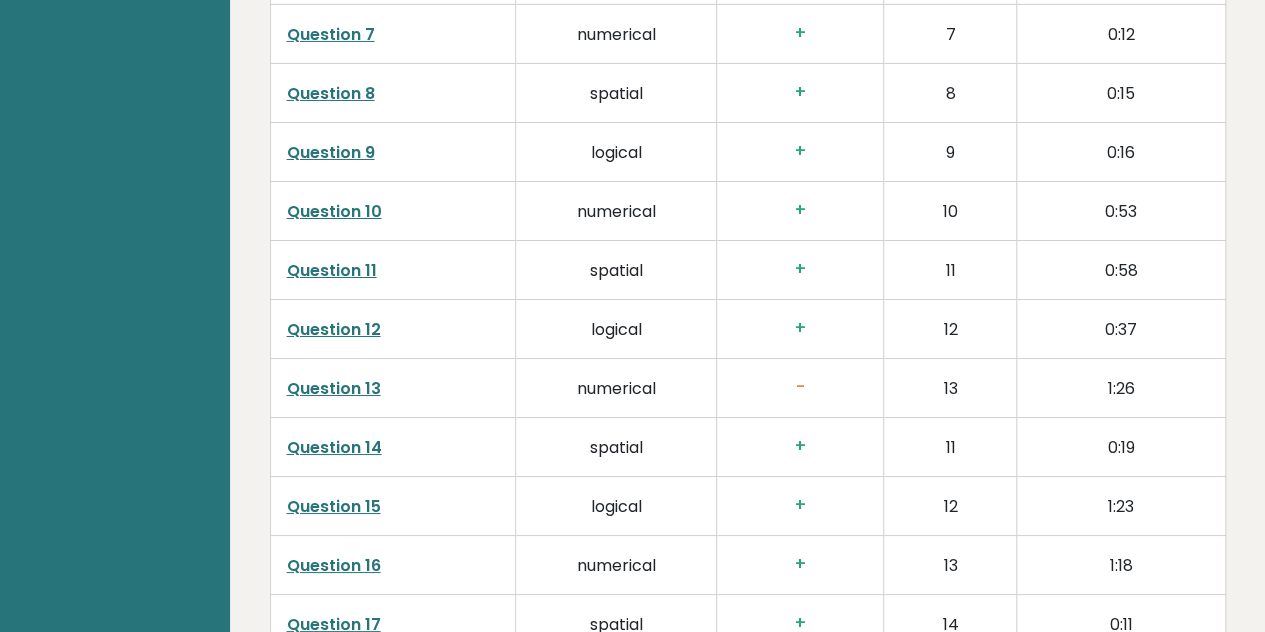 scroll, scrollTop: 3640, scrollLeft: 0, axis: vertical 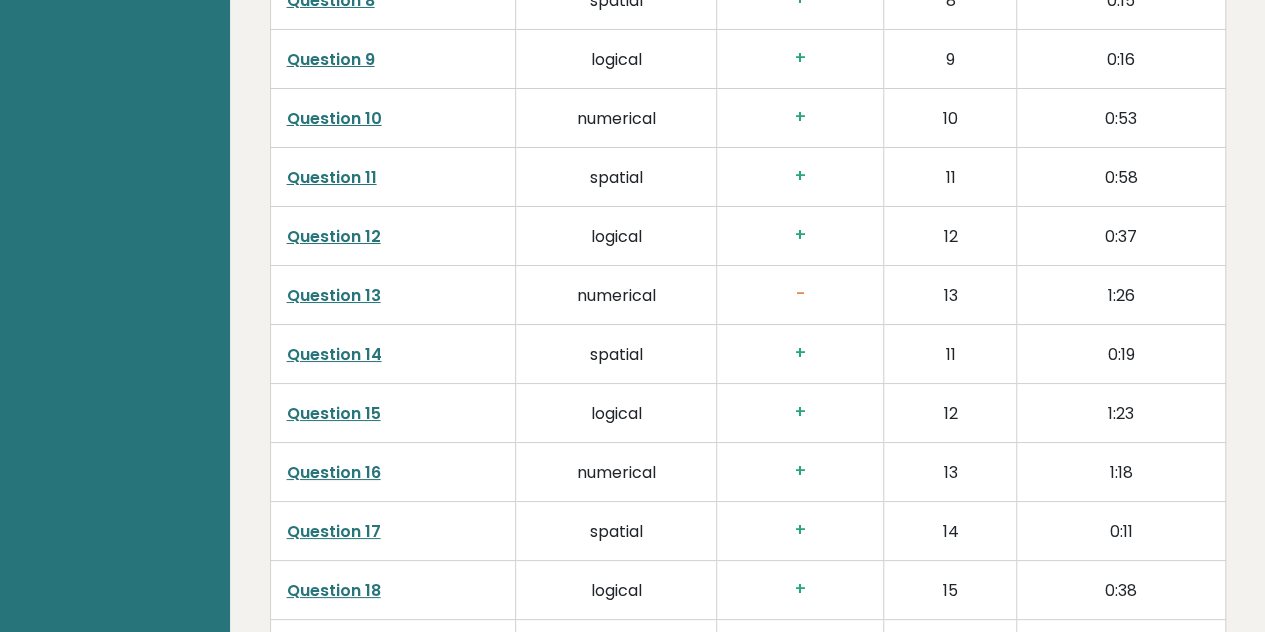 click on "Question
13" at bounding box center [334, 295] 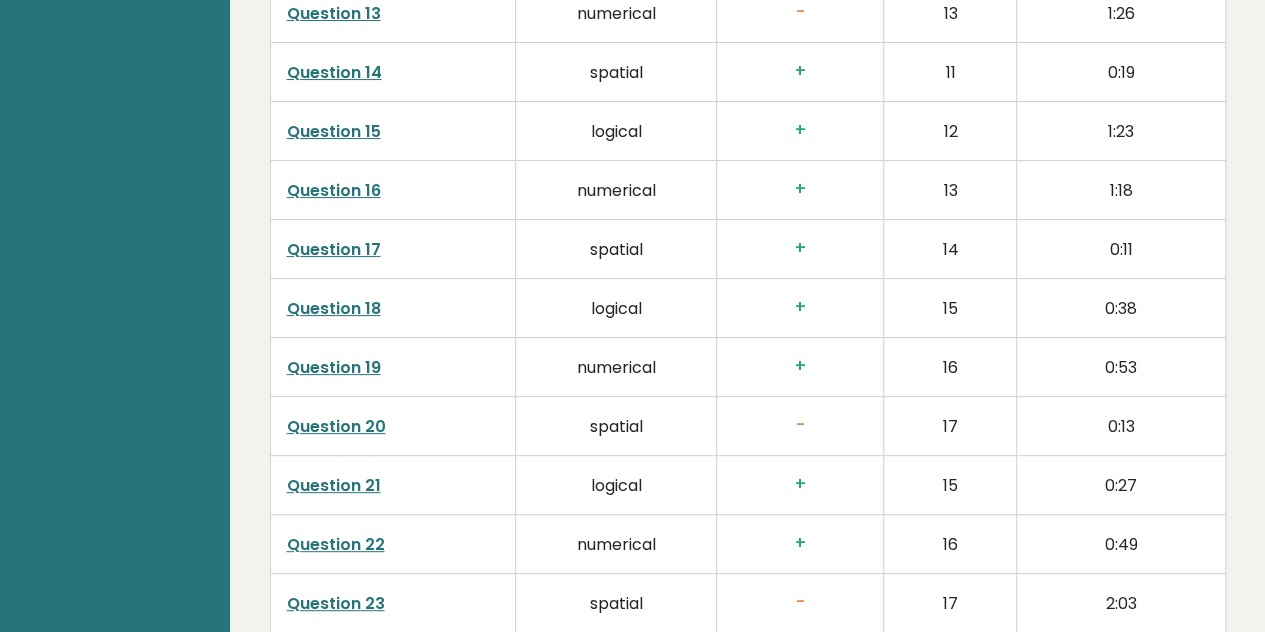 scroll, scrollTop: 3940, scrollLeft: 0, axis: vertical 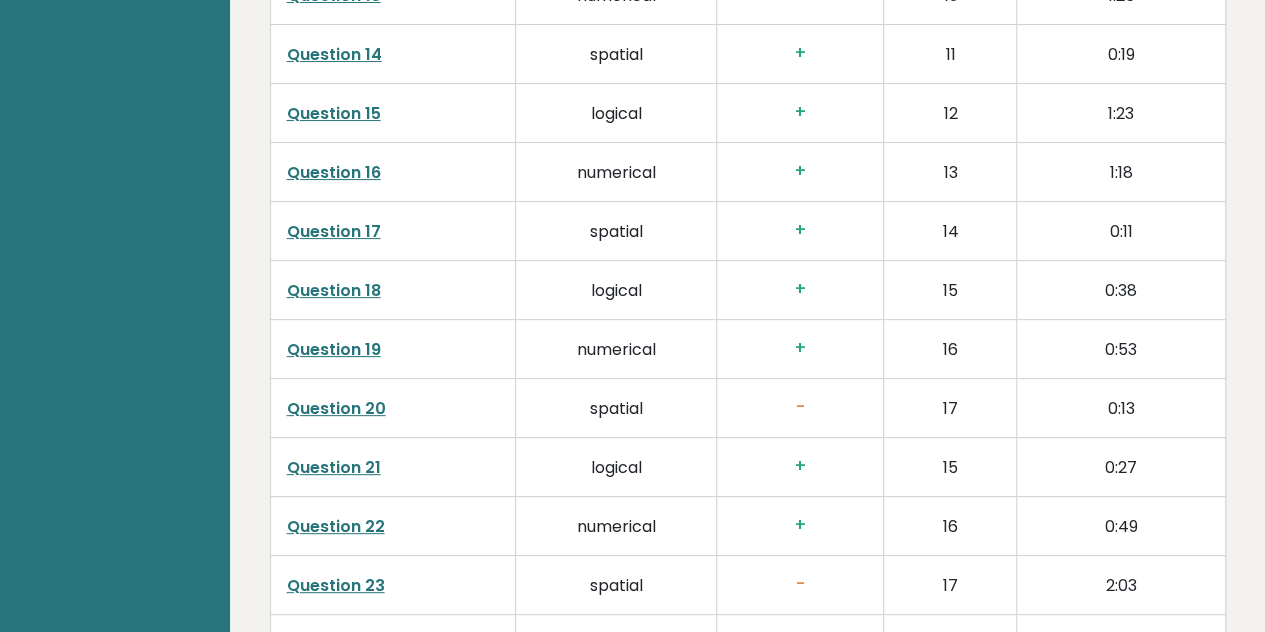click on "Question
20" at bounding box center (336, 408) 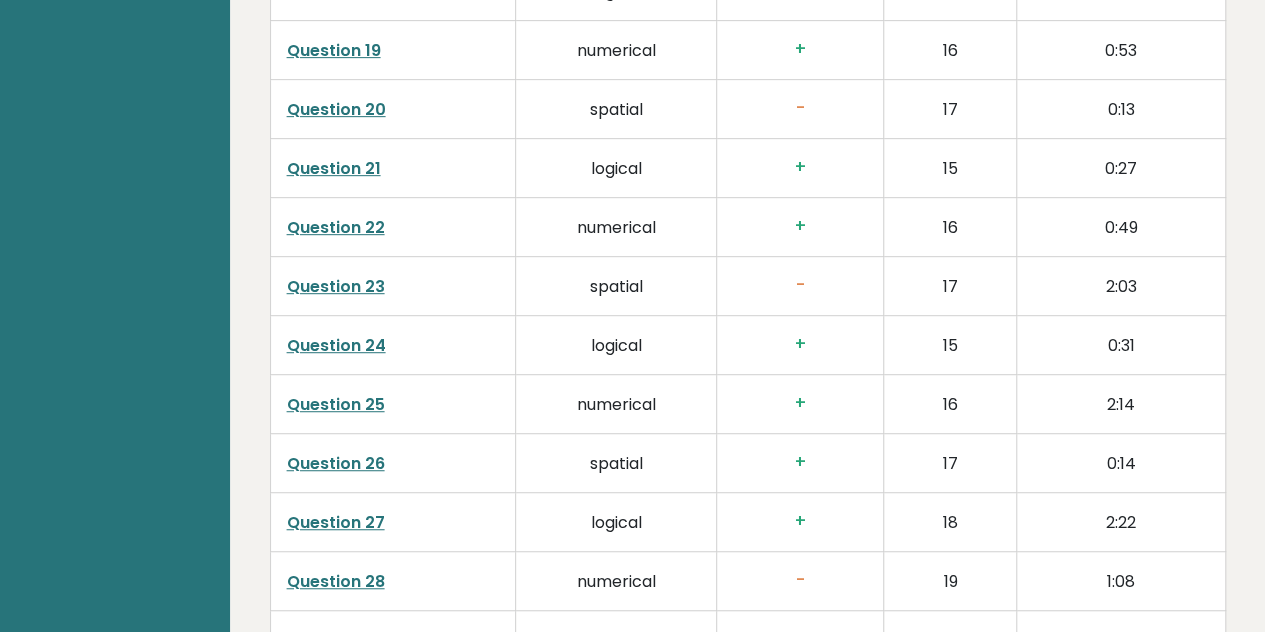 scroll, scrollTop: 4240, scrollLeft: 0, axis: vertical 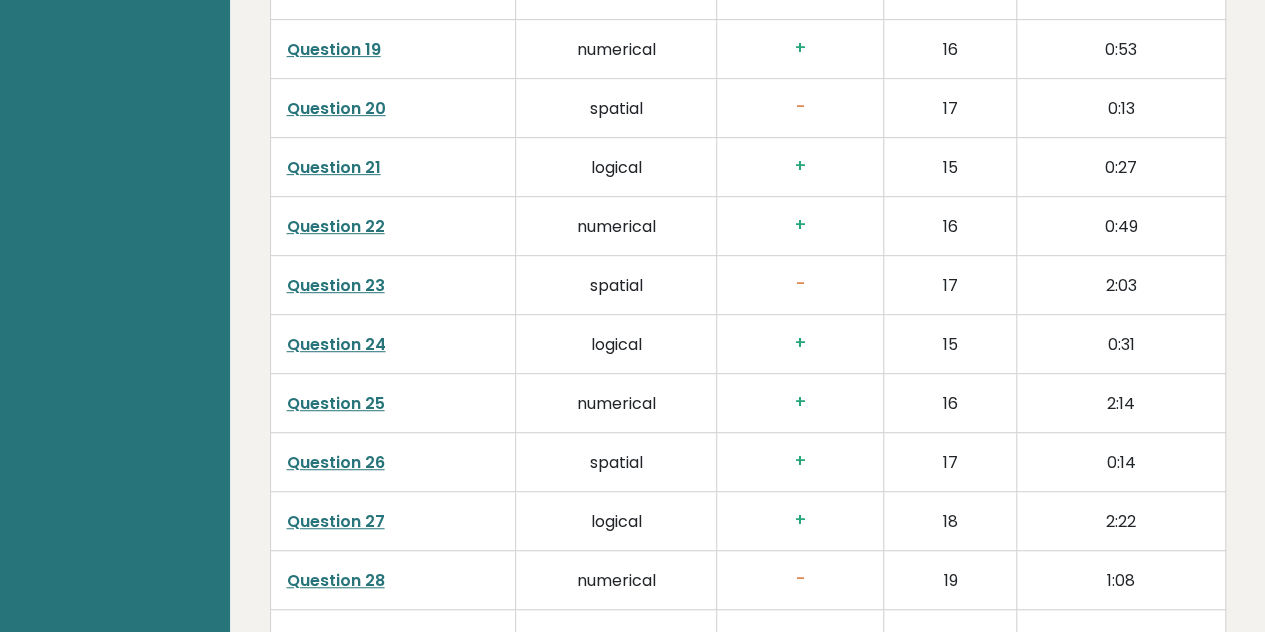 click on "Question
23" at bounding box center [336, 285] 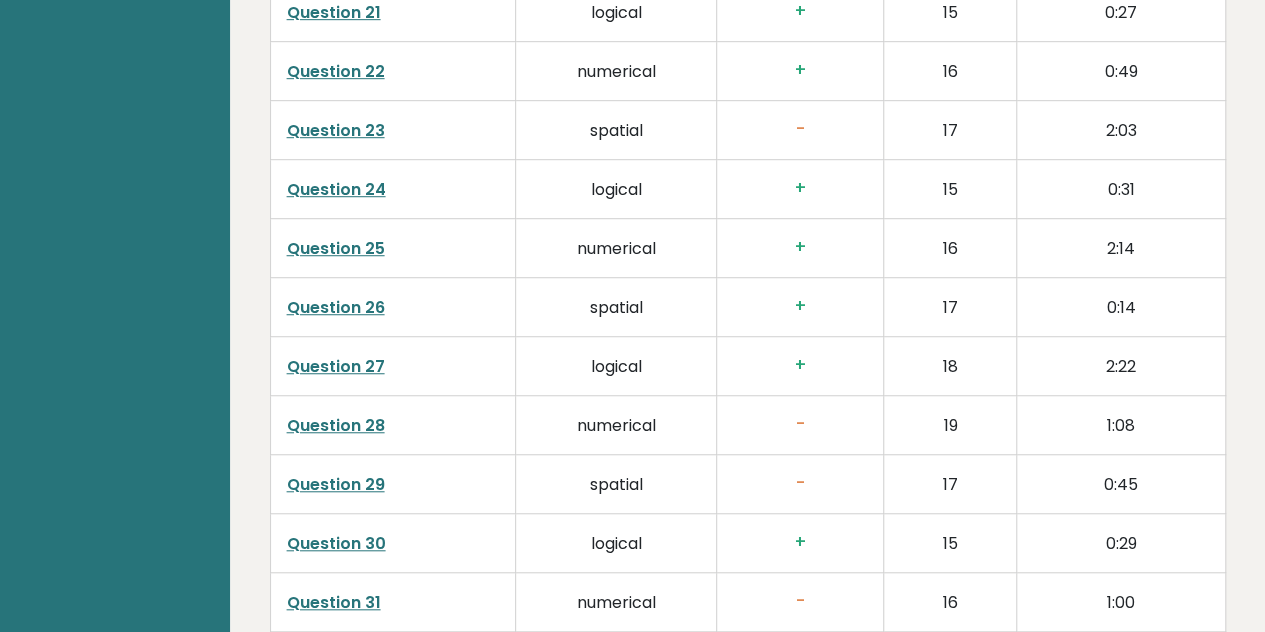scroll, scrollTop: 4440, scrollLeft: 0, axis: vertical 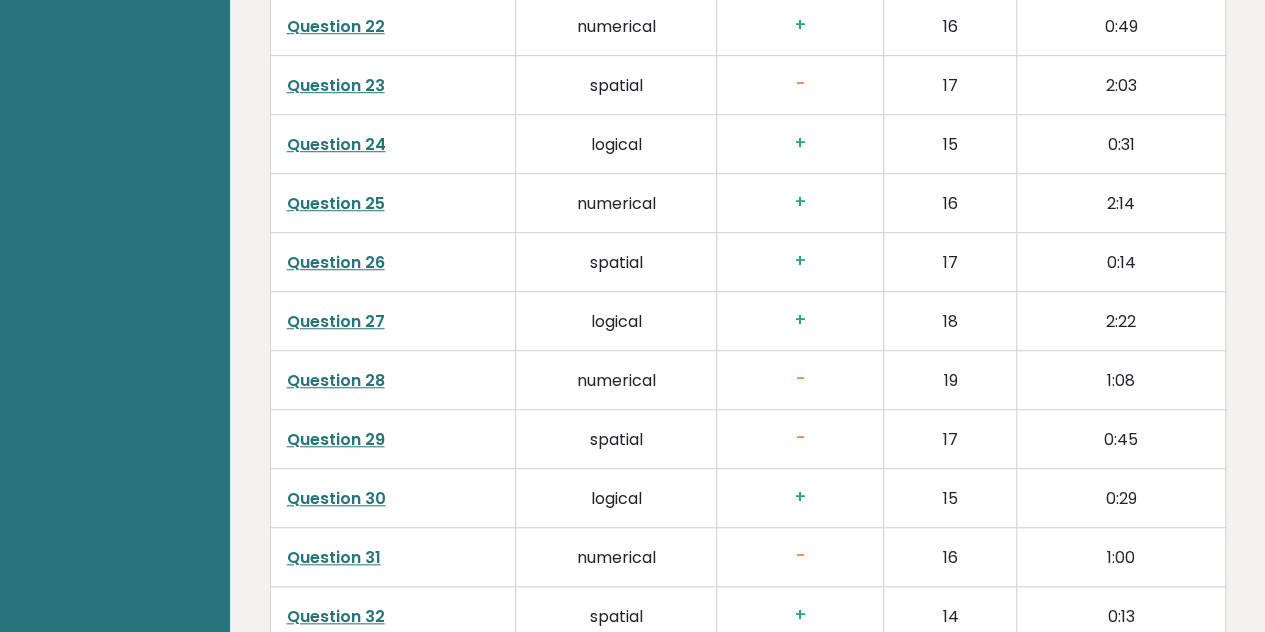 click on "Question
28" at bounding box center [336, 380] 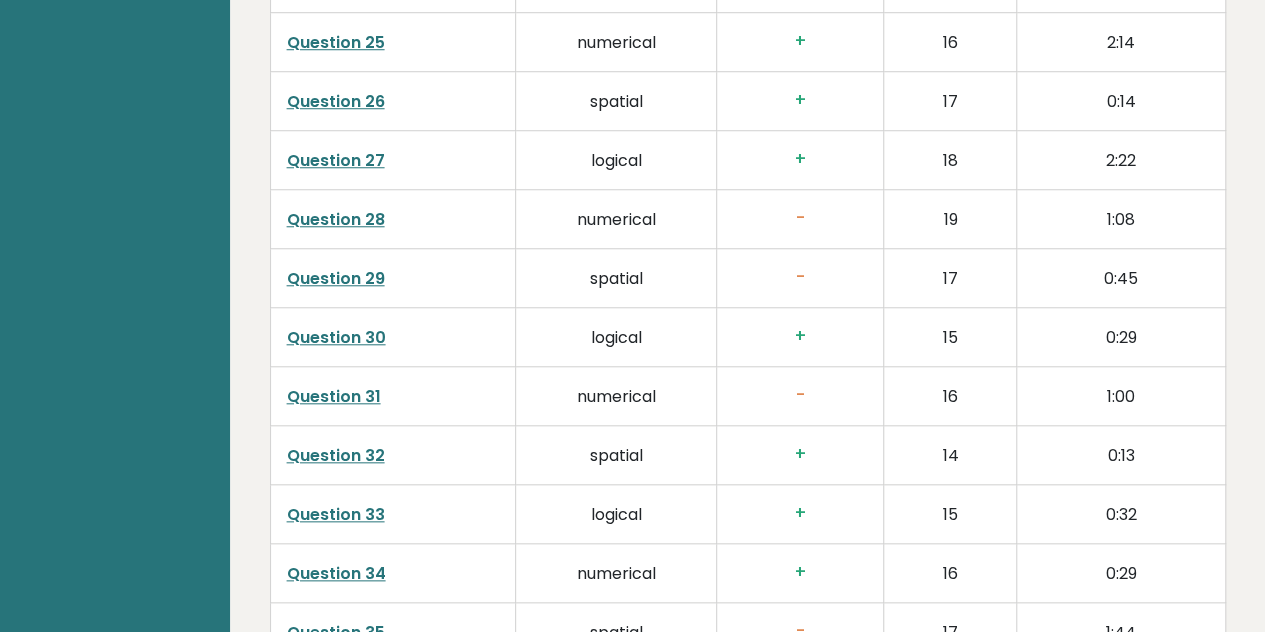 scroll, scrollTop: 4640, scrollLeft: 0, axis: vertical 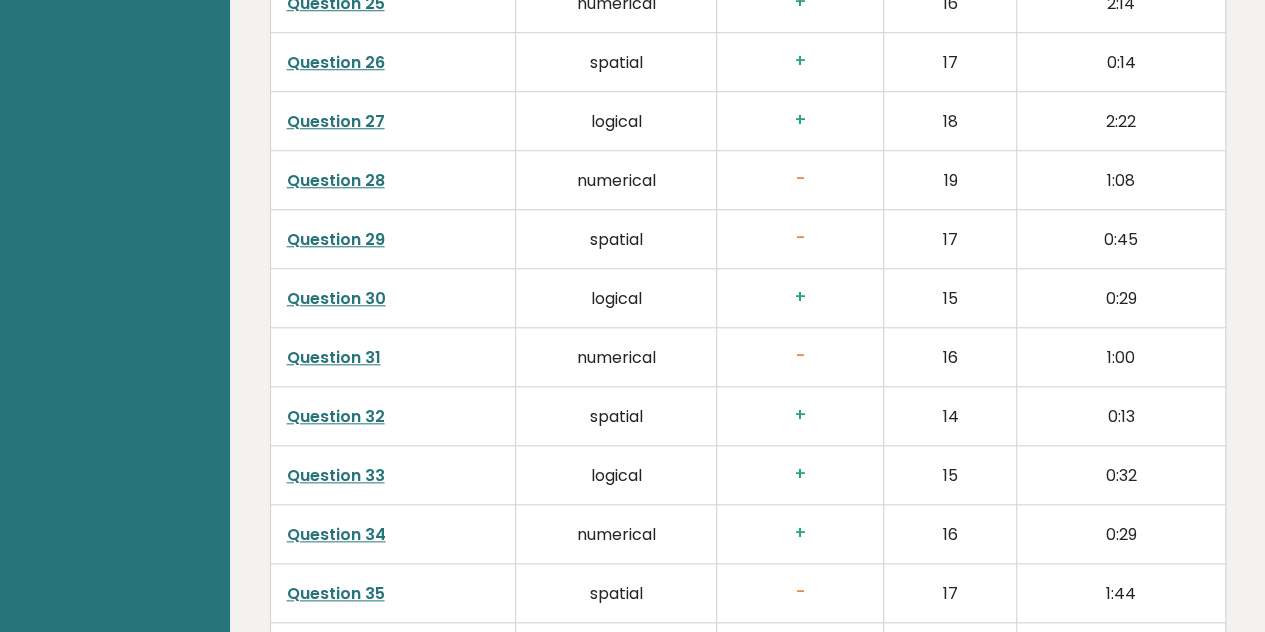 click on "Question
31" at bounding box center [393, 356] 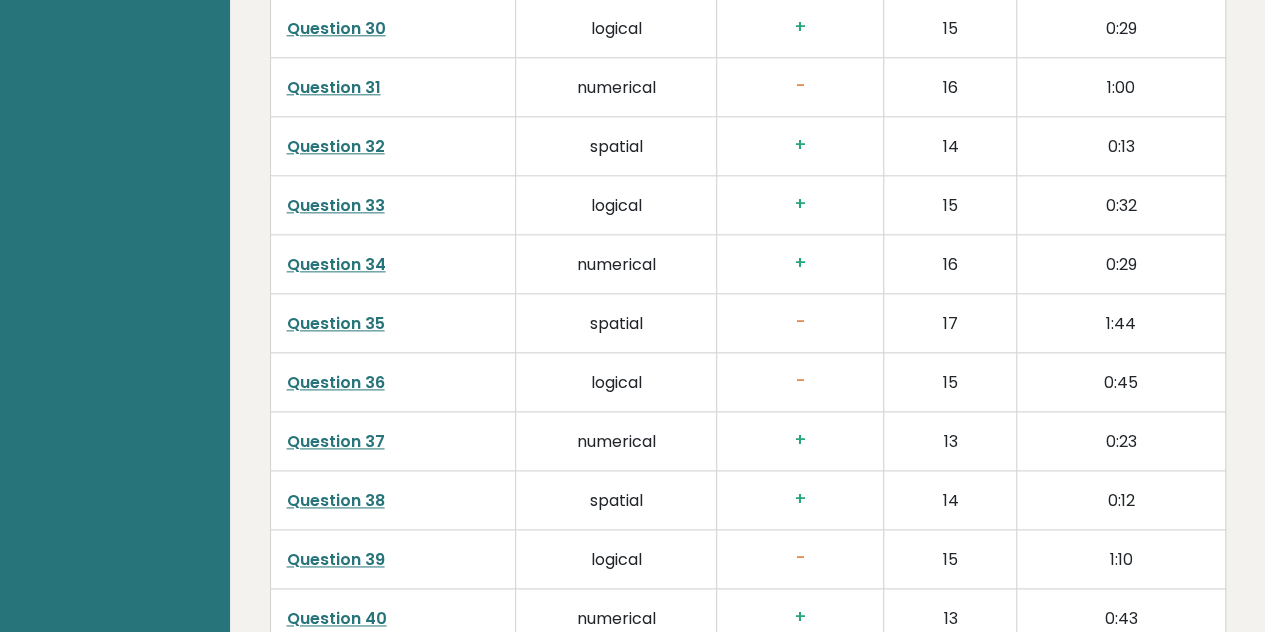 scroll, scrollTop: 4940, scrollLeft: 0, axis: vertical 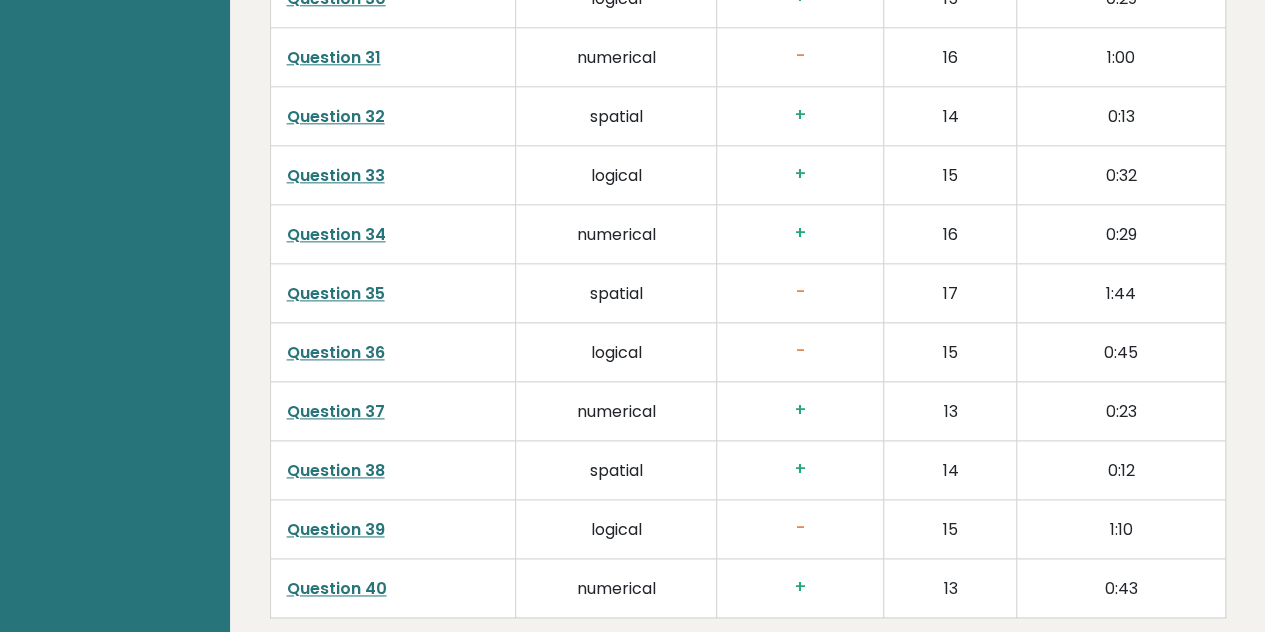 click on "Question
35" at bounding box center (336, 293) 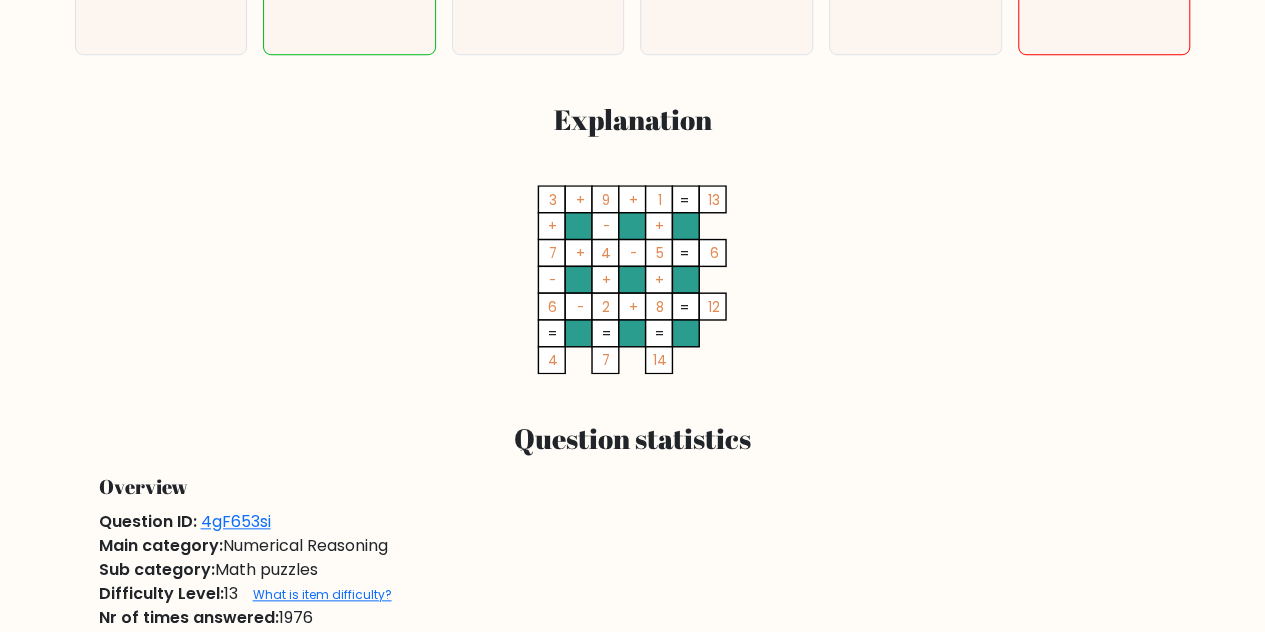 scroll, scrollTop: 800, scrollLeft: 0, axis: vertical 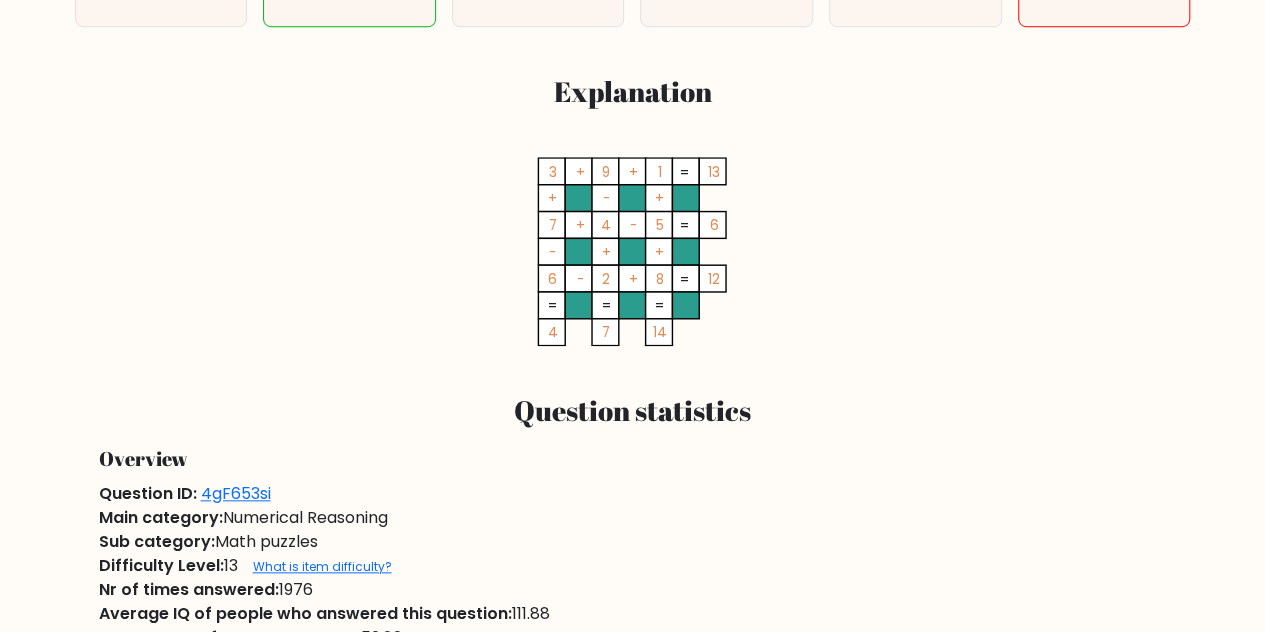 click on "1" 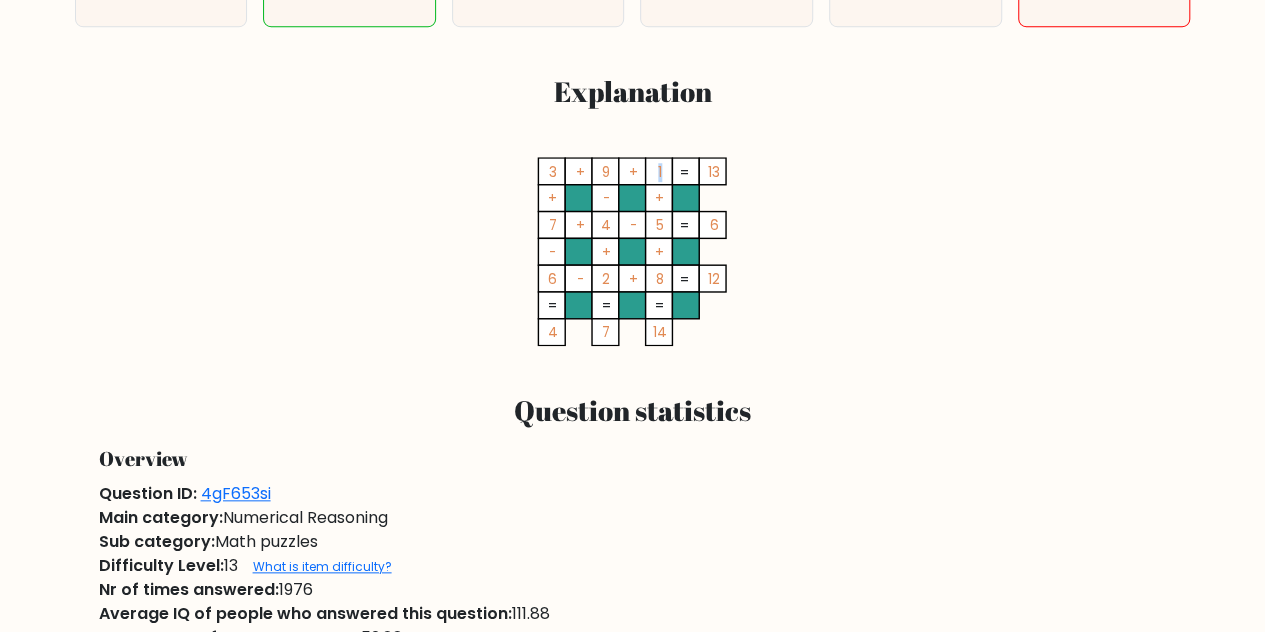 click on "1" 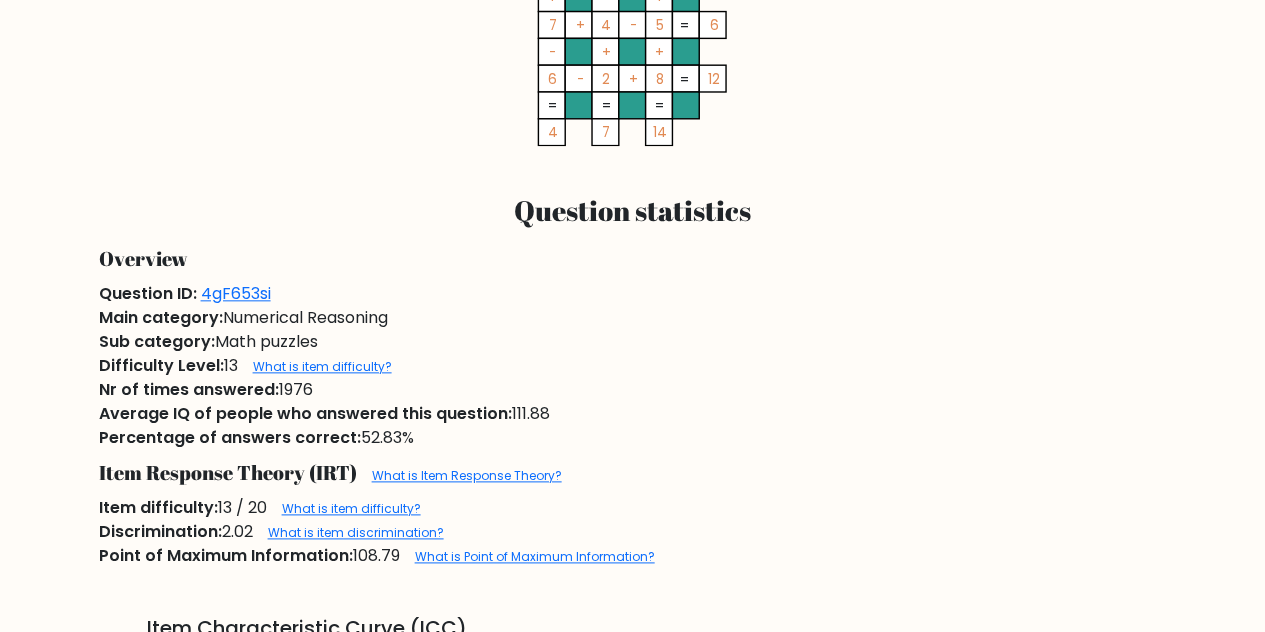 scroll, scrollTop: 600, scrollLeft: 0, axis: vertical 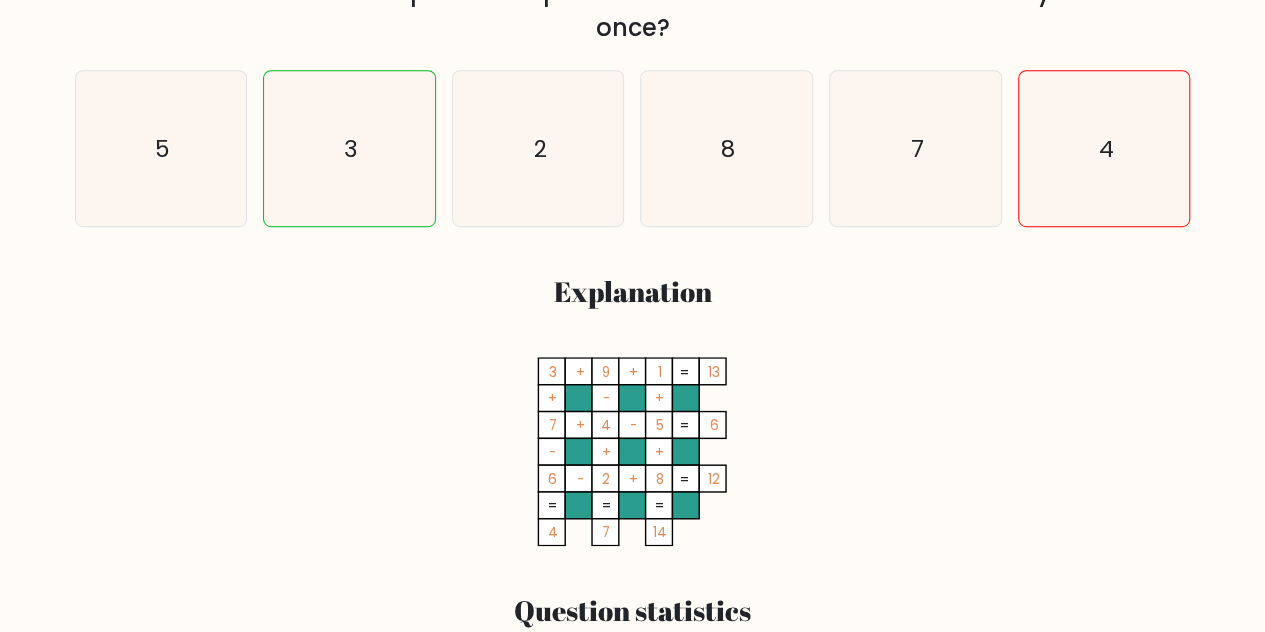 click on "-" 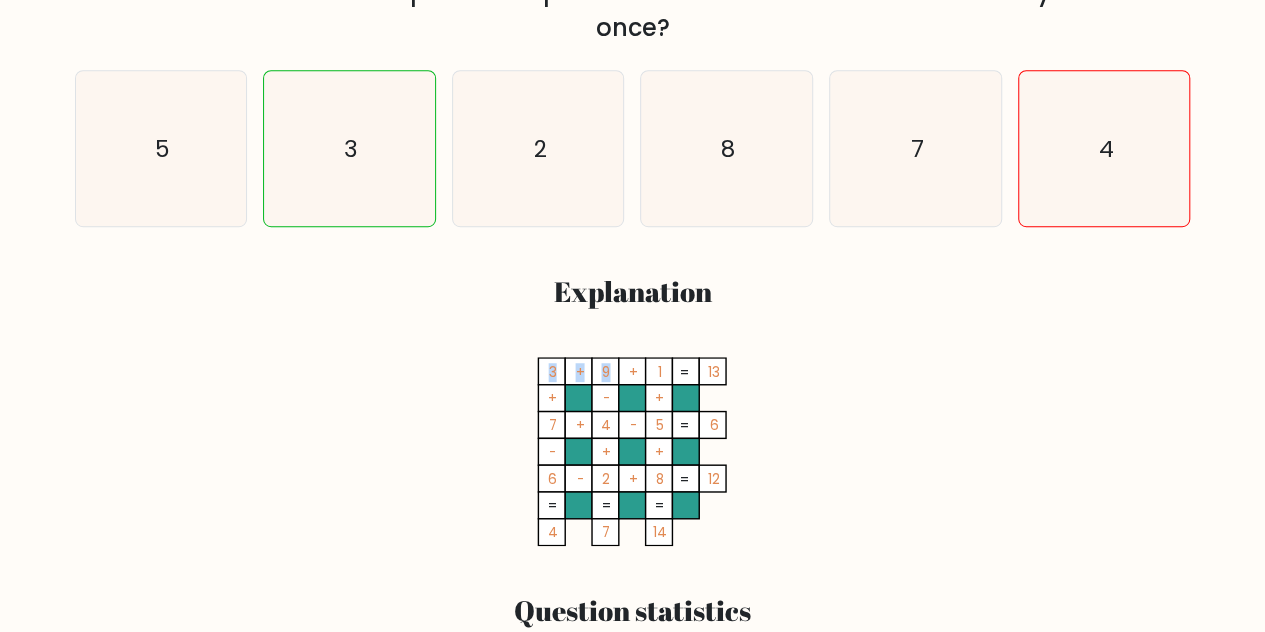drag, startPoint x: 610, startPoint y: 375, endPoint x: 516, endPoint y: 372, distance: 94.04786 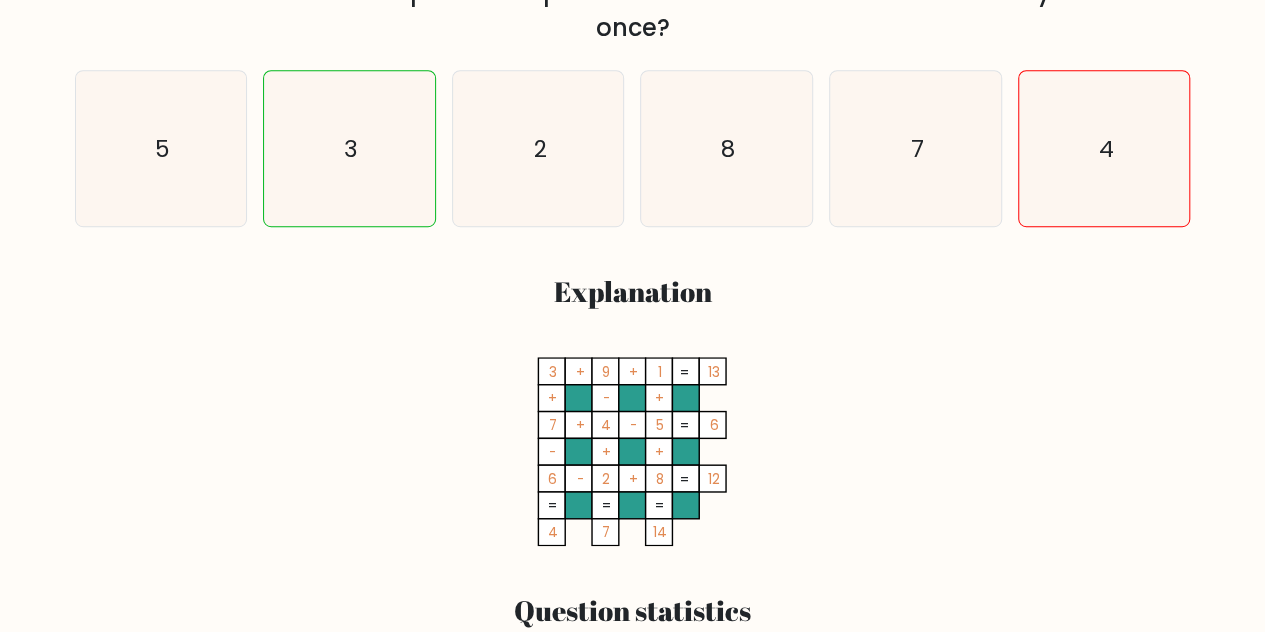 click 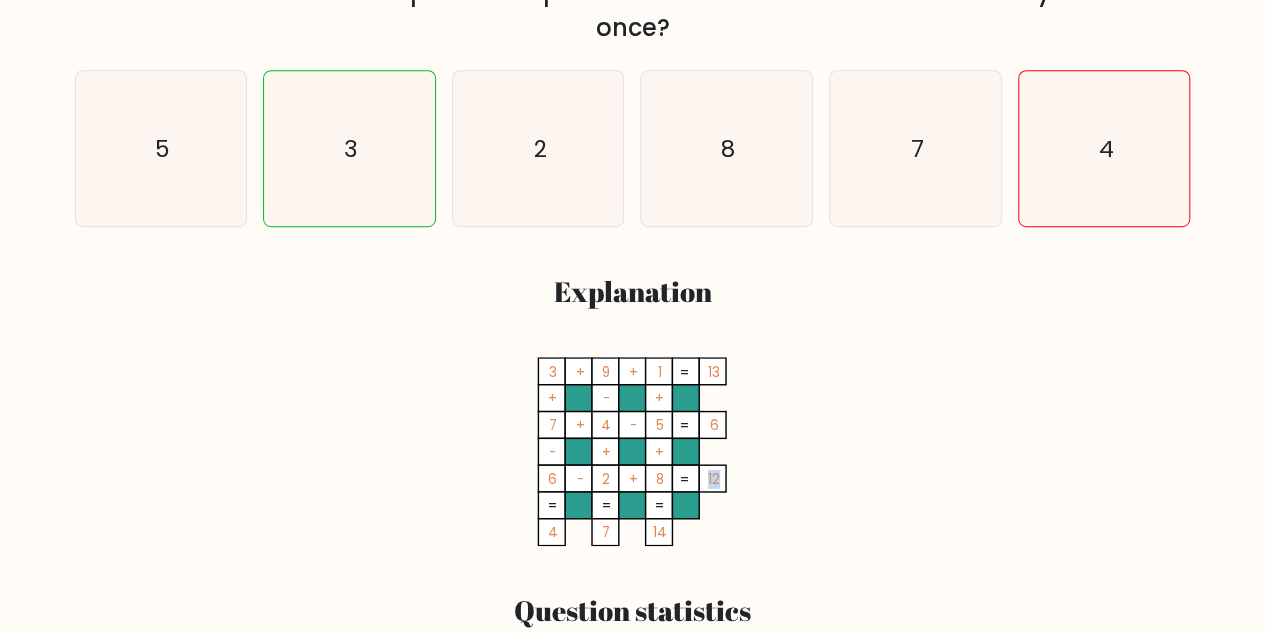 click on "12" 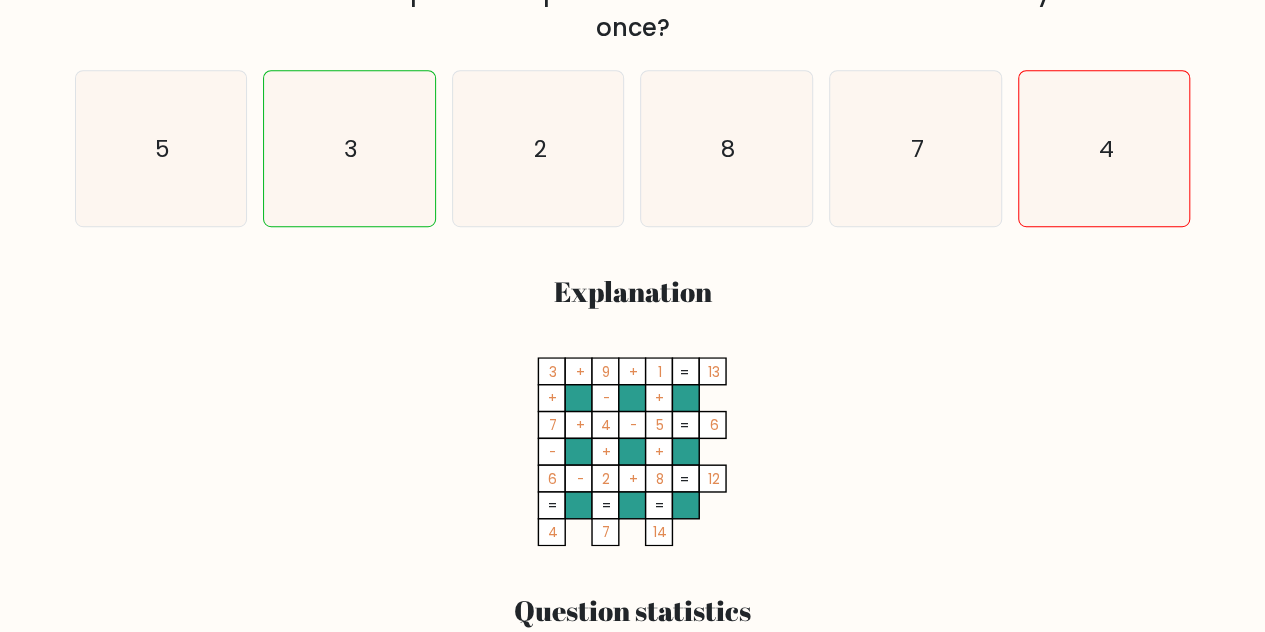 click on "3    +    9    +    1    13    +    -    +    7    +    4    -    5    6    -    +    +    6    -    2    +    8    =   12    =   =   =   =   4    7    14    =" 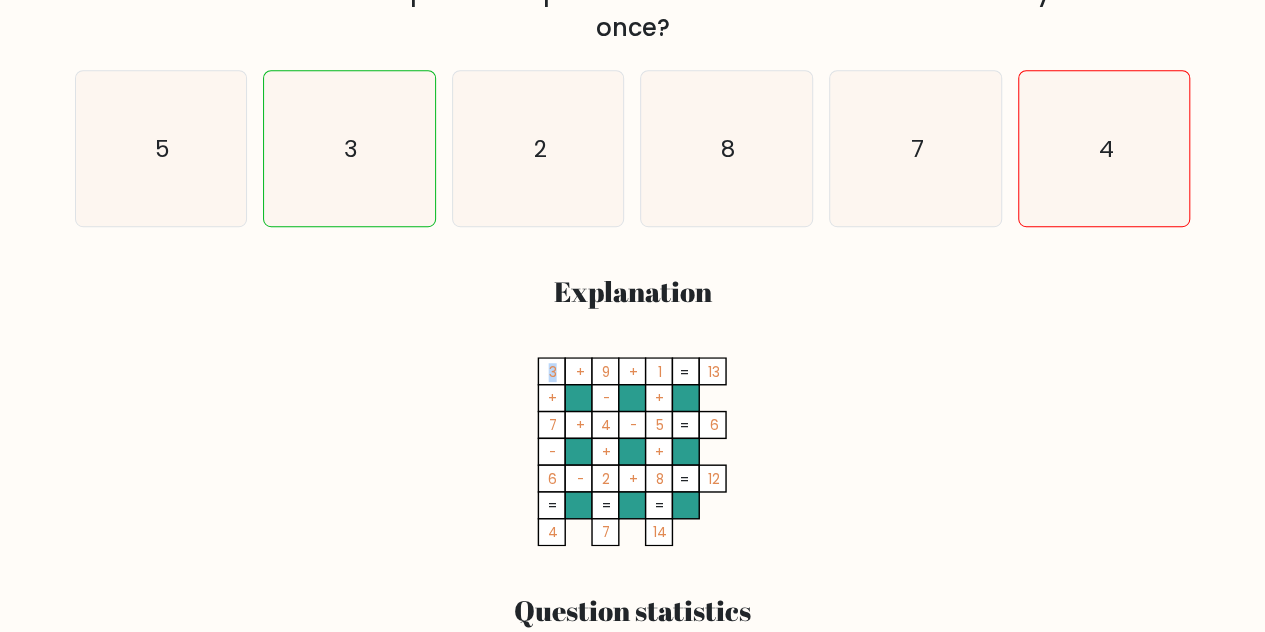 click 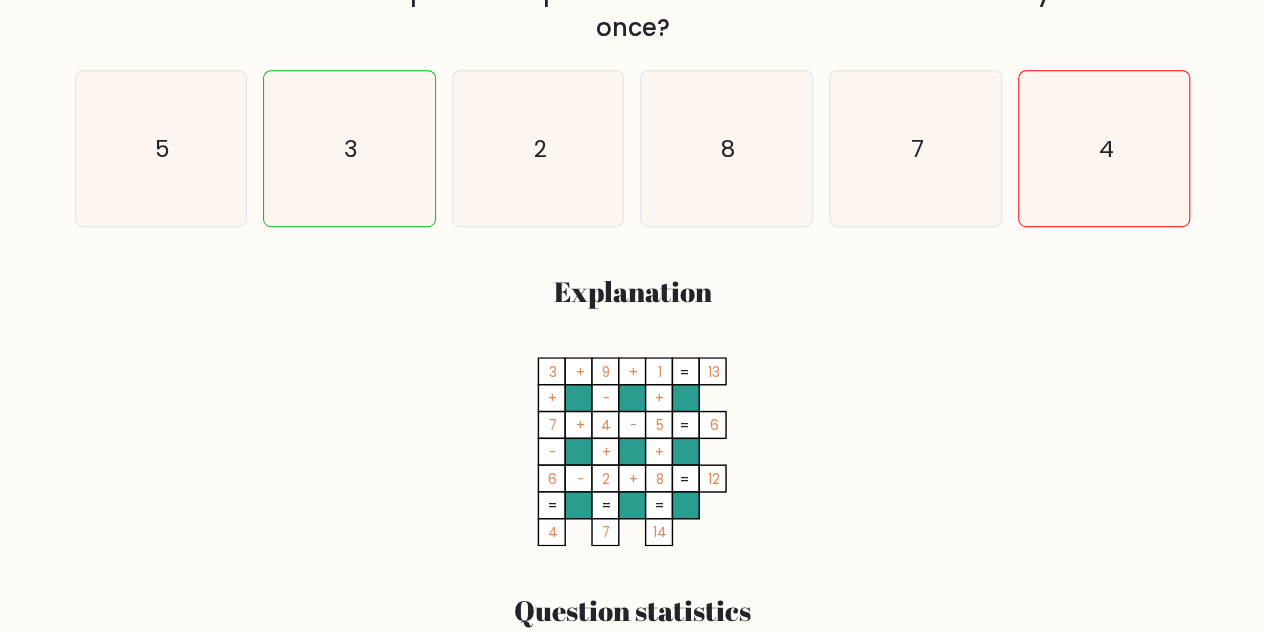click on "14" 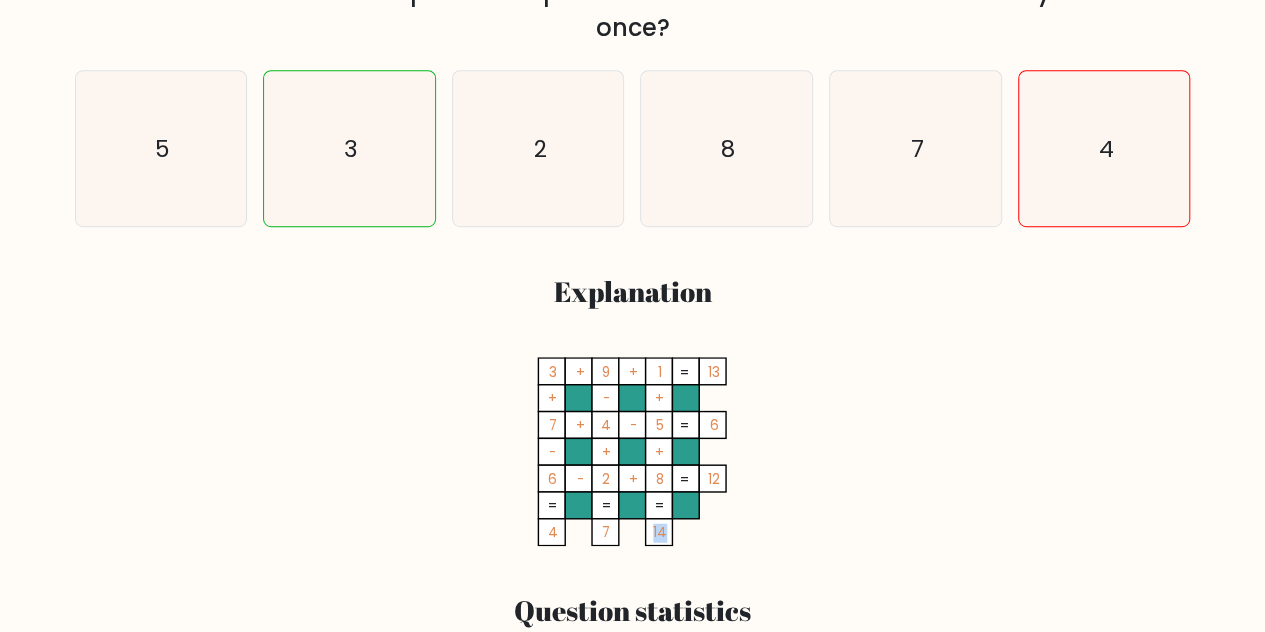 click on "14" 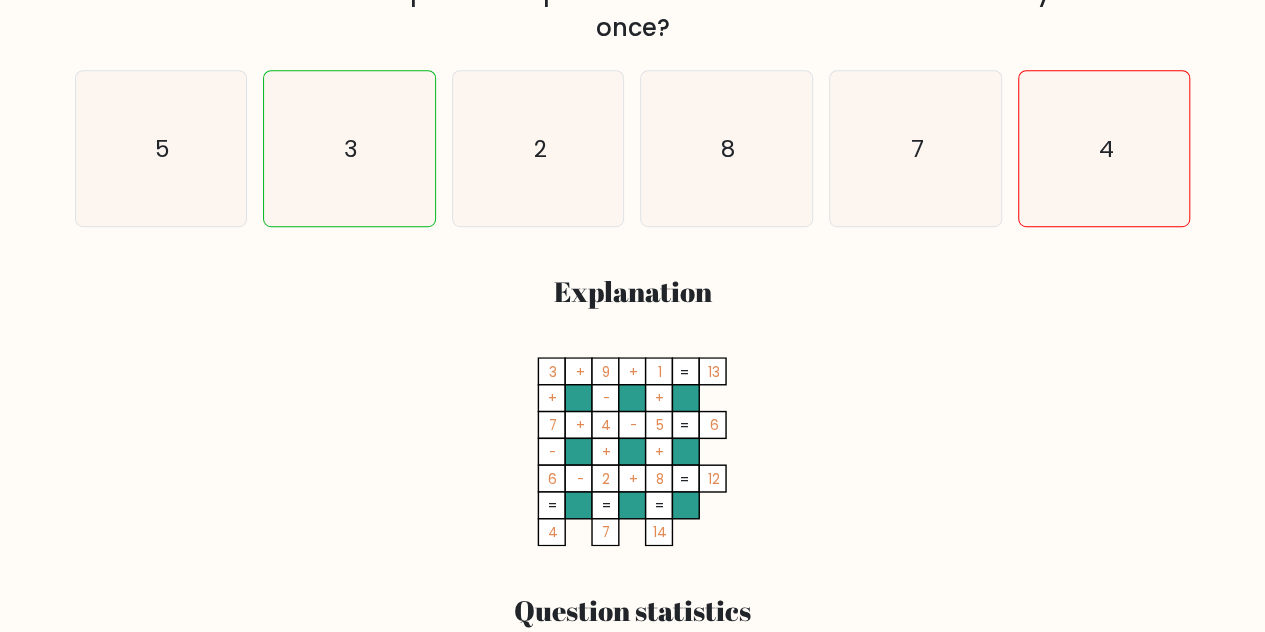 click on "8" 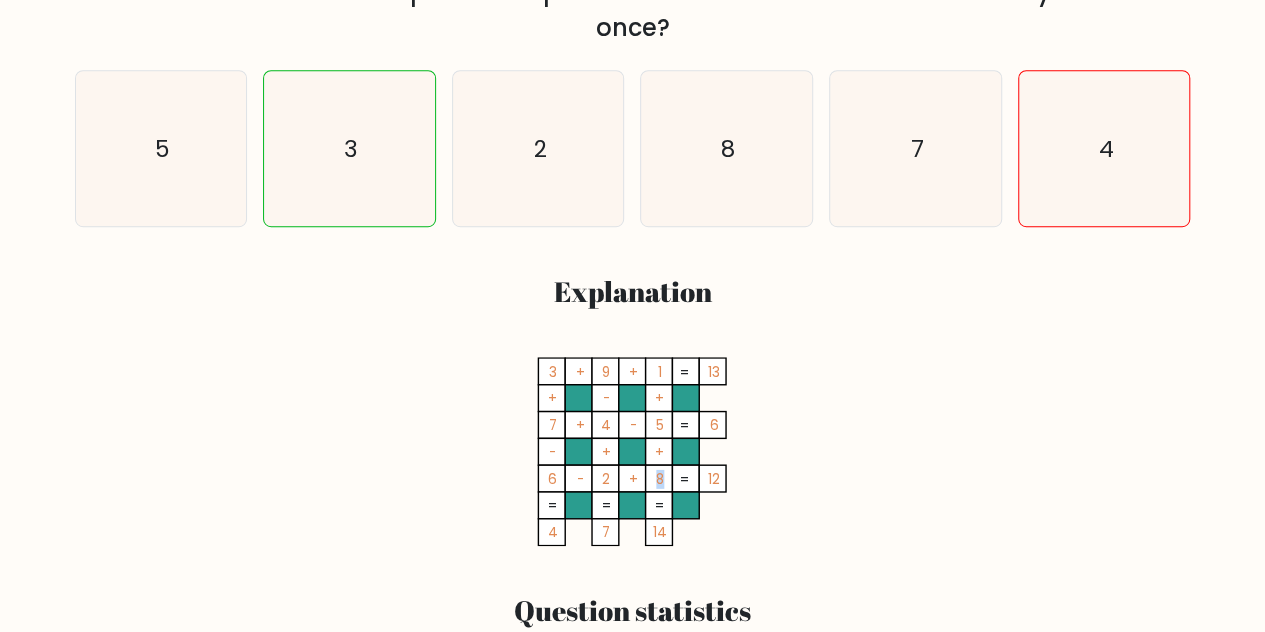 click on "8" 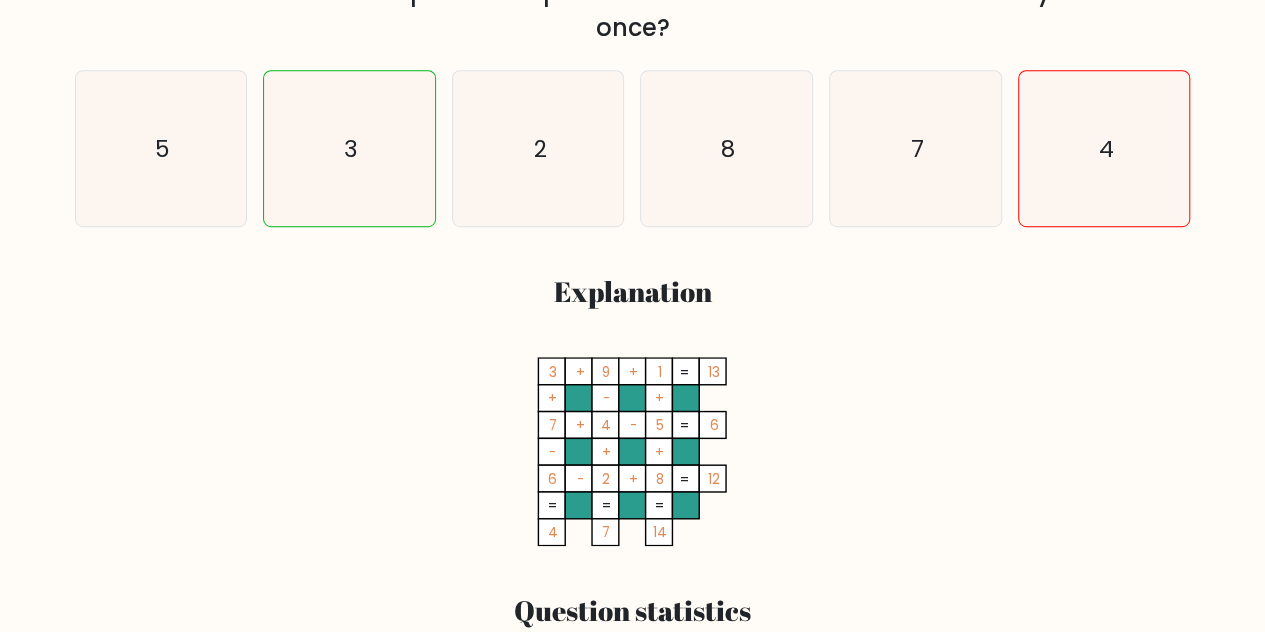 click 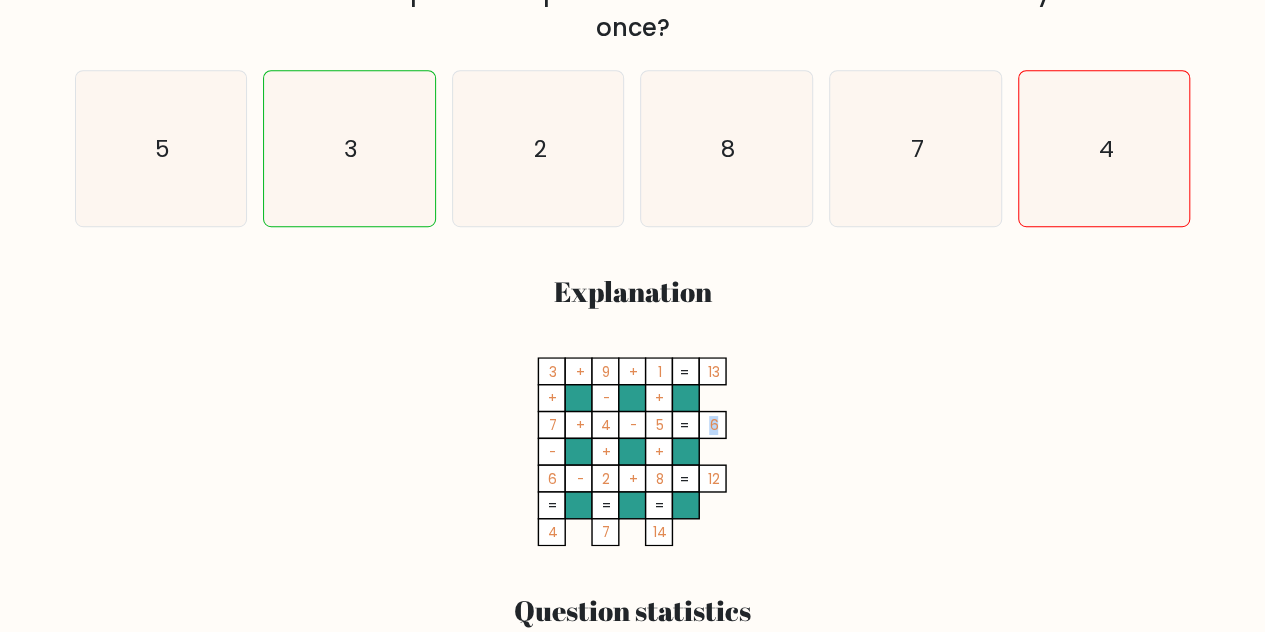 click on "6" 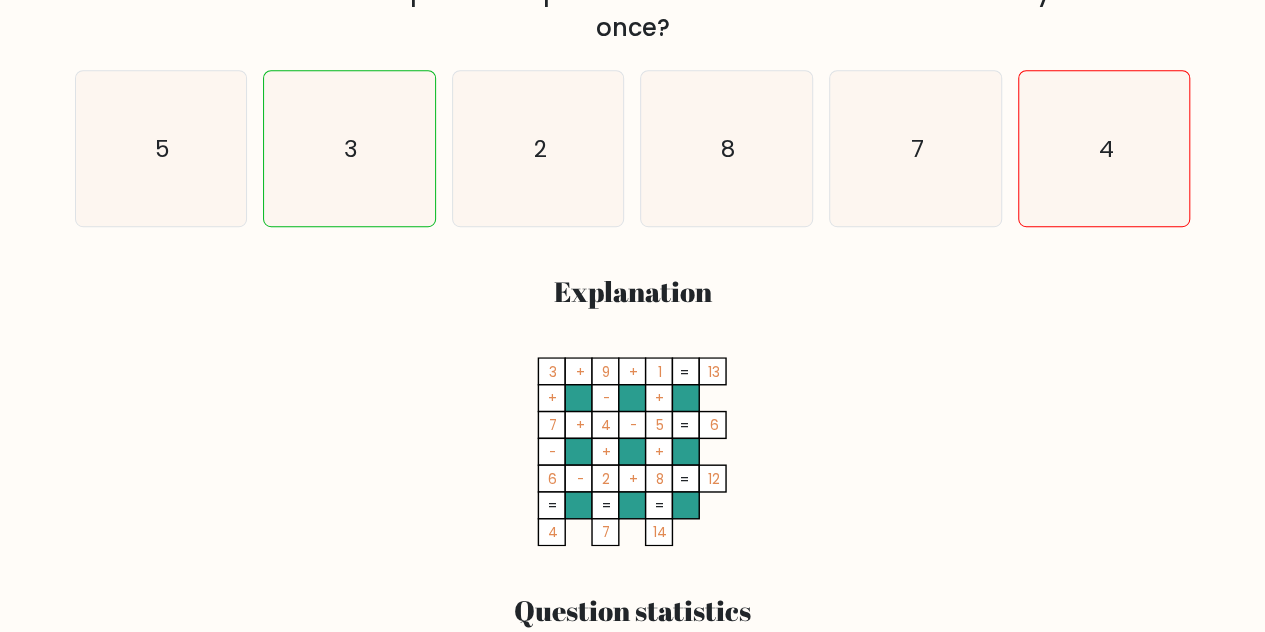 click on "3    +    9    +    1    13    +    -    +    7    +    4    -    5    6    -    +    +    6    -    2    +    8    =   12    =   =   =   =   4    7    14    =" 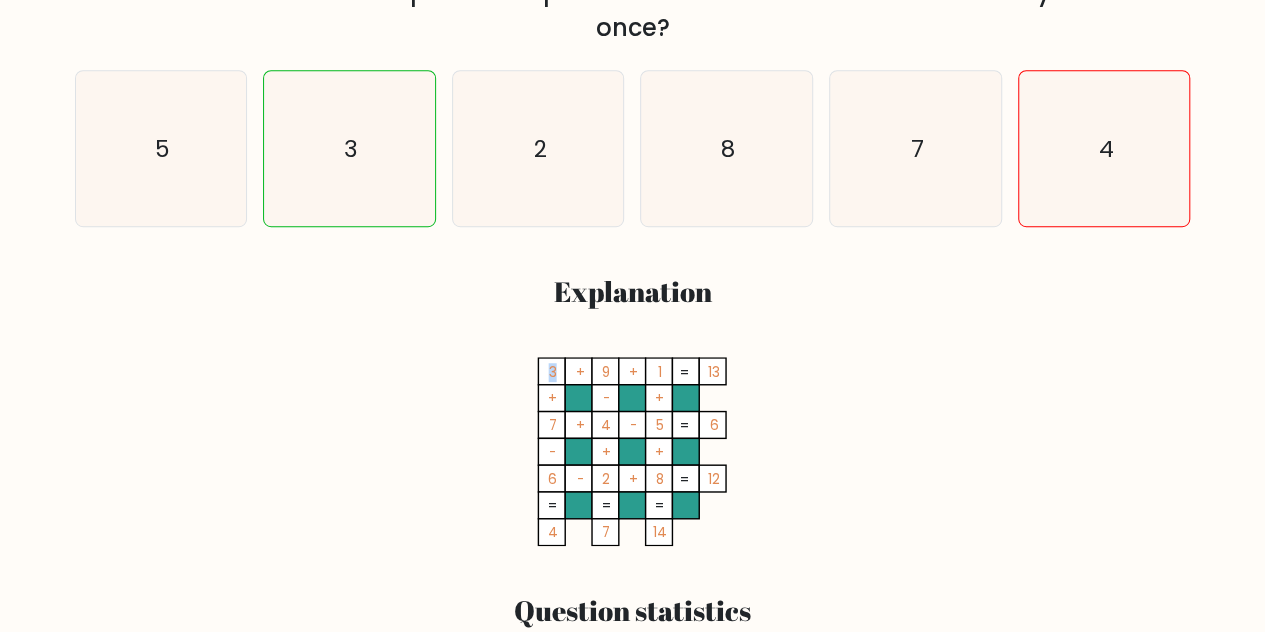 drag, startPoint x: 540, startPoint y: 371, endPoint x: 674, endPoint y: 382, distance: 134.45073 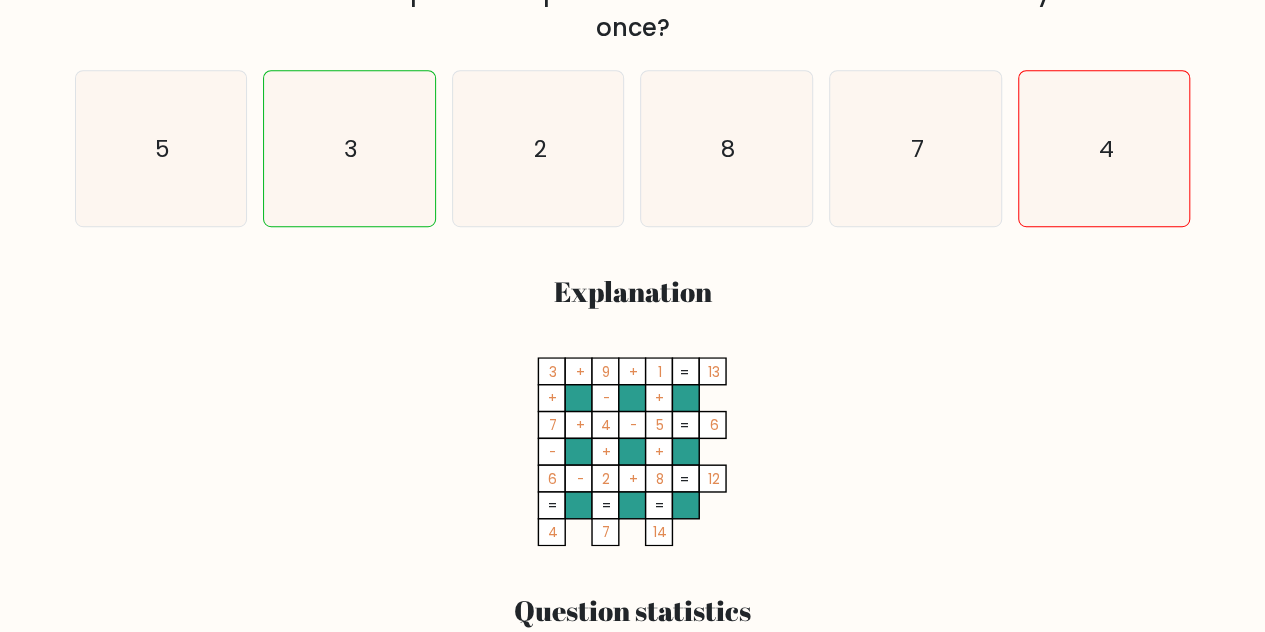 click 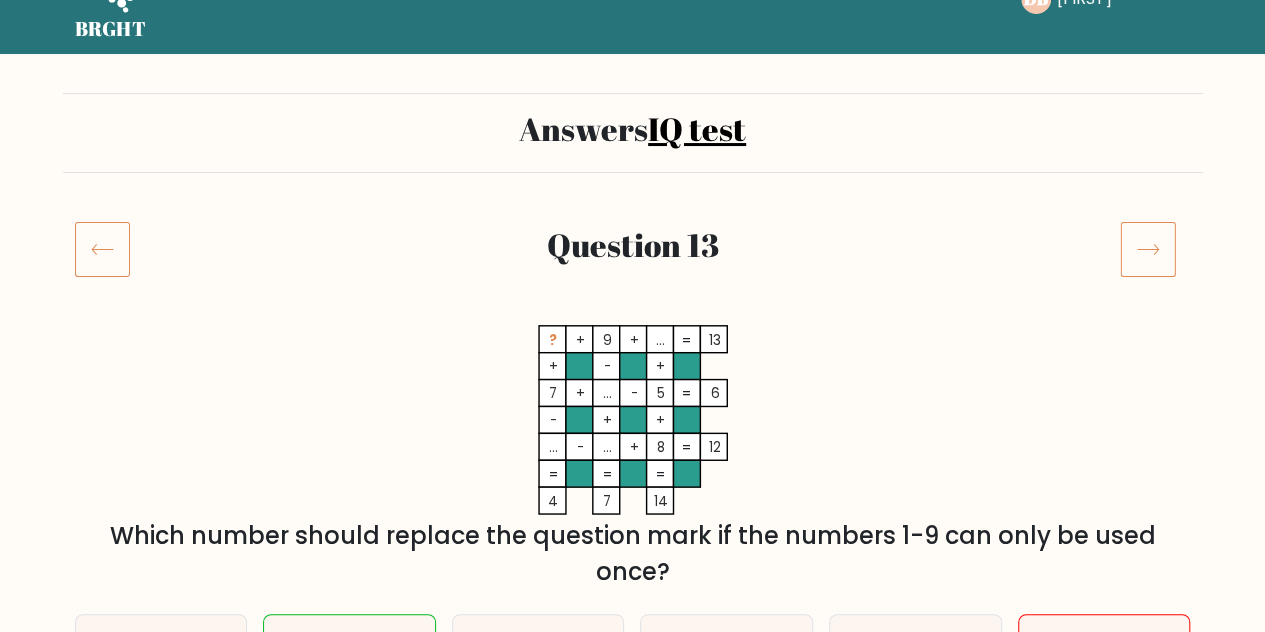 scroll, scrollTop: 0, scrollLeft: 0, axis: both 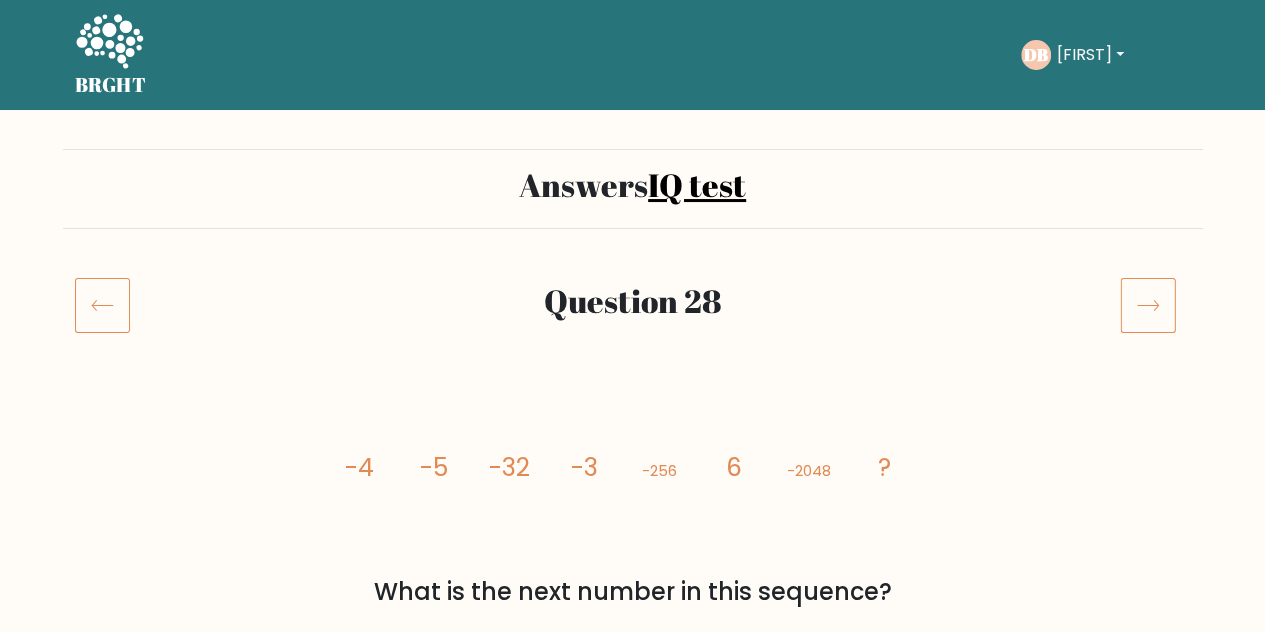 click 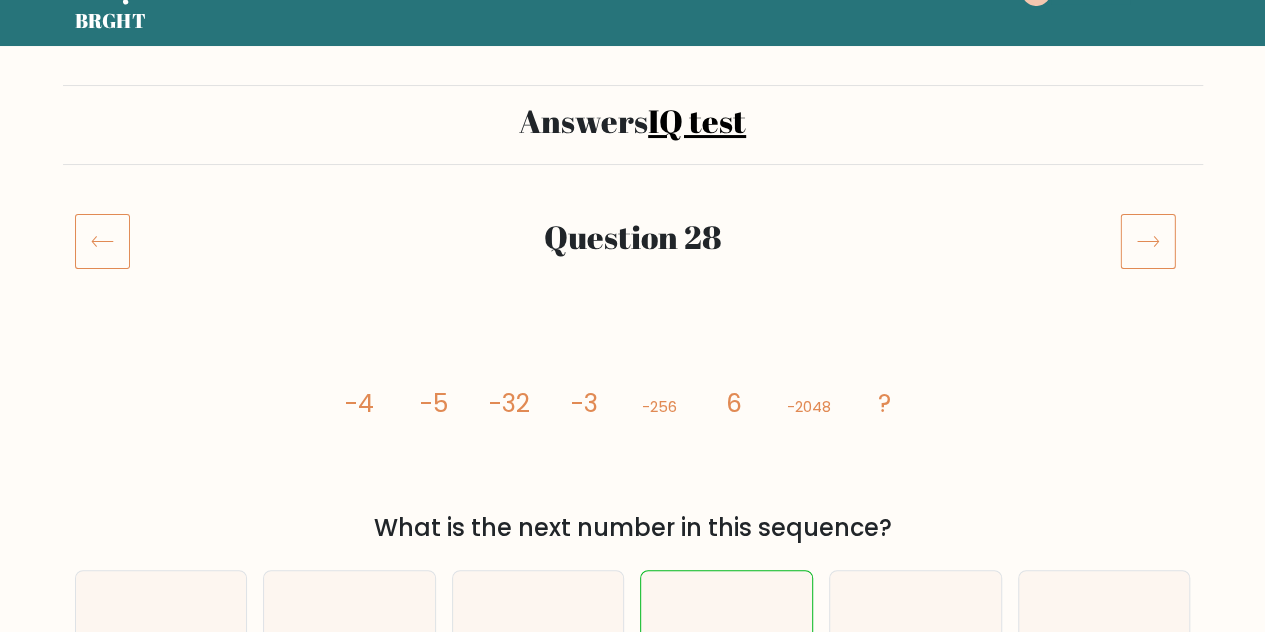 scroll, scrollTop: 0, scrollLeft: 0, axis: both 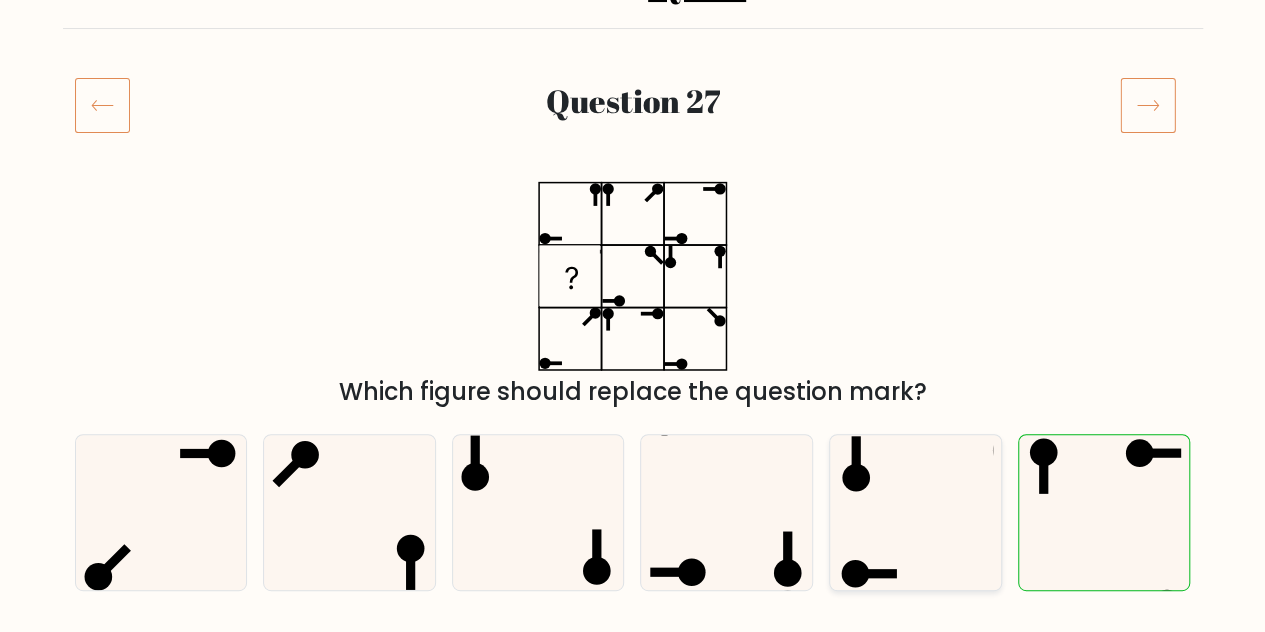 click 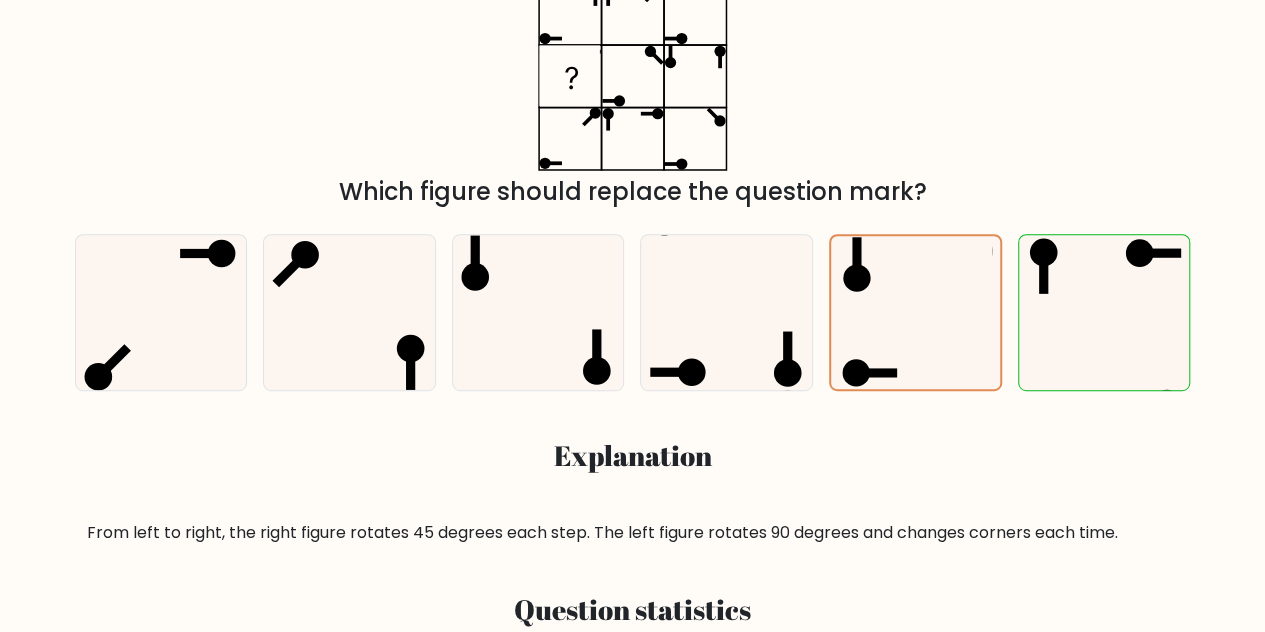 scroll, scrollTop: 300, scrollLeft: 0, axis: vertical 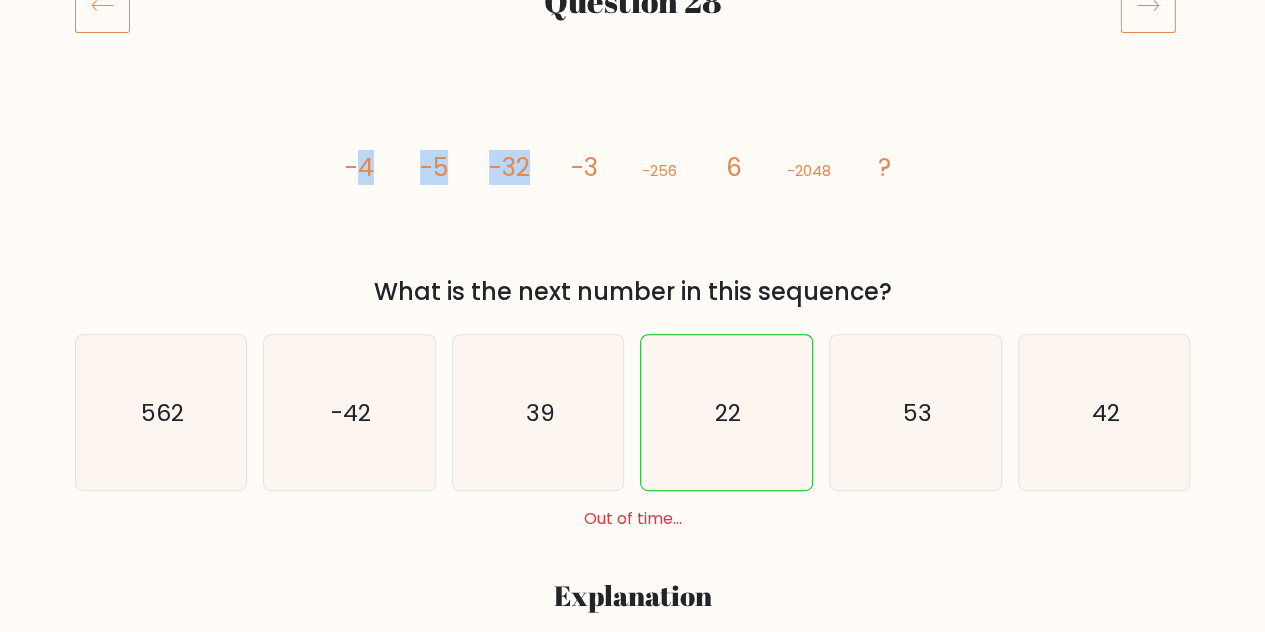 drag, startPoint x: 351, startPoint y: 175, endPoint x: 552, endPoint y: 166, distance: 201.20139 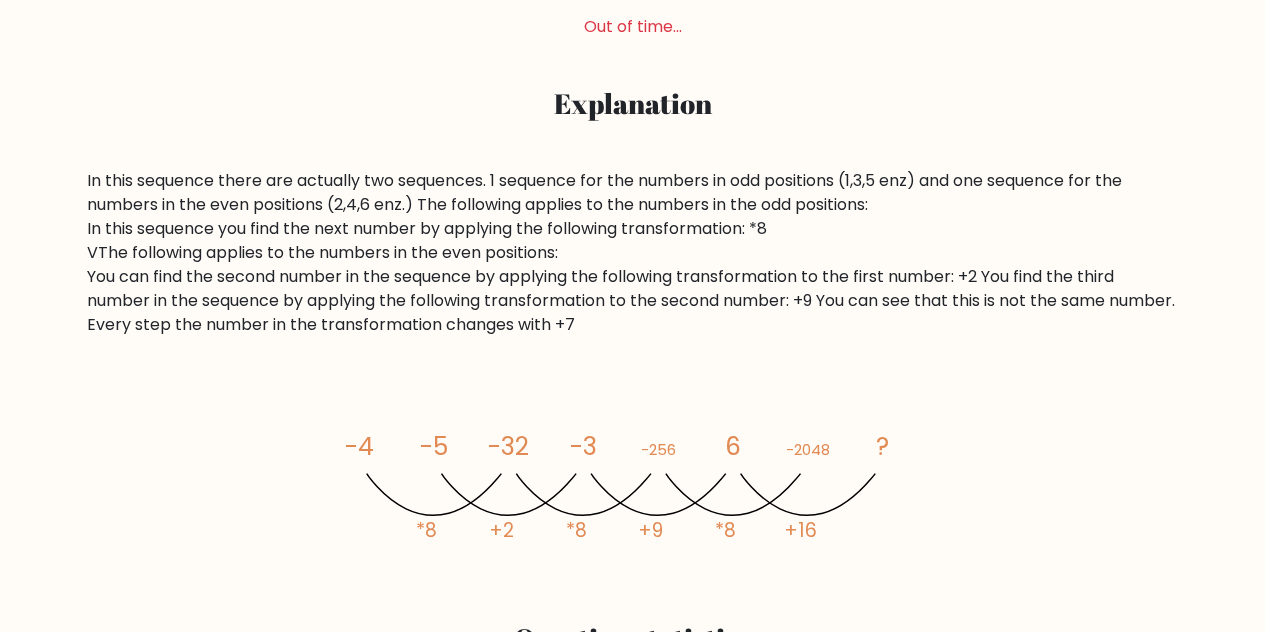 scroll, scrollTop: 900, scrollLeft: 0, axis: vertical 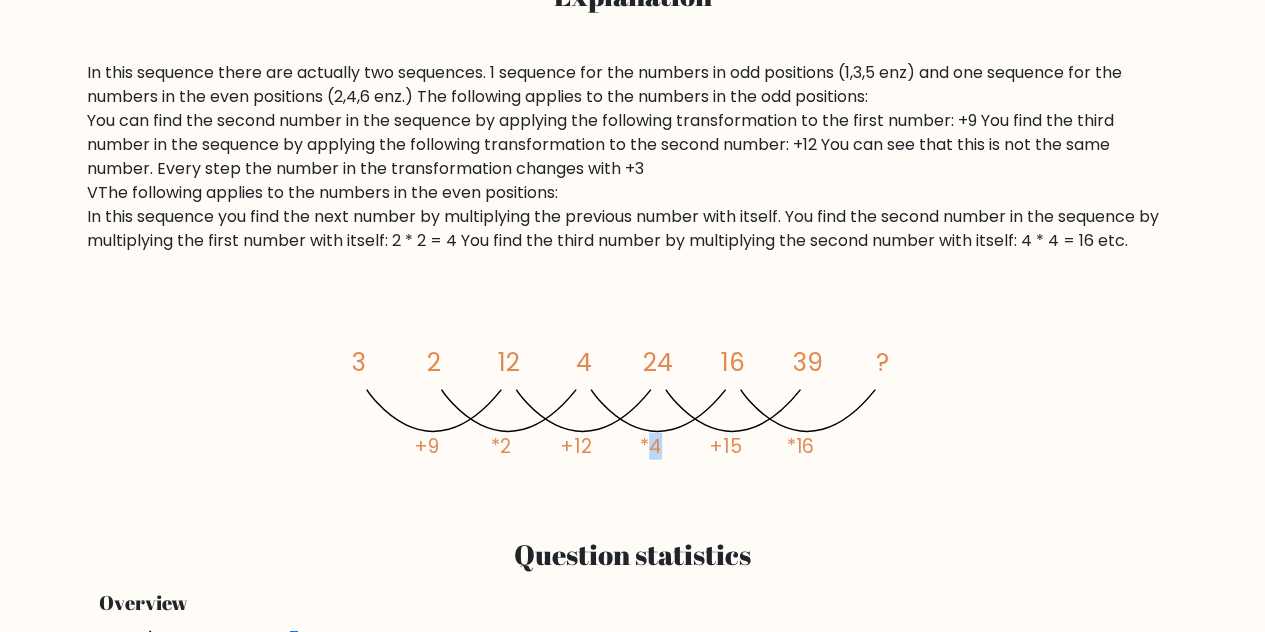 drag, startPoint x: 658, startPoint y: 447, endPoint x: 681, endPoint y: 447, distance: 23 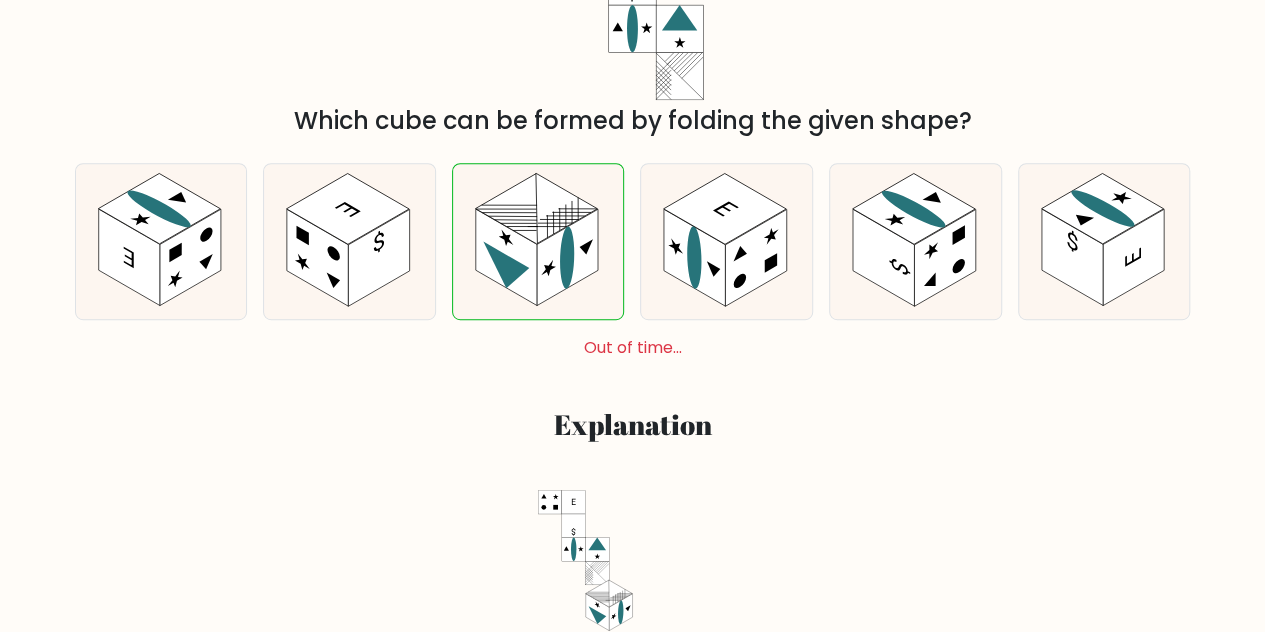 scroll, scrollTop: 400, scrollLeft: 0, axis: vertical 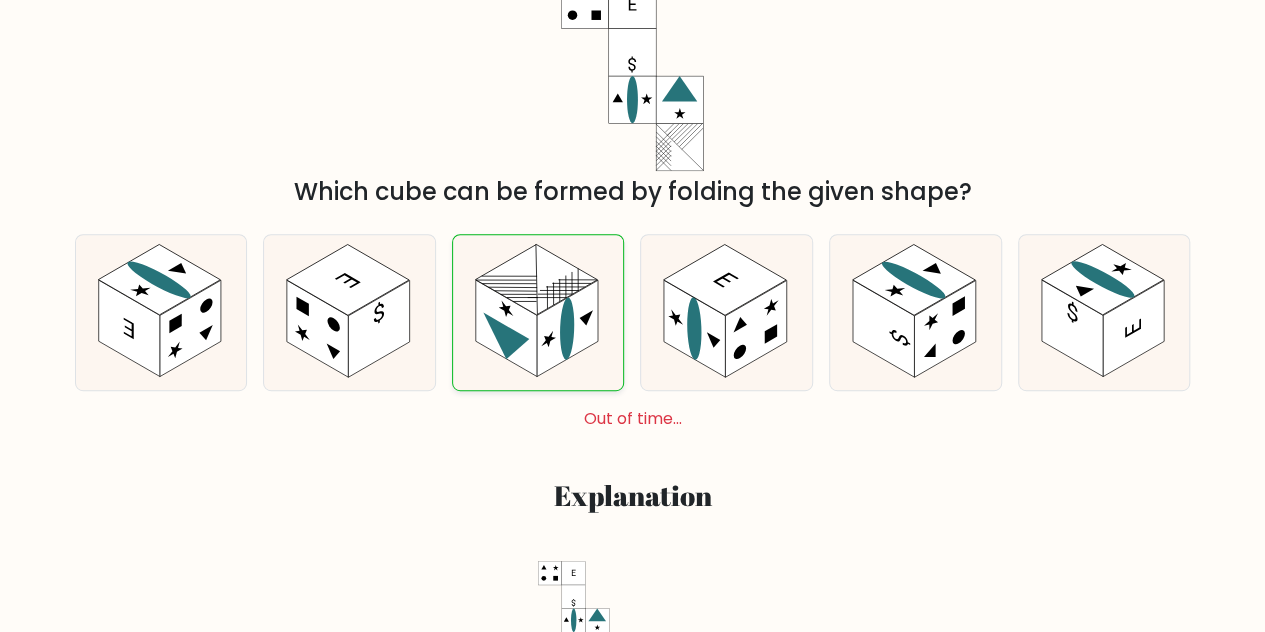 click 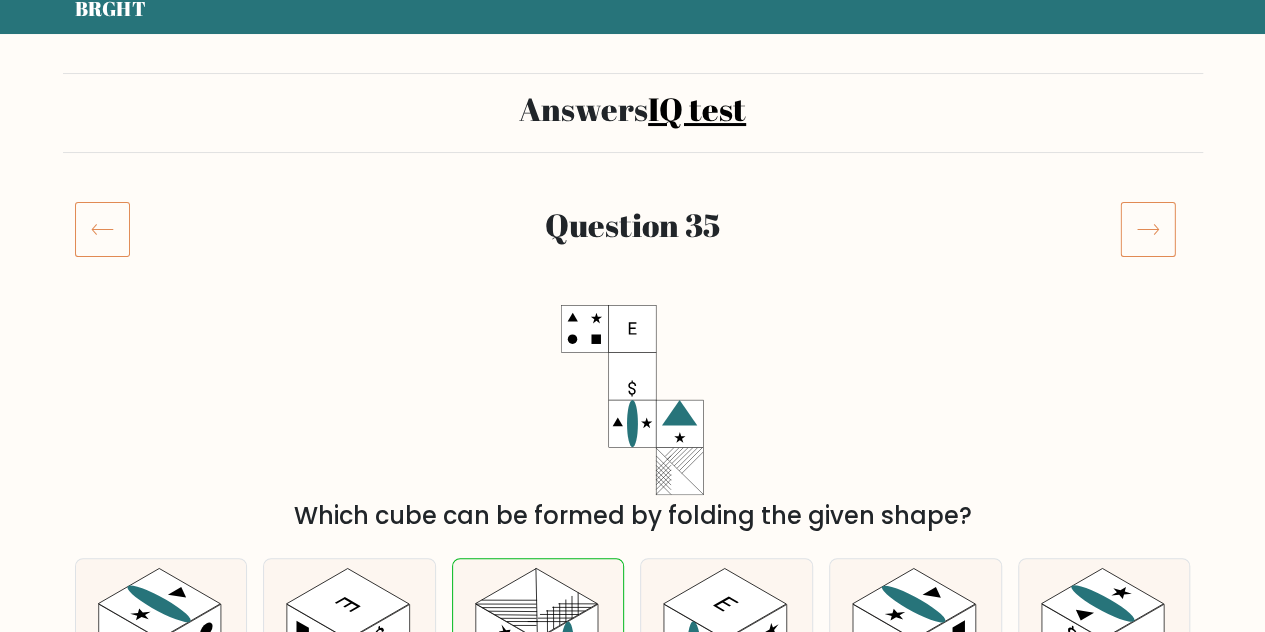 scroll, scrollTop: 202, scrollLeft: 0, axis: vertical 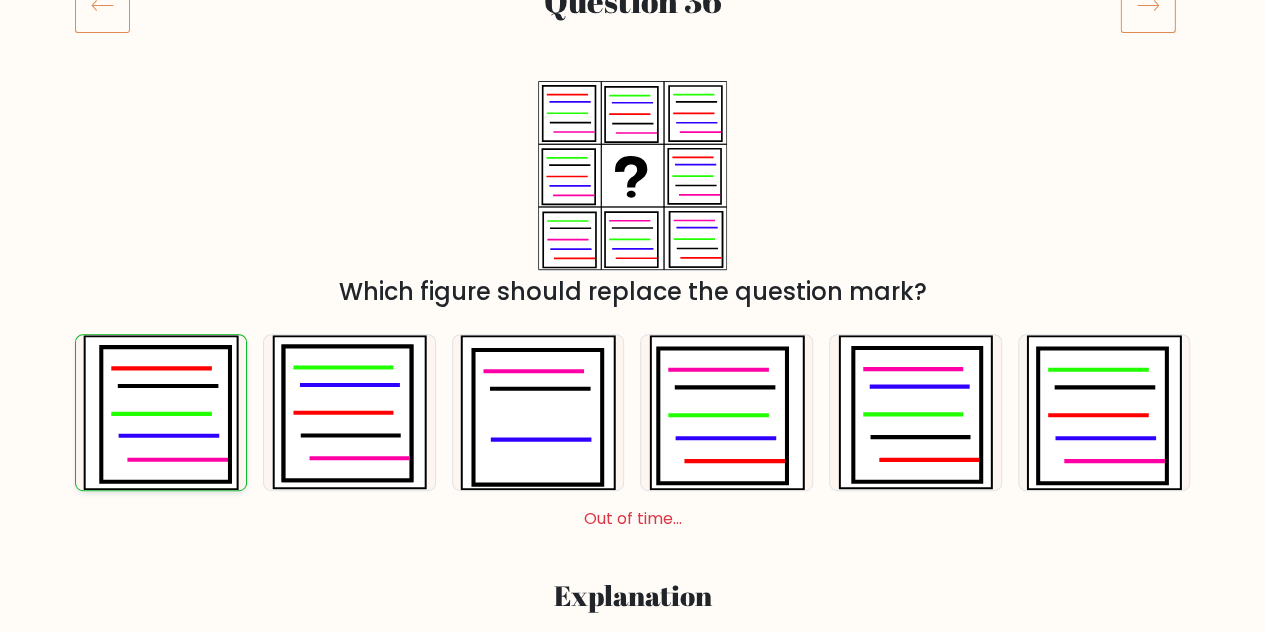 click 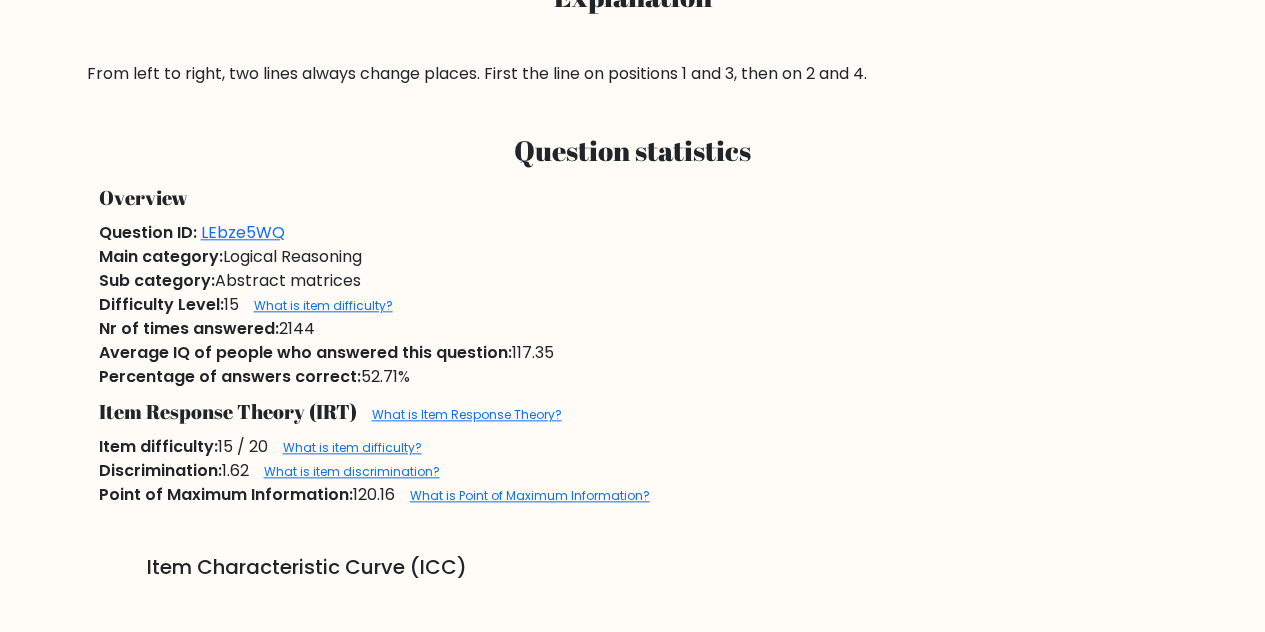 scroll, scrollTop: 800, scrollLeft: 0, axis: vertical 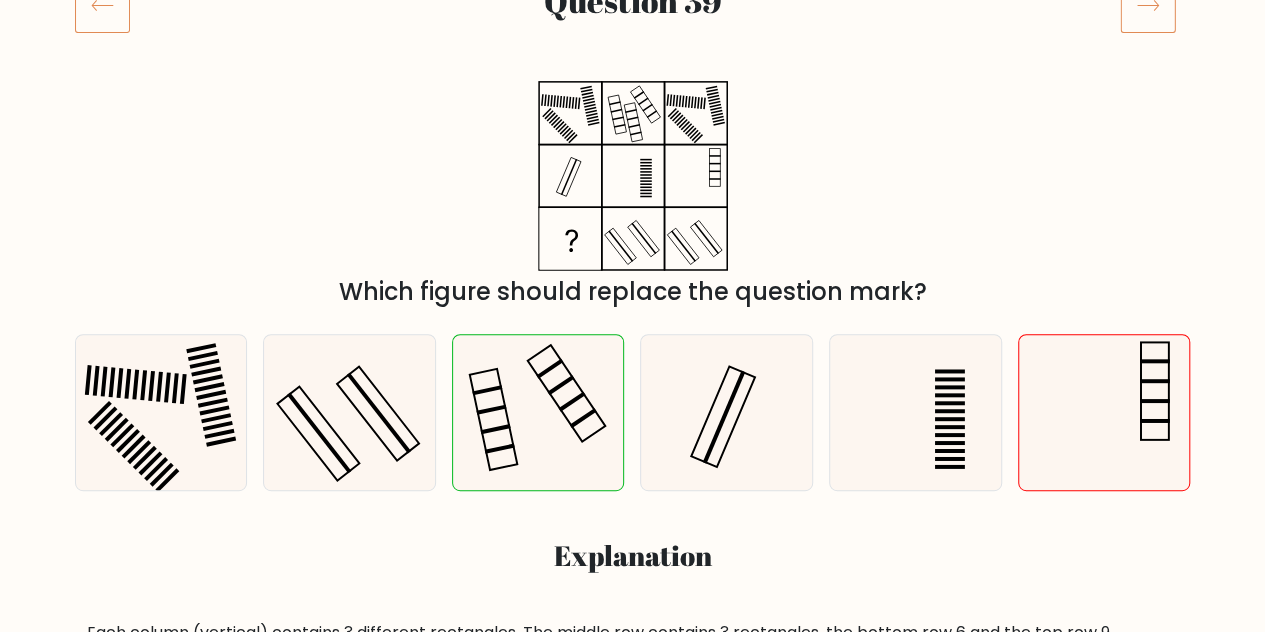 click on "Which figure should replace the question mark?" at bounding box center [633, 292] 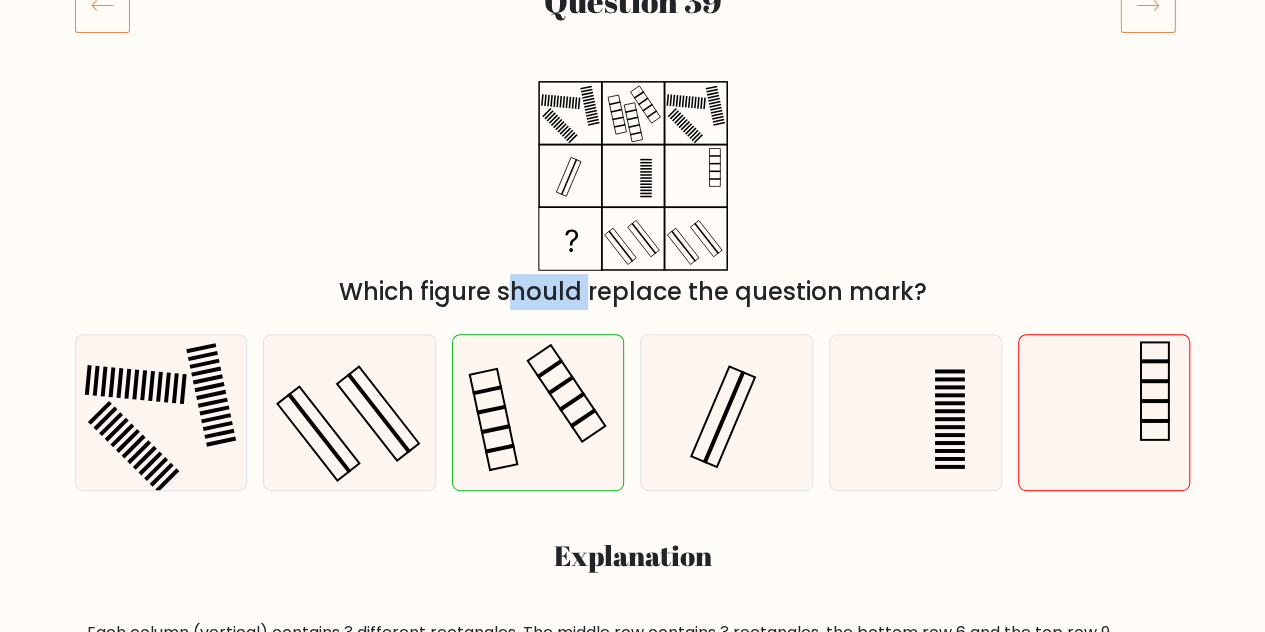 click on "Which figure should replace the question mark?" at bounding box center (633, 292) 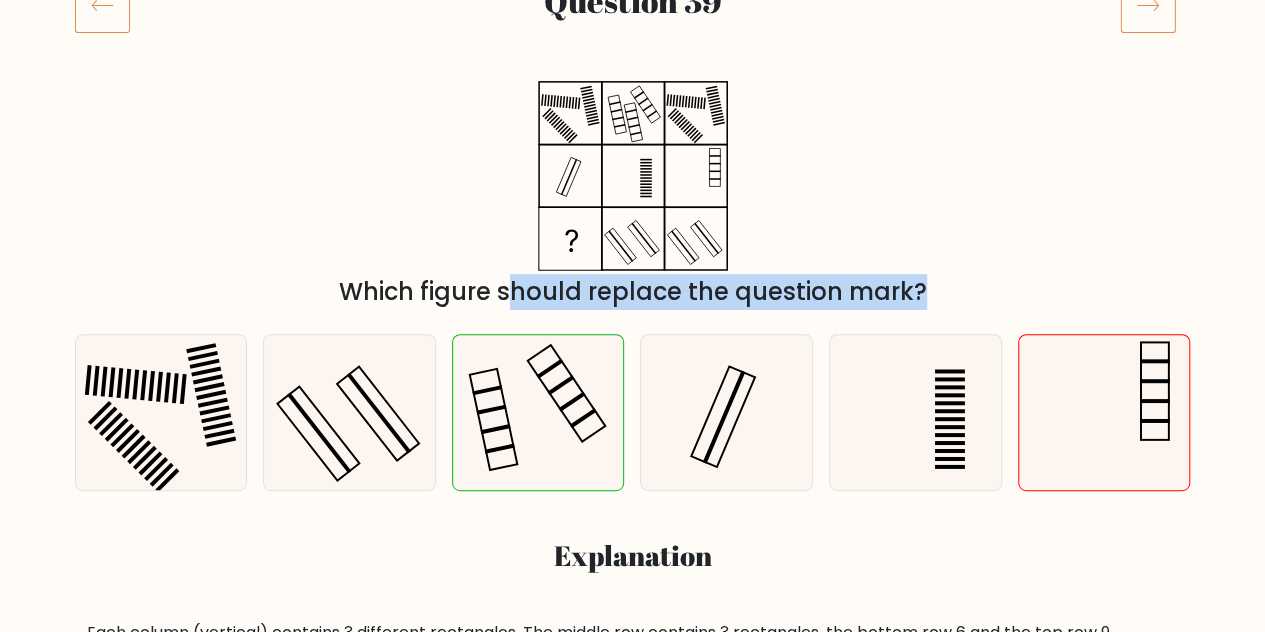 click on "Which figure should replace the question mark?" at bounding box center [633, 292] 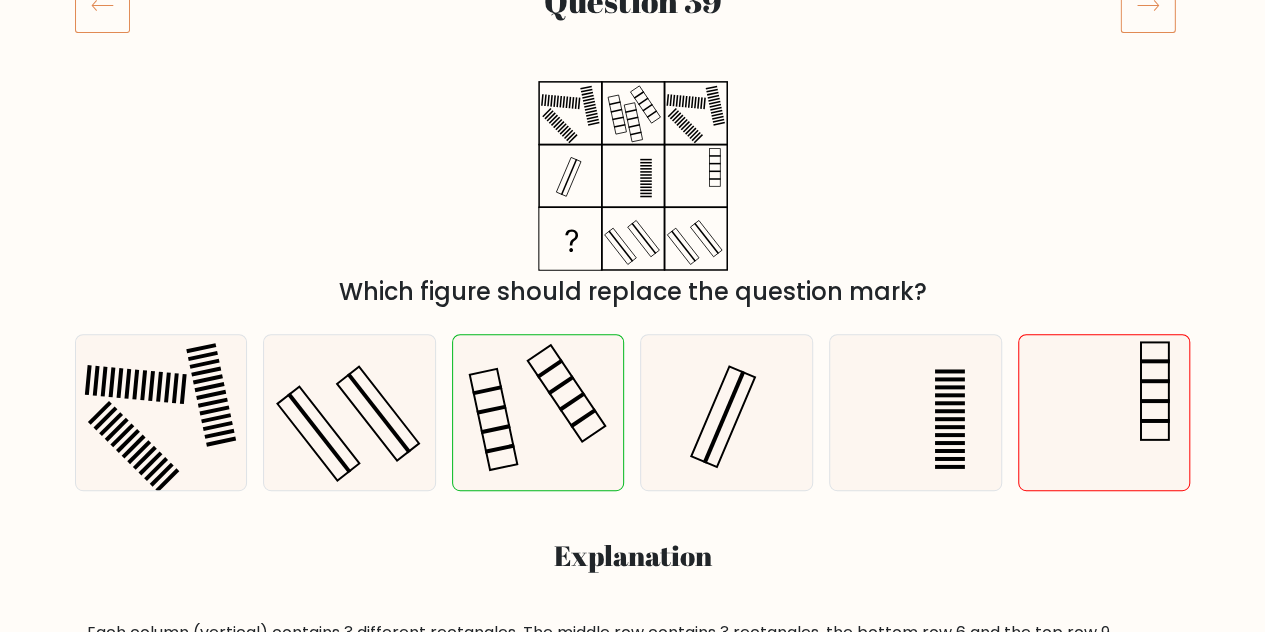 click on "Which figure should replace the question mark?" at bounding box center [633, 292] 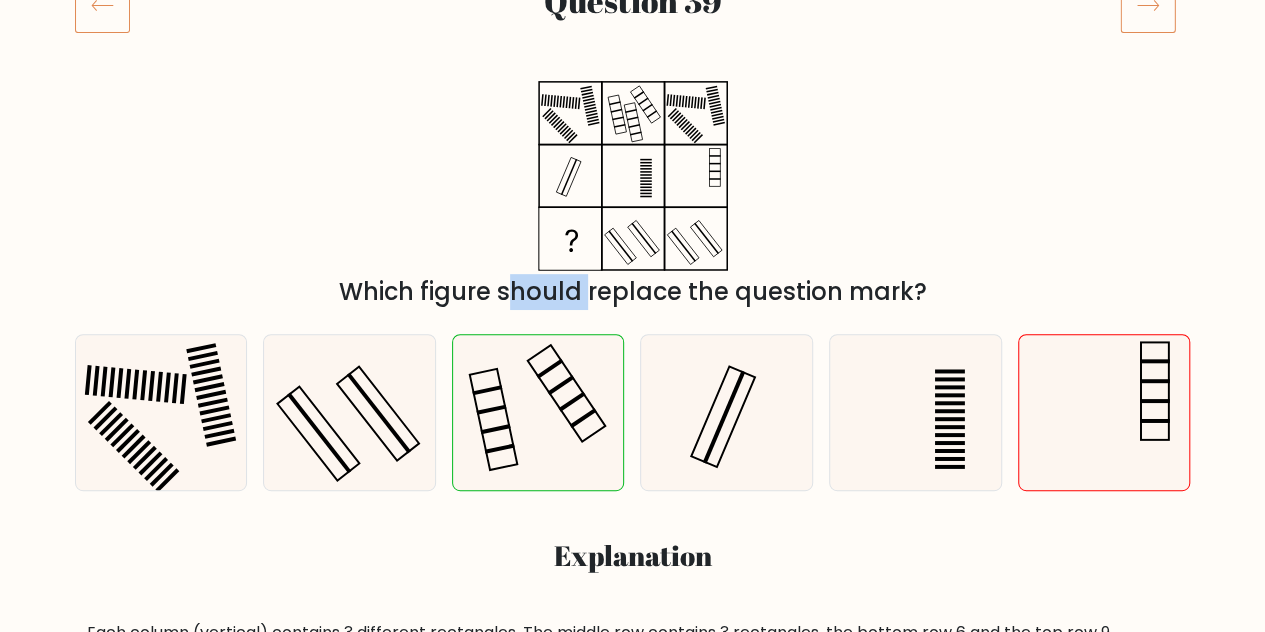 click on "Which figure should replace the question mark?" at bounding box center (633, 292) 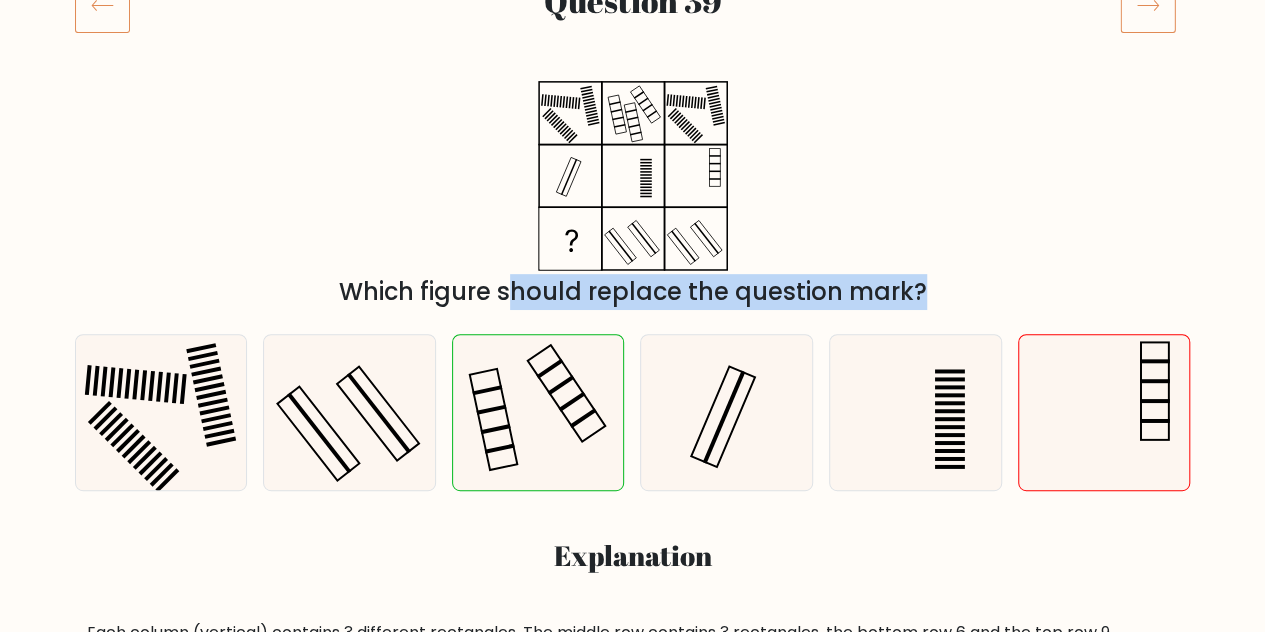 click on "Which figure should replace the question mark?" at bounding box center (633, 292) 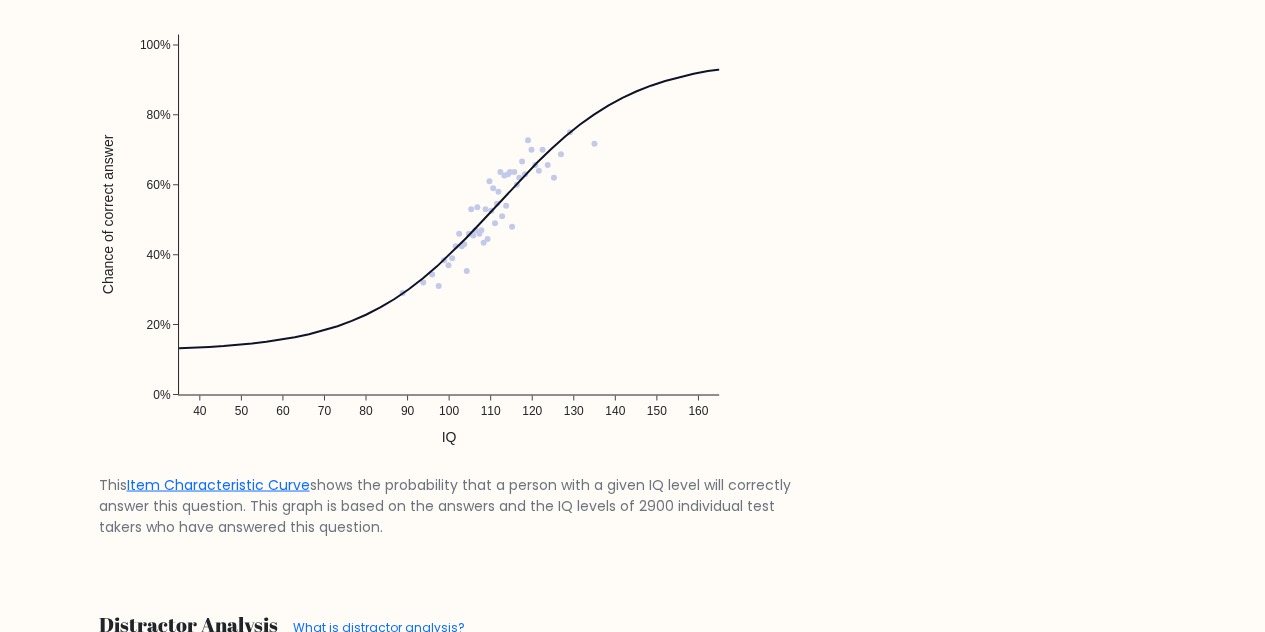 scroll, scrollTop: 1500, scrollLeft: 0, axis: vertical 